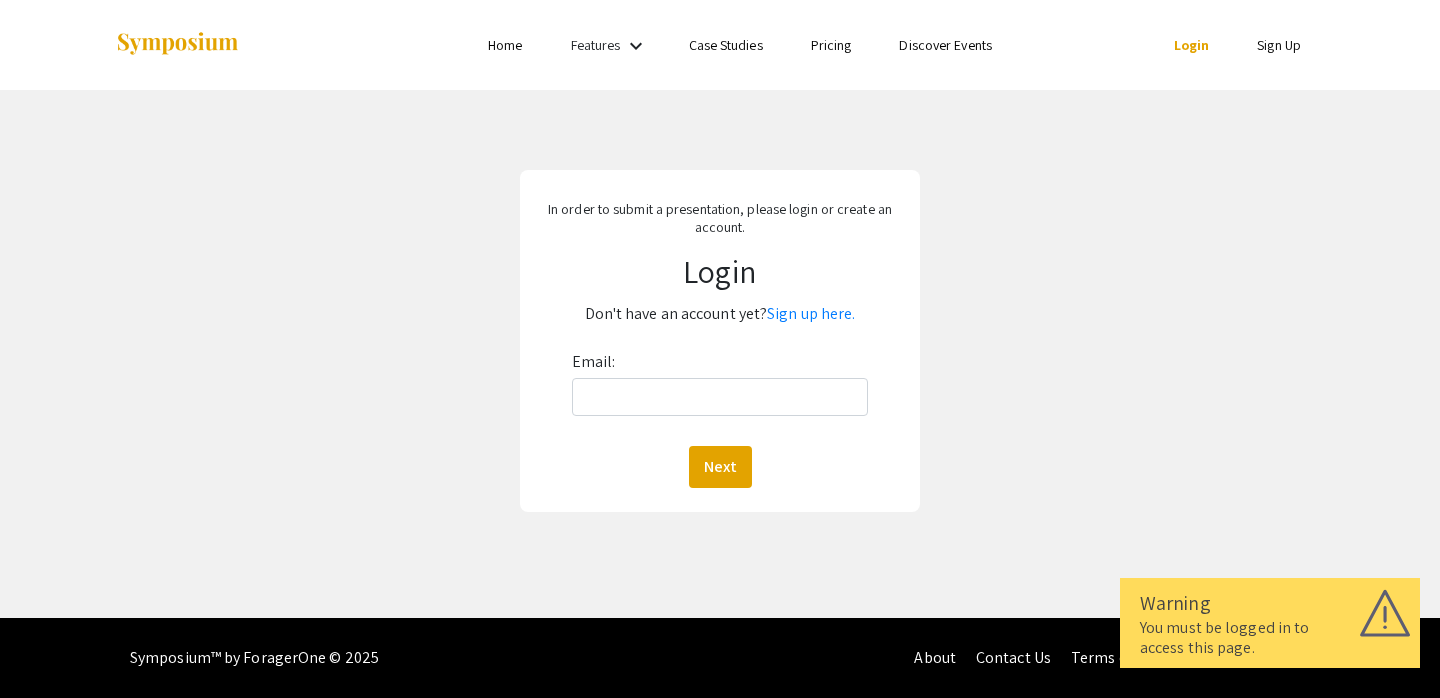 scroll, scrollTop: 0, scrollLeft: 0, axis: both 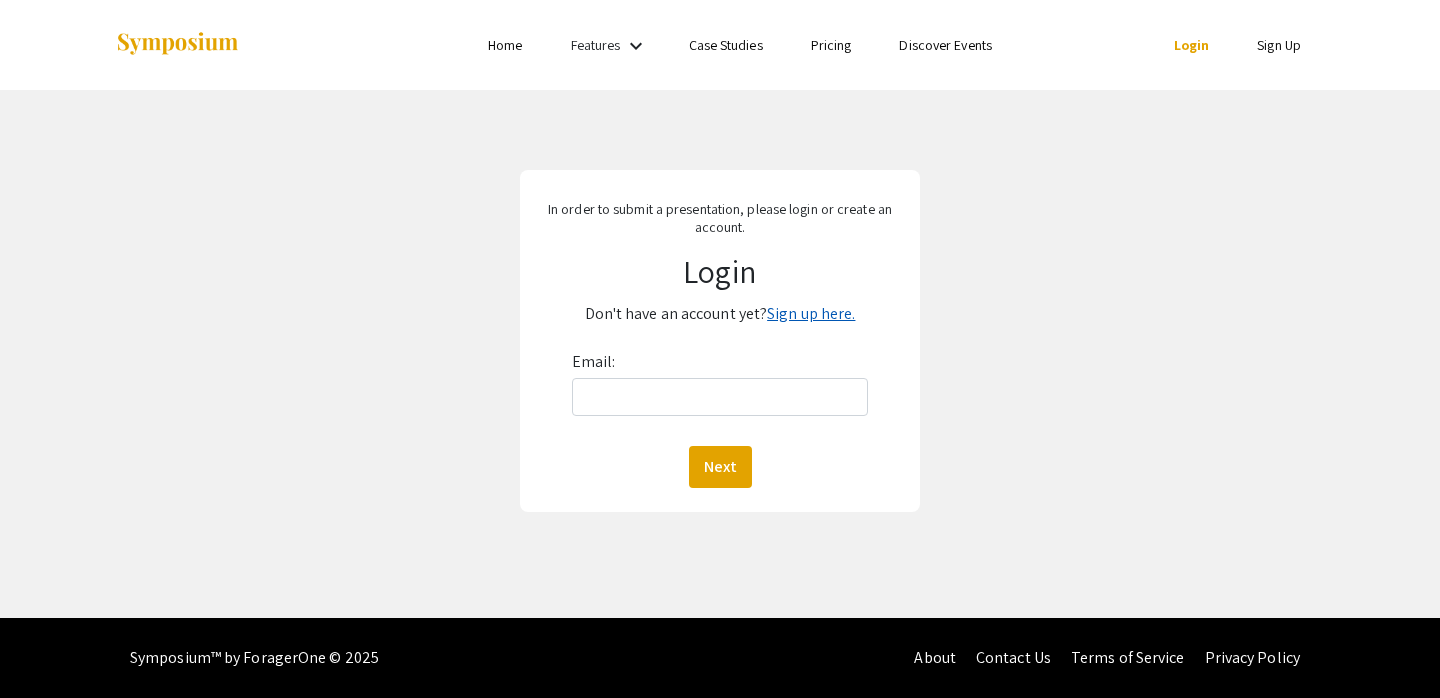 click on "Sign up here." 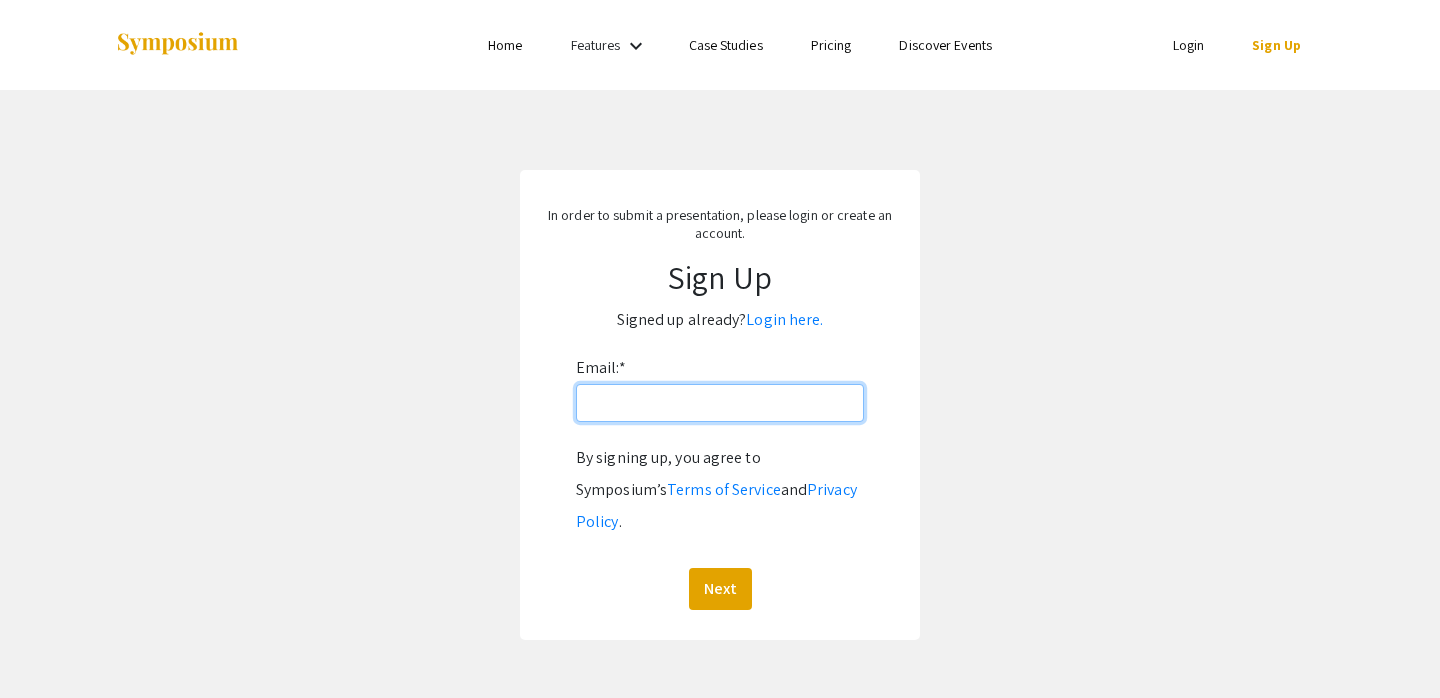 click on "Email:  *" at bounding box center [720, 403] 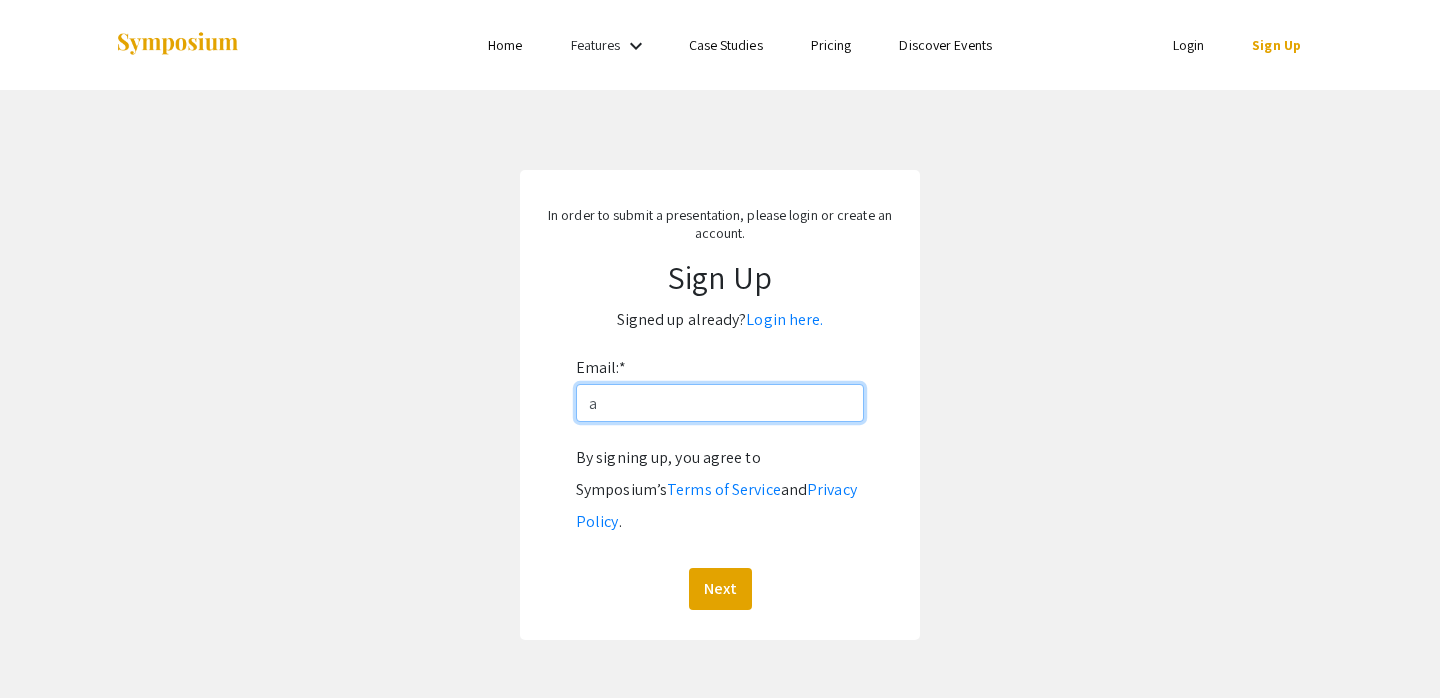 type on "[EMAIL_ADDRESS][DOMAIN_NAME]" 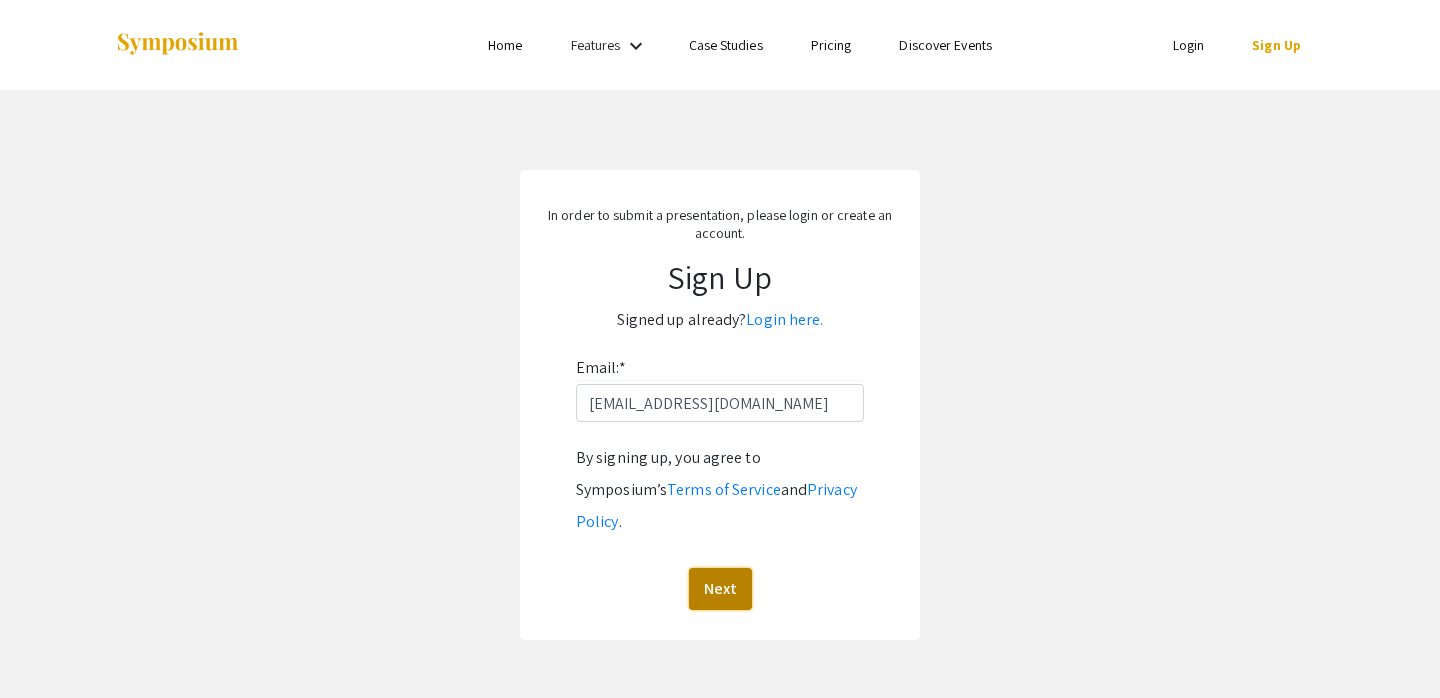 click on "Next" 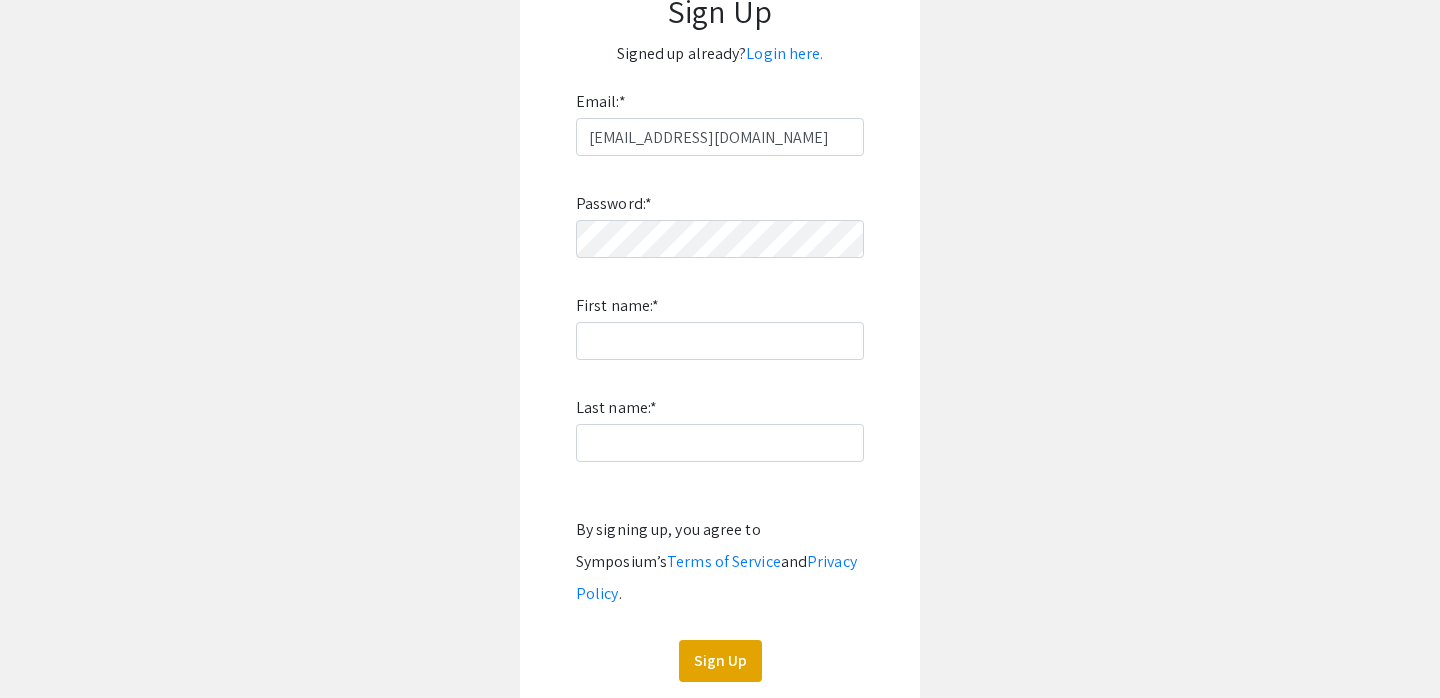 scroll, scrollTop: 268, scrollLeft: 0, axis: vertical 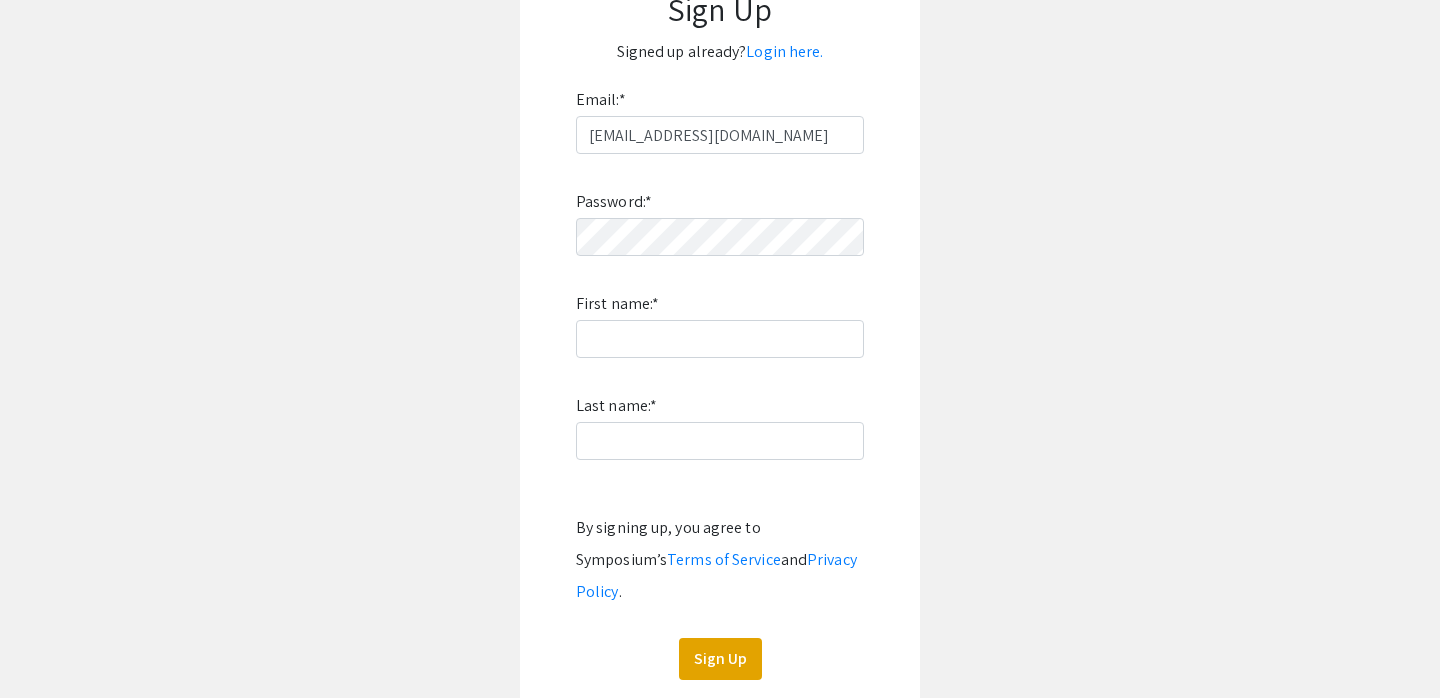 click on "Password:  *  First name:  * Last name:  *  By signing up, you agree to Symposium’s  Terms of Service  and  Privacy Policy .  Sign Up" 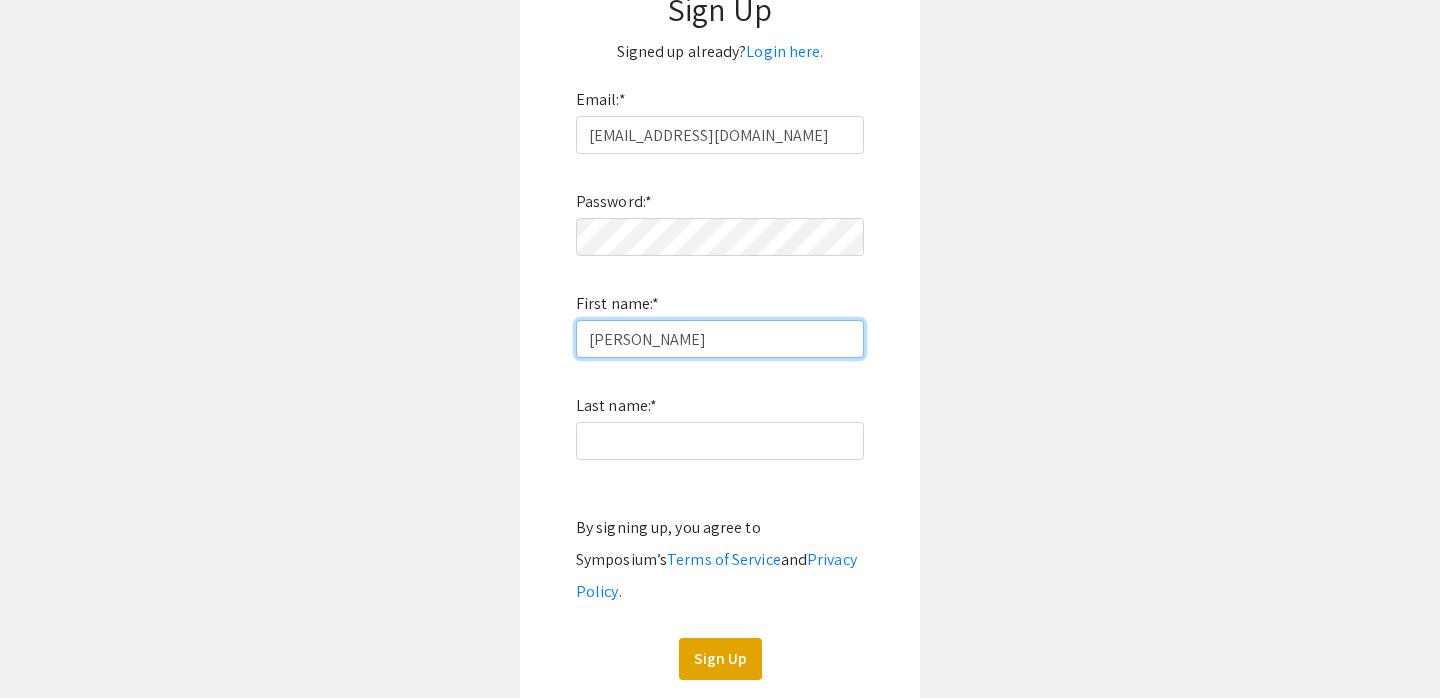 type on "[PERSON_NAME]" 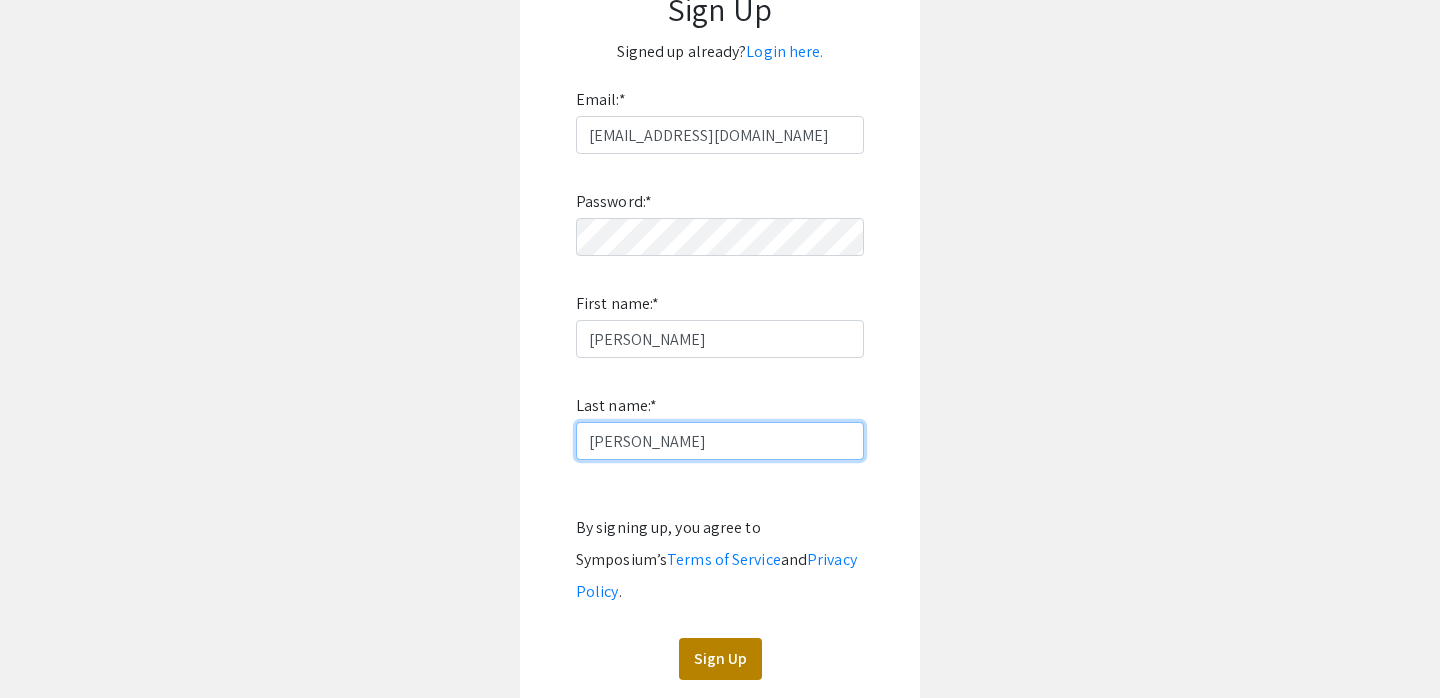 type on "[PERSON_NAME]" 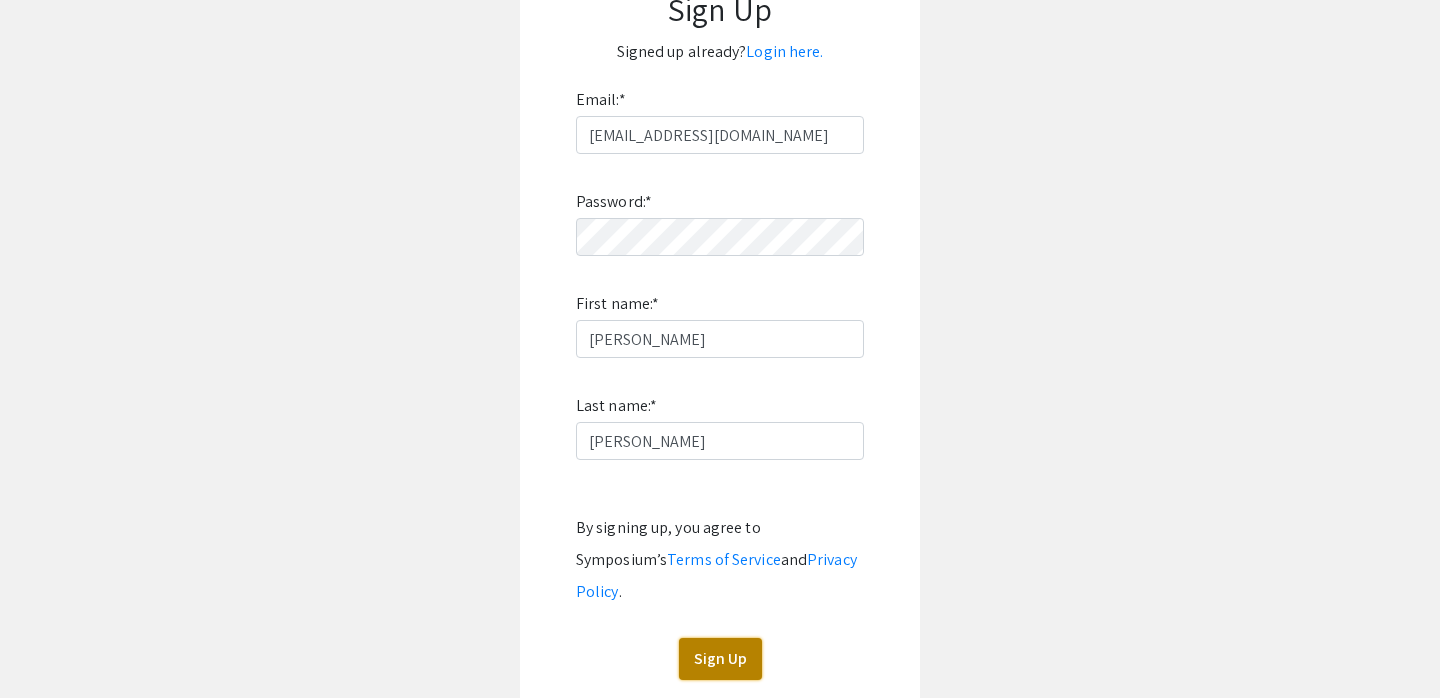 click on "Sign Up" 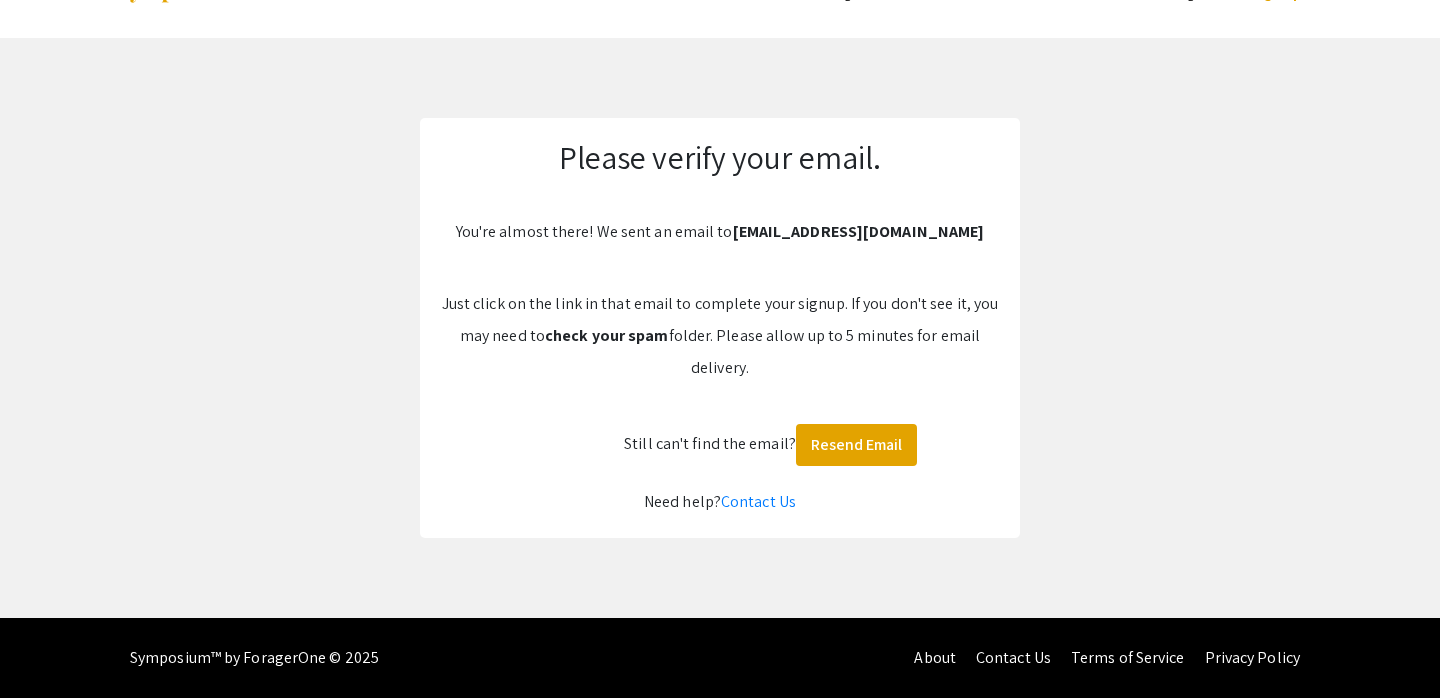 scroll, scrollTop: 52, scrollLeft: 0, axis: vertical 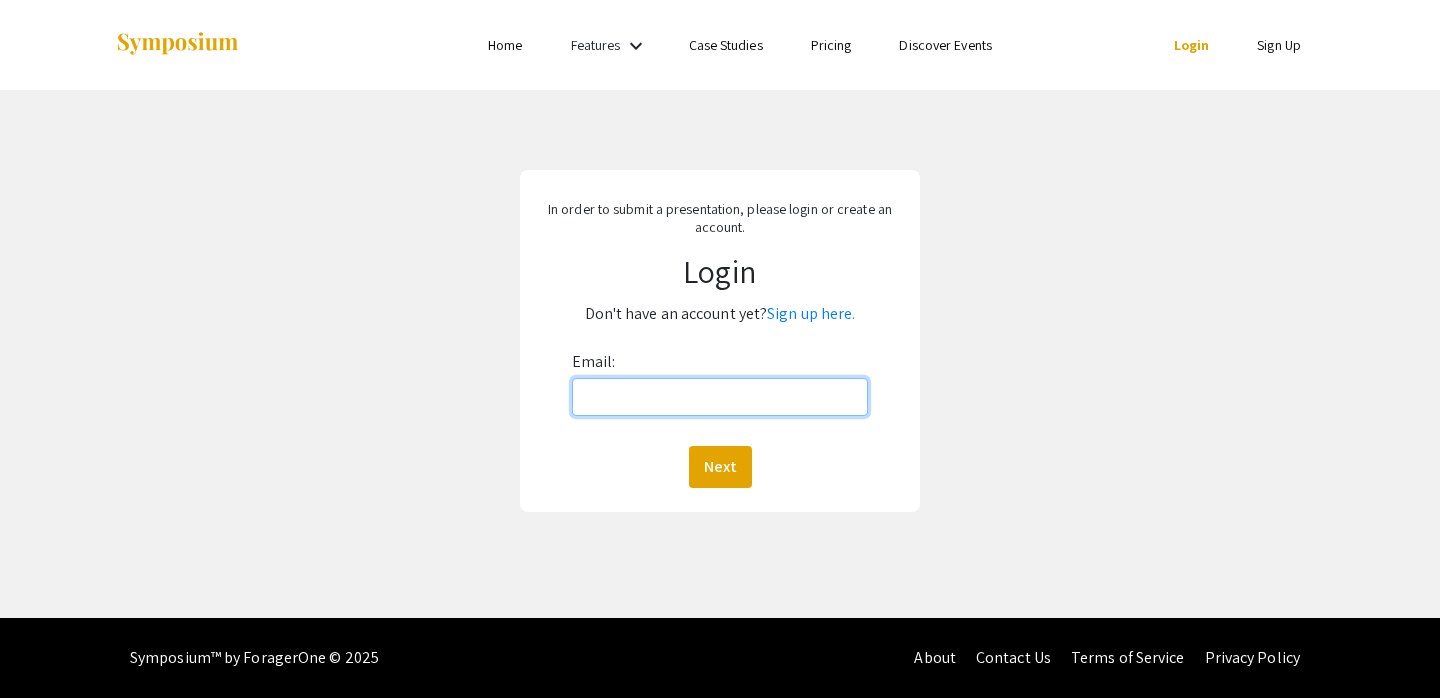 click on "Email:" at bounding box center (720, 397) 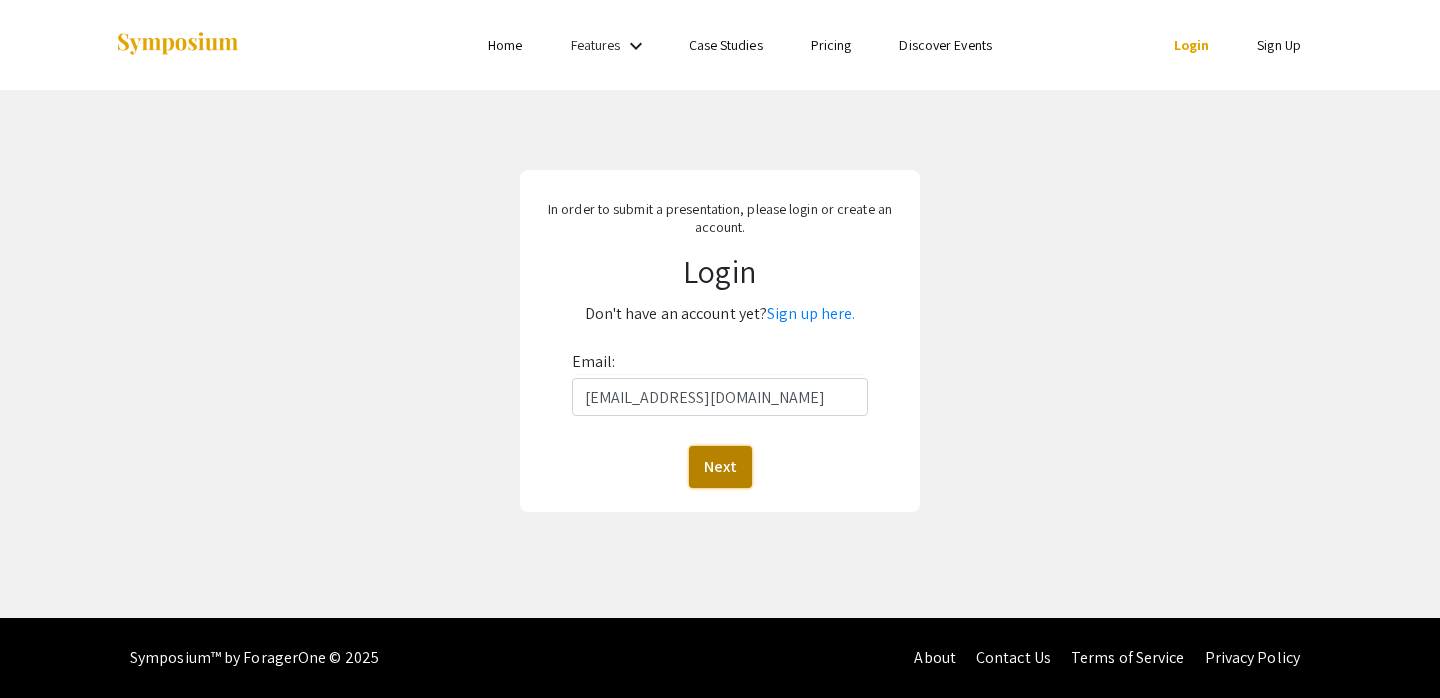 click on "Next" 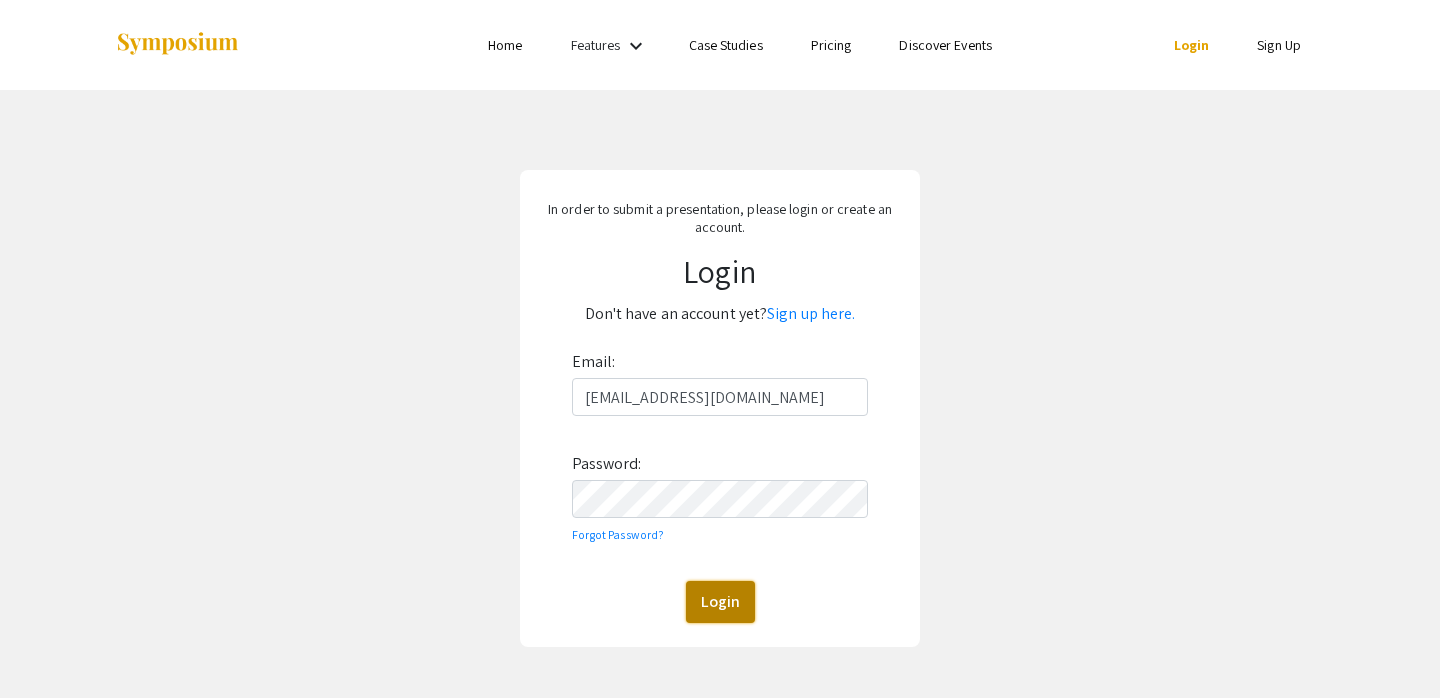 click on "Login" 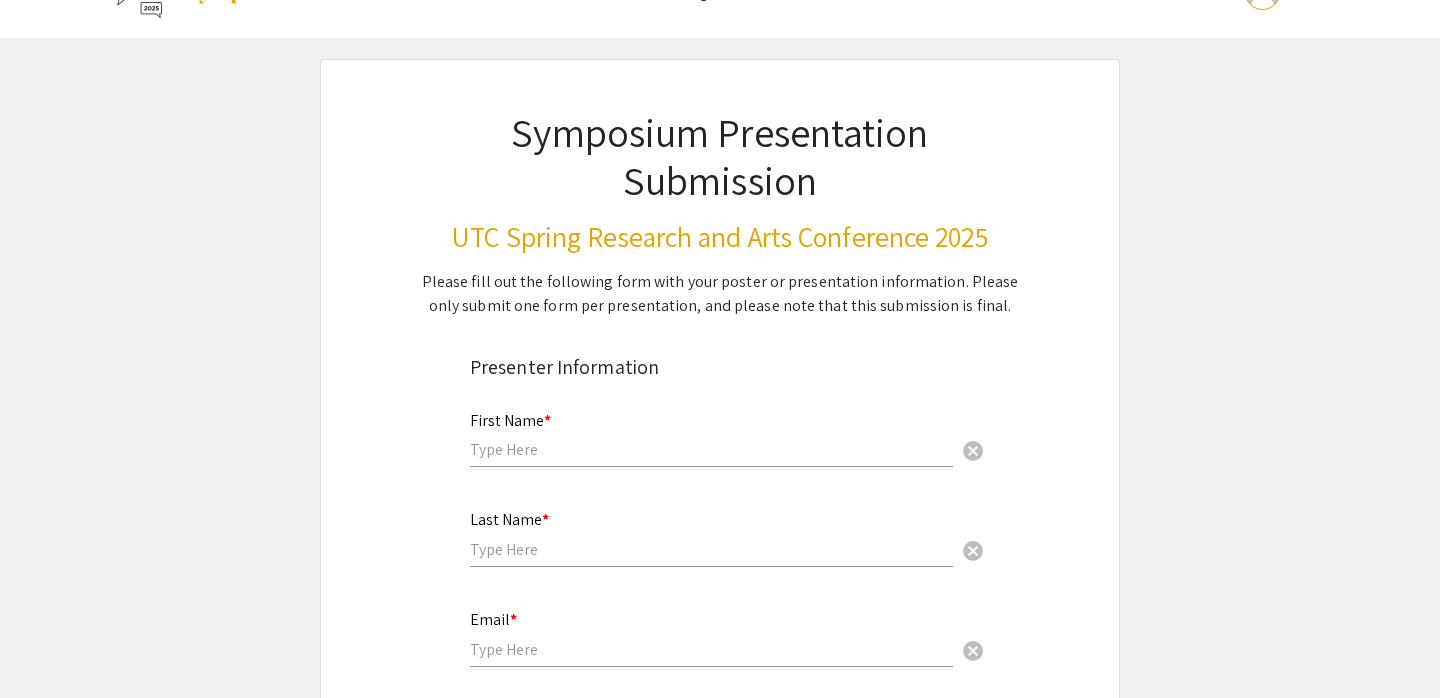 scroll, scrollTop: 0, scrollLeft: 0, axis: both 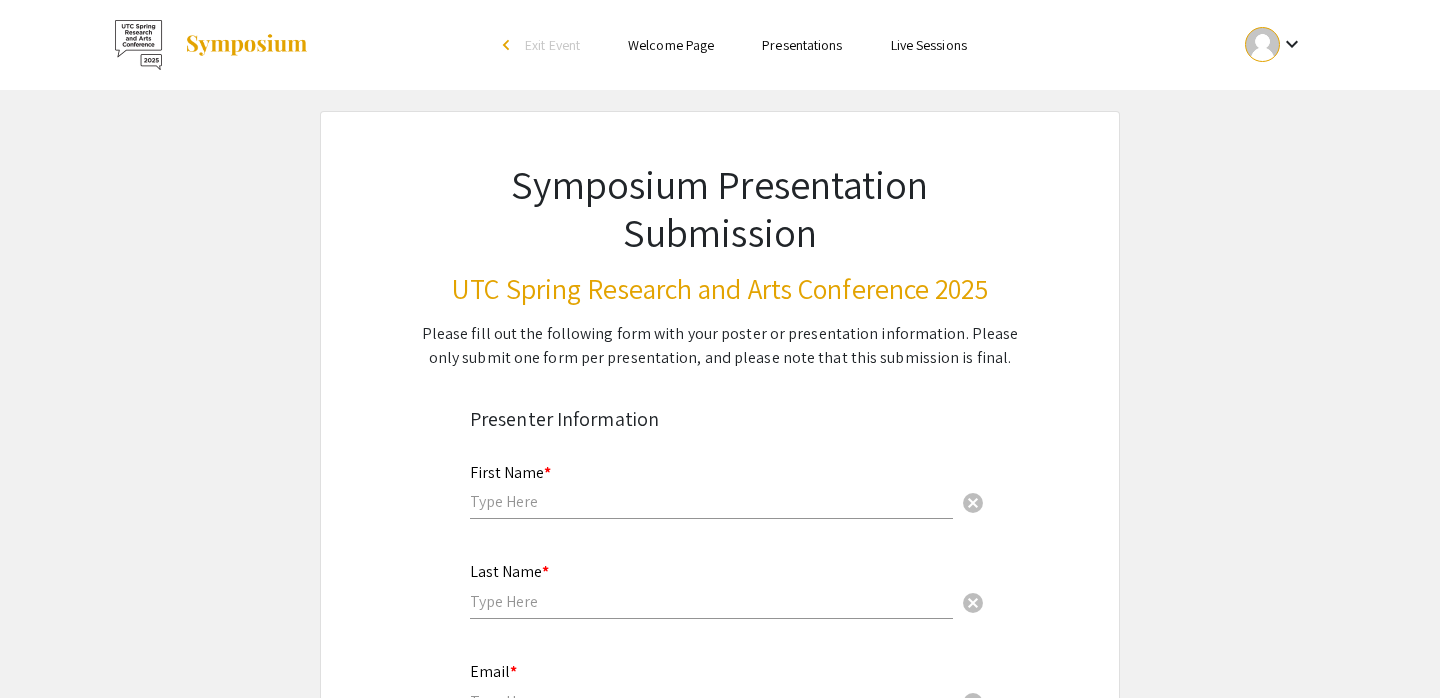 drag, startPoint x: 410, startPoint y: 338, endPoint x: 1046, endPoint y: 366, distance: 636.616 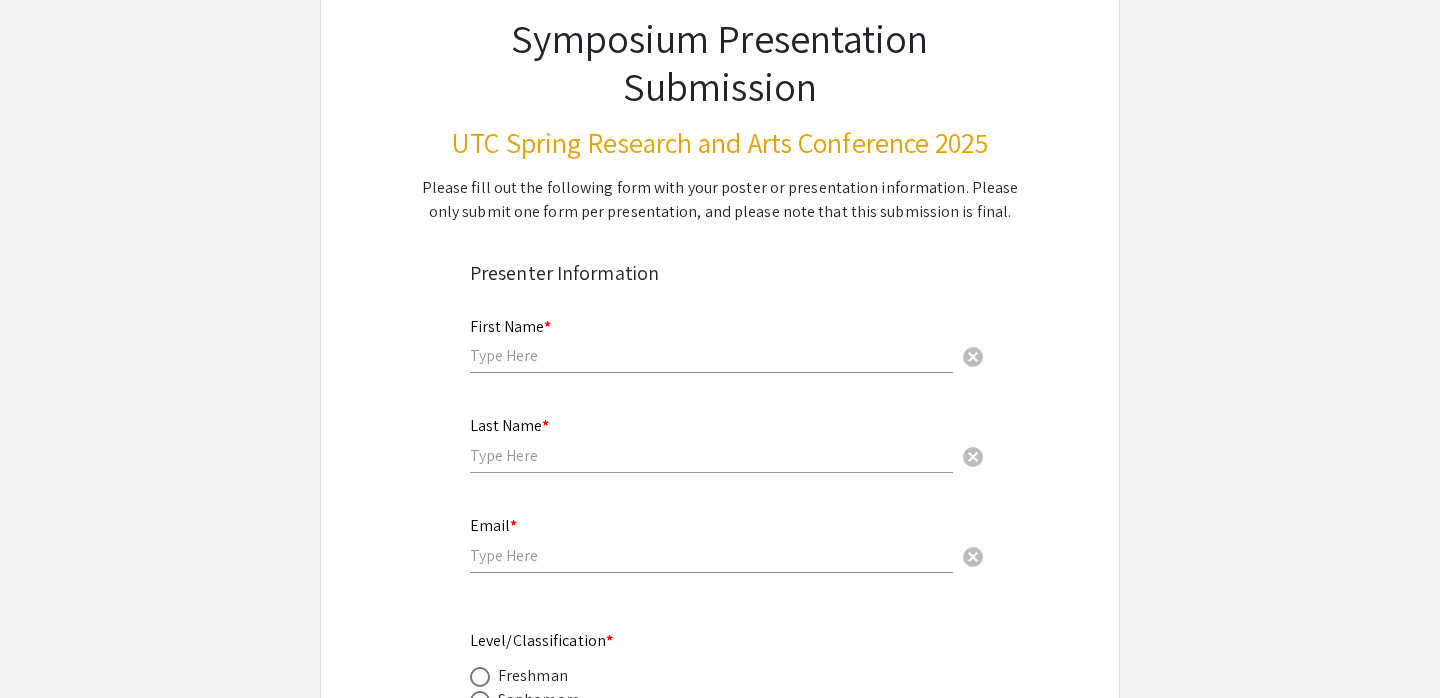 click on "First Name * cancel" at bounding box center (711, 336) 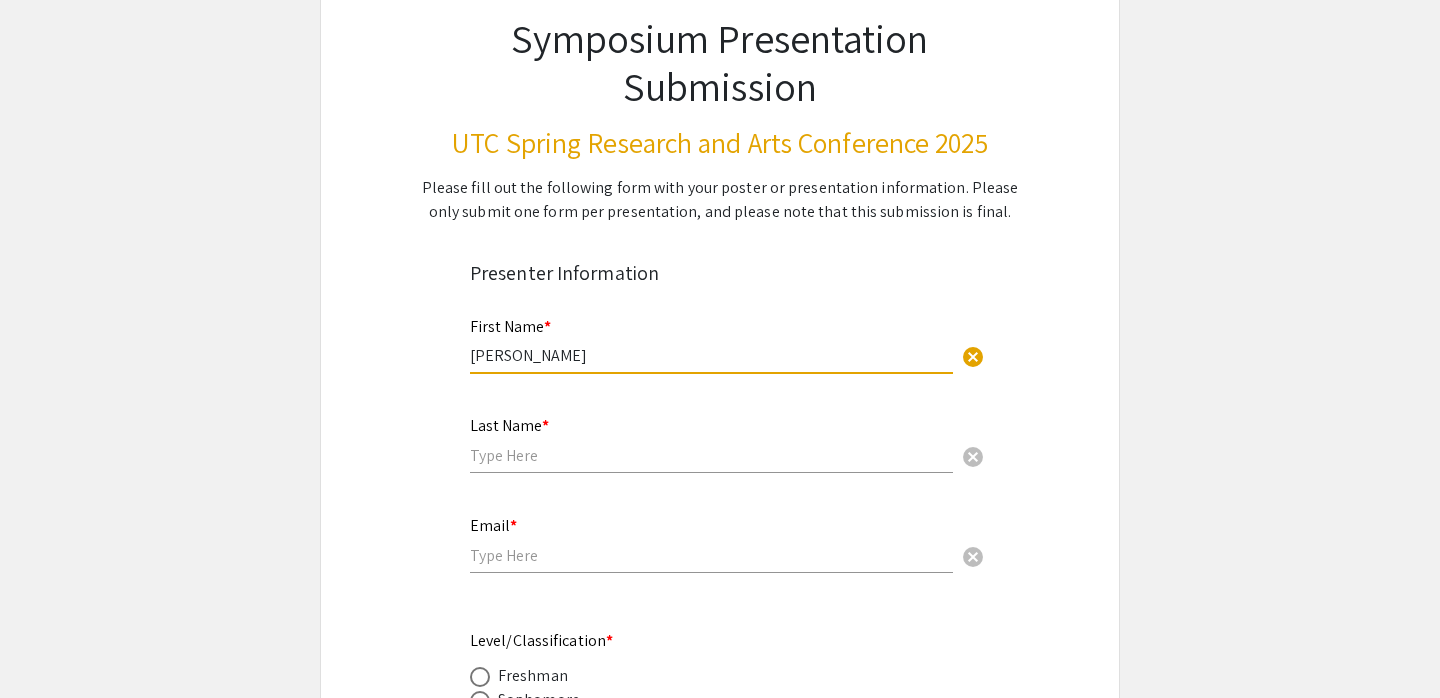 type on "[PERSON_NAME]" 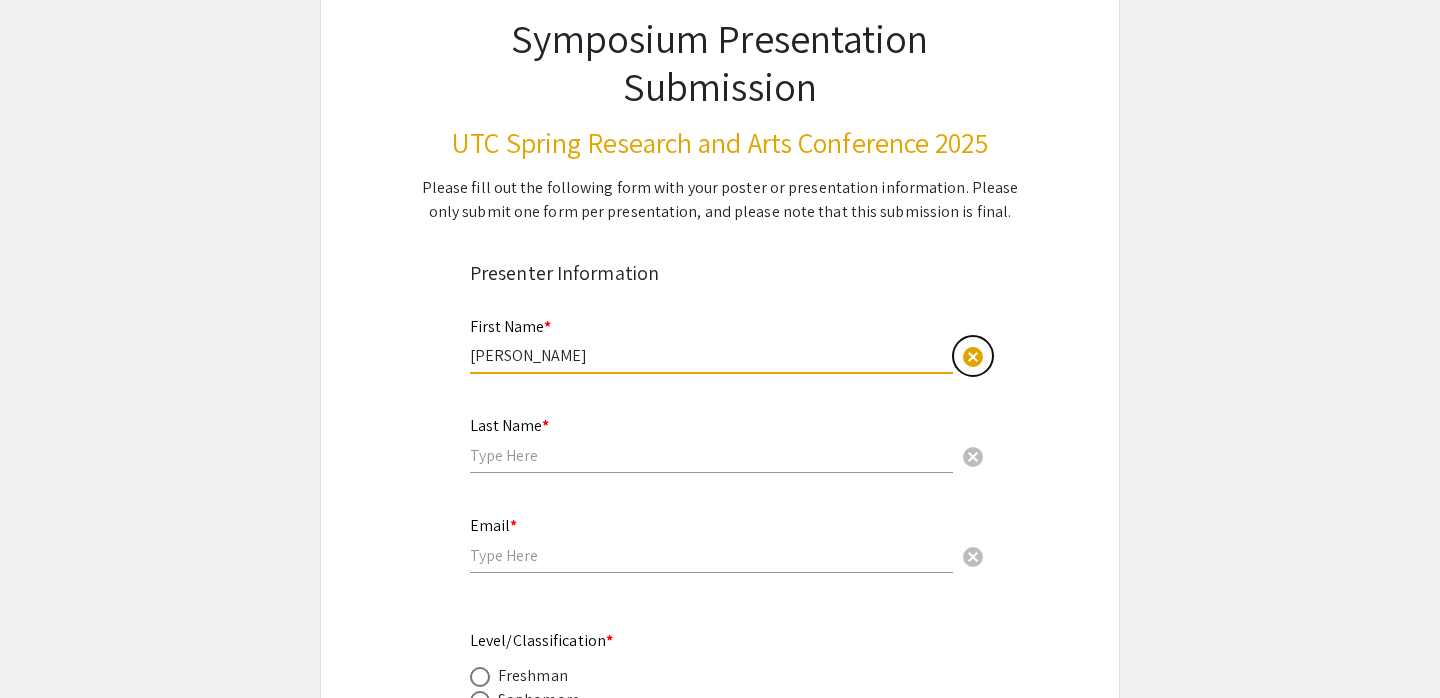type 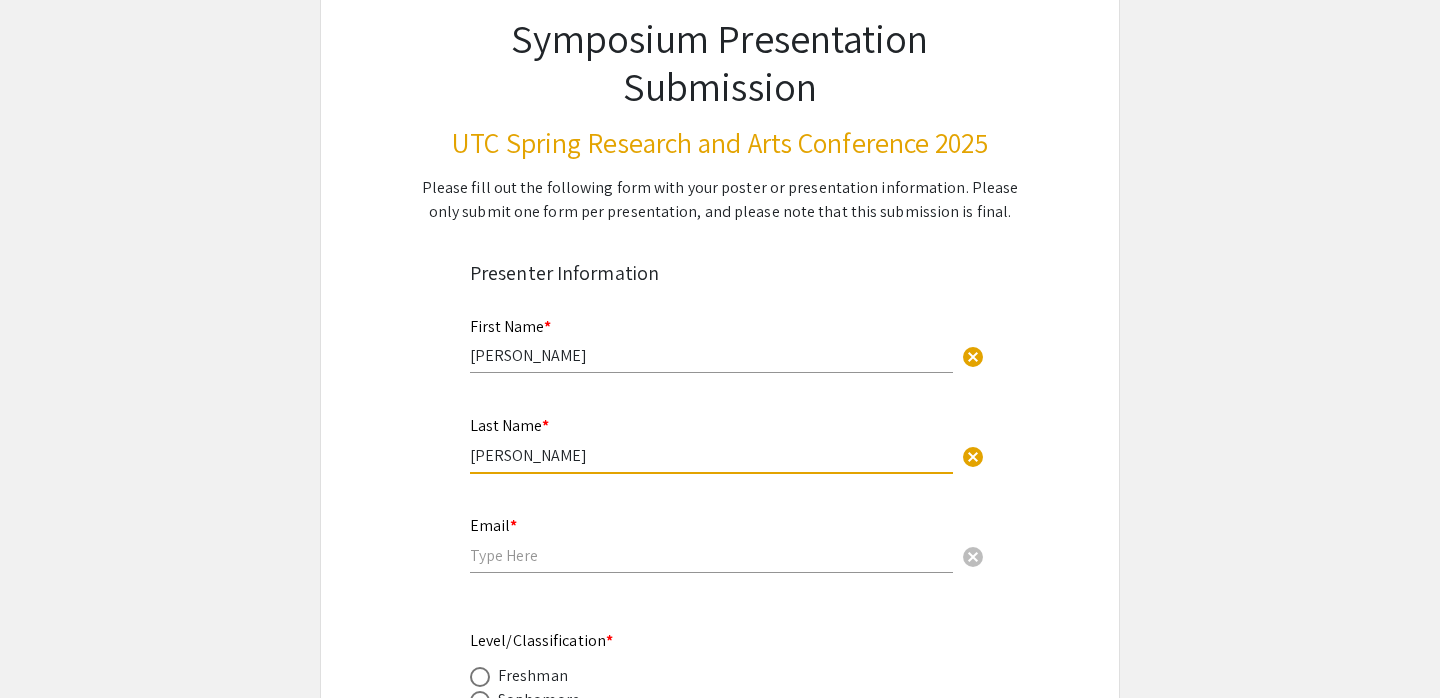 type on "[PERSON_NAME]" 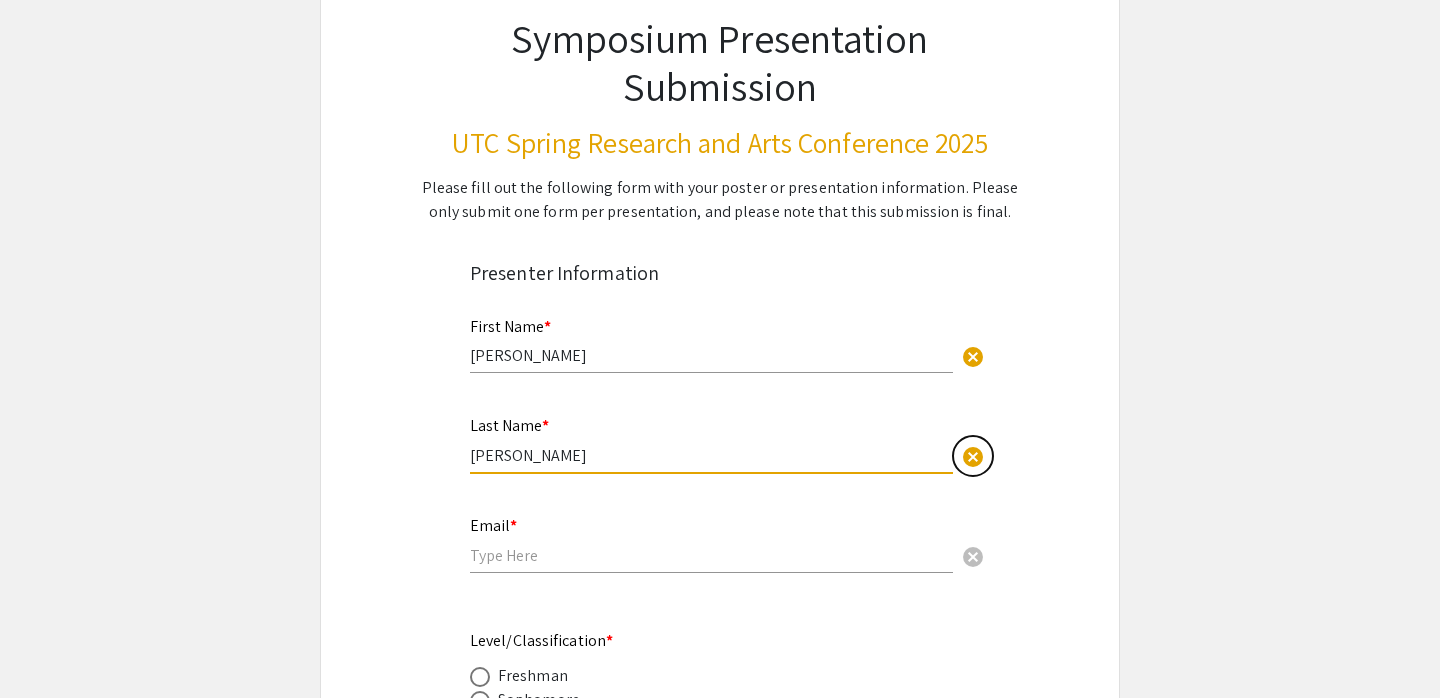 type 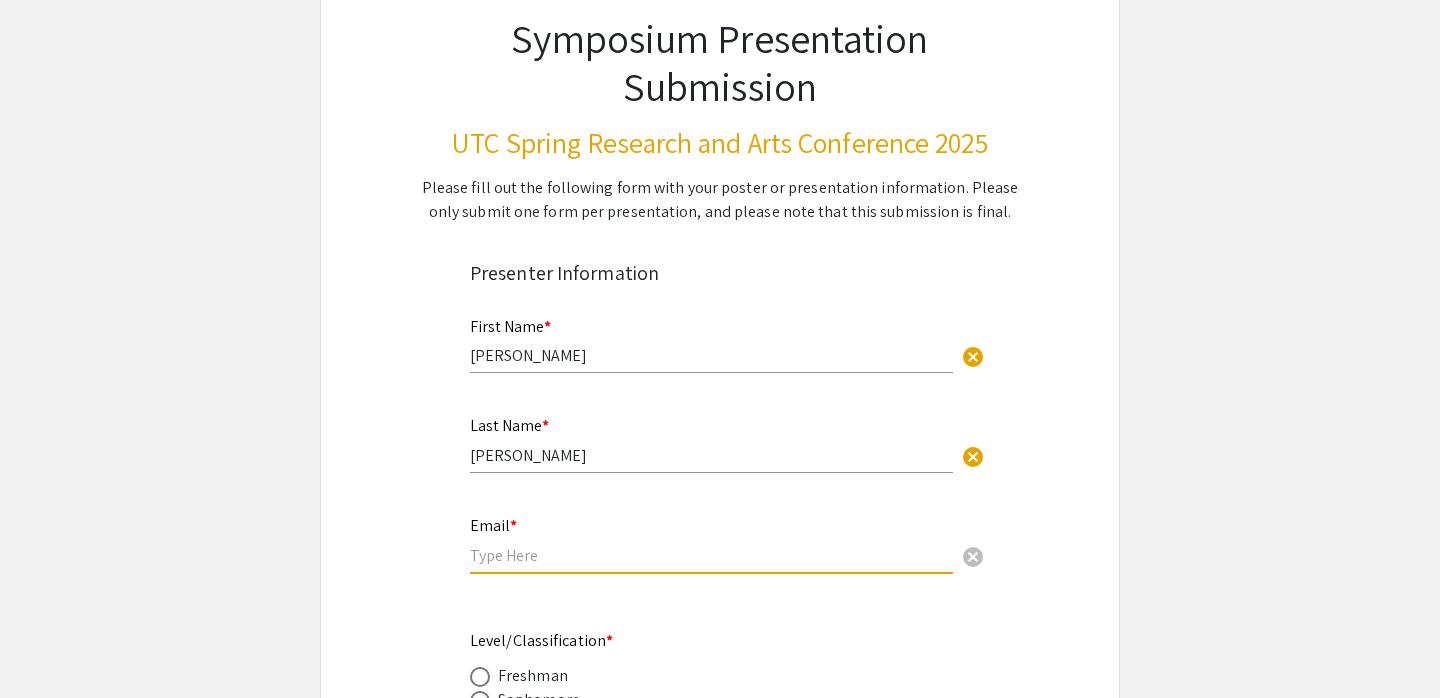 click at bounding box center [711, 555] 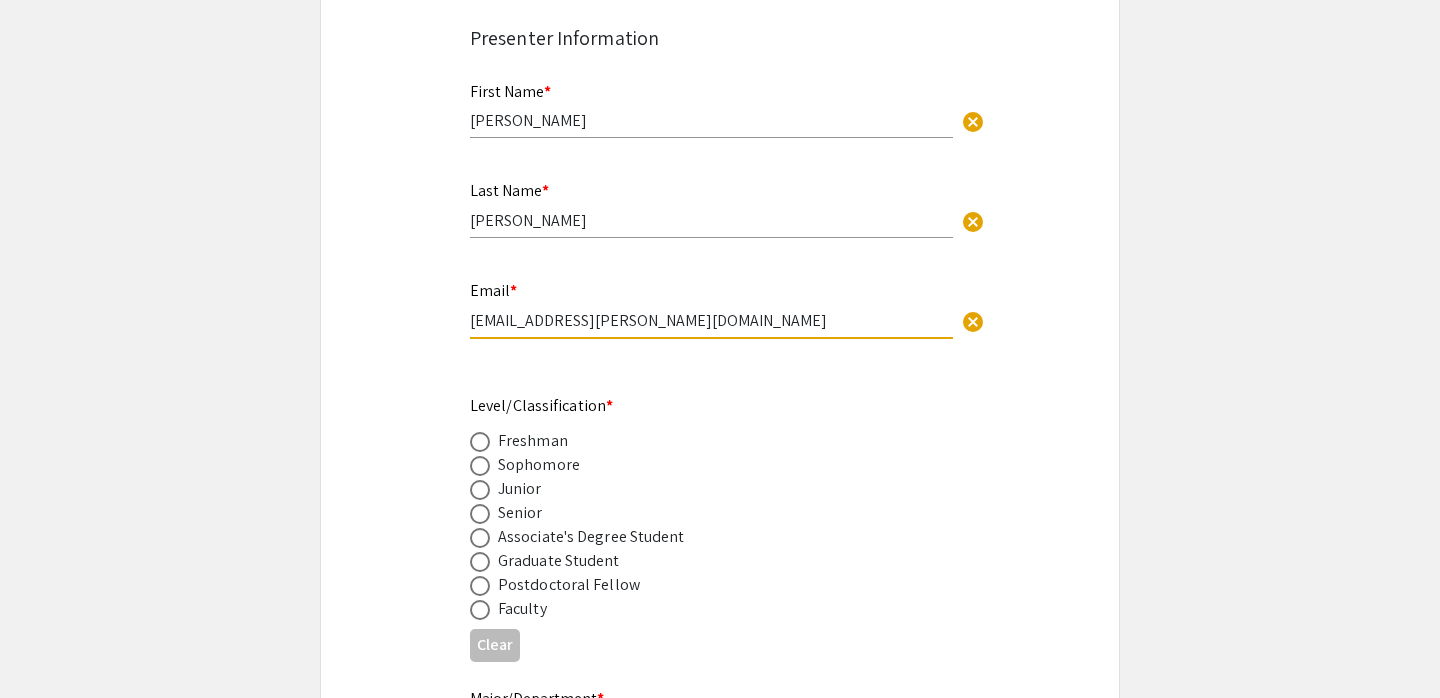 scroll, scrollTop: 394, scrollLeft: 0, axis: vertical 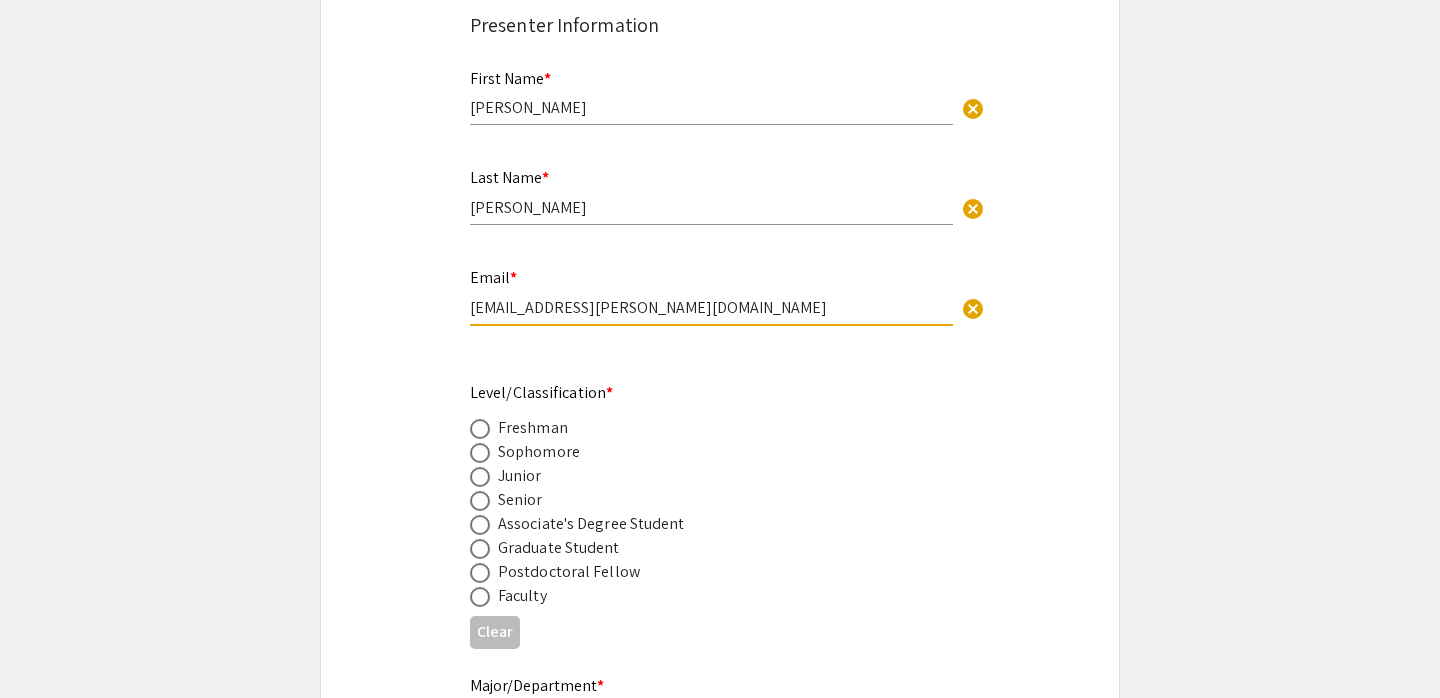 type on "[EMAIL_ADDRESS][PERSON_NAME][DOMAIN_NAME]" 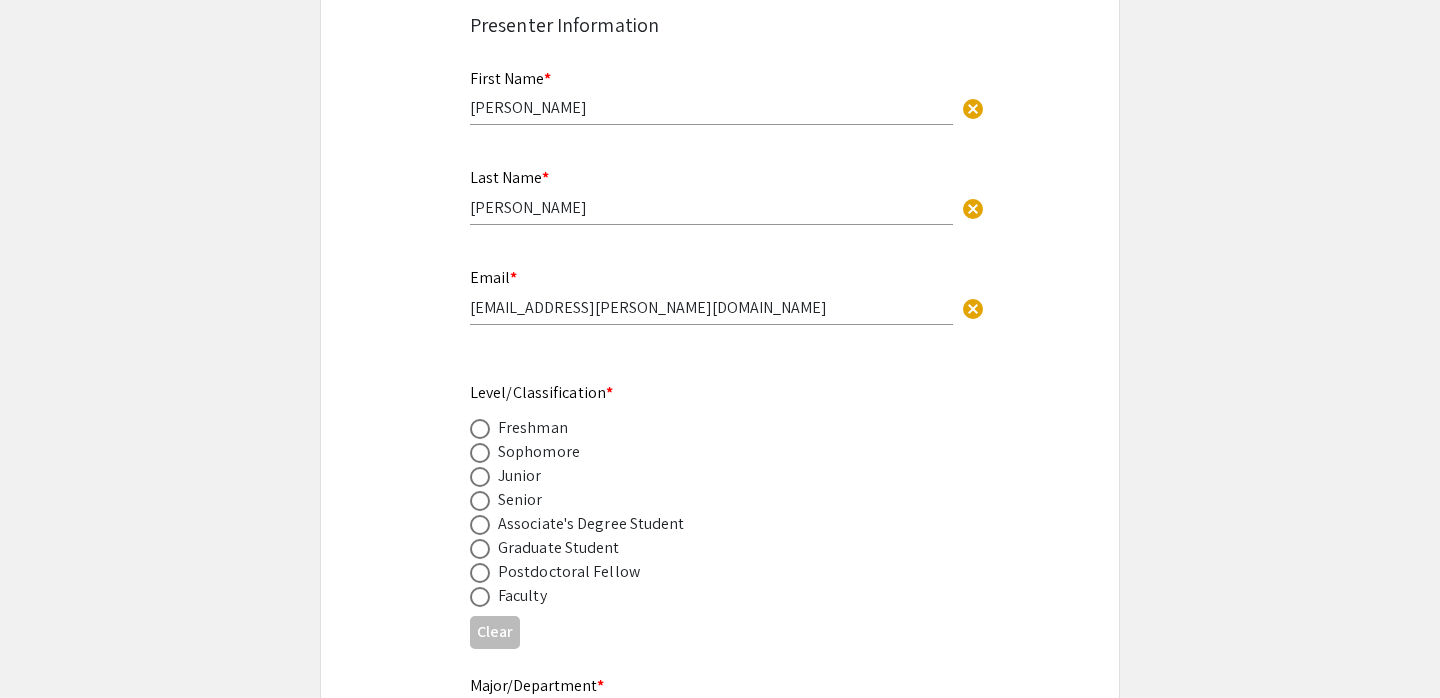 click at bounding box center (480, 477) 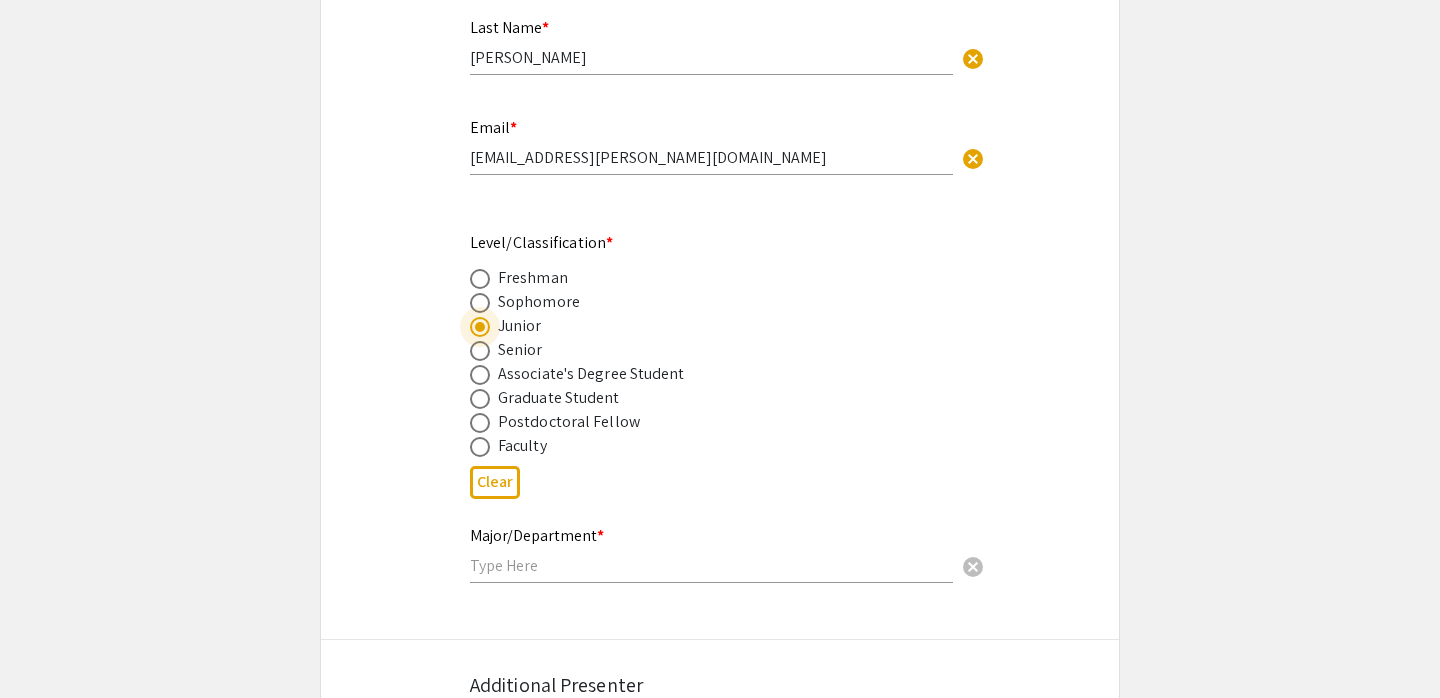 scroll, scrollTop: 577, scrollLeft: 0, axis: vertical 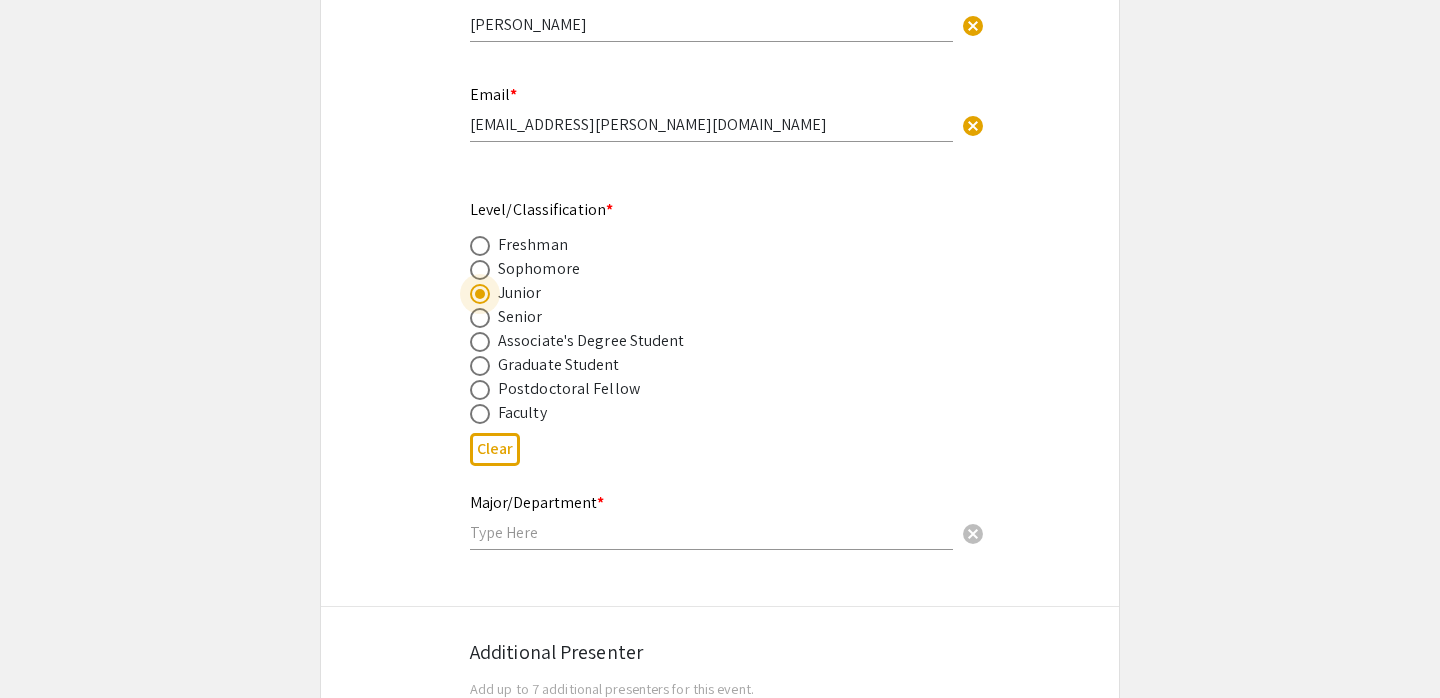click at bounding box center [711, 532] 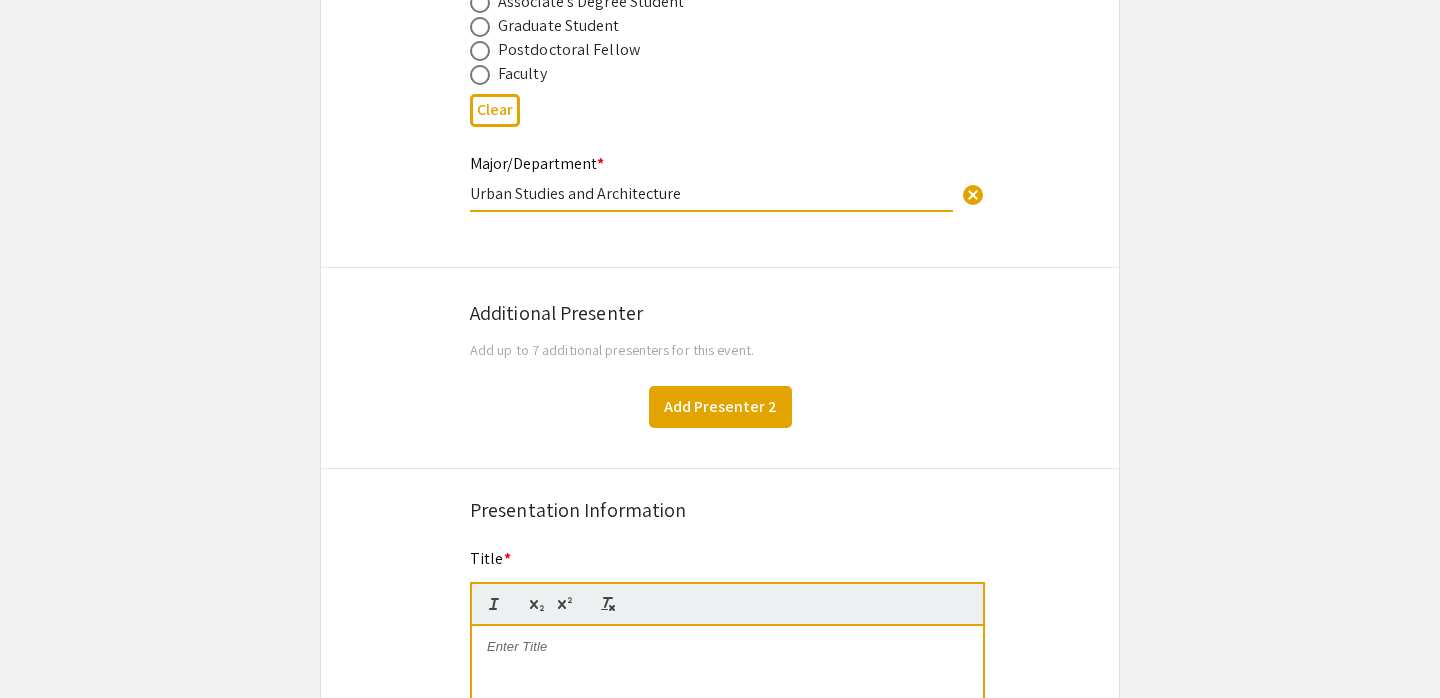 type on "Urban Studies and Architecture" 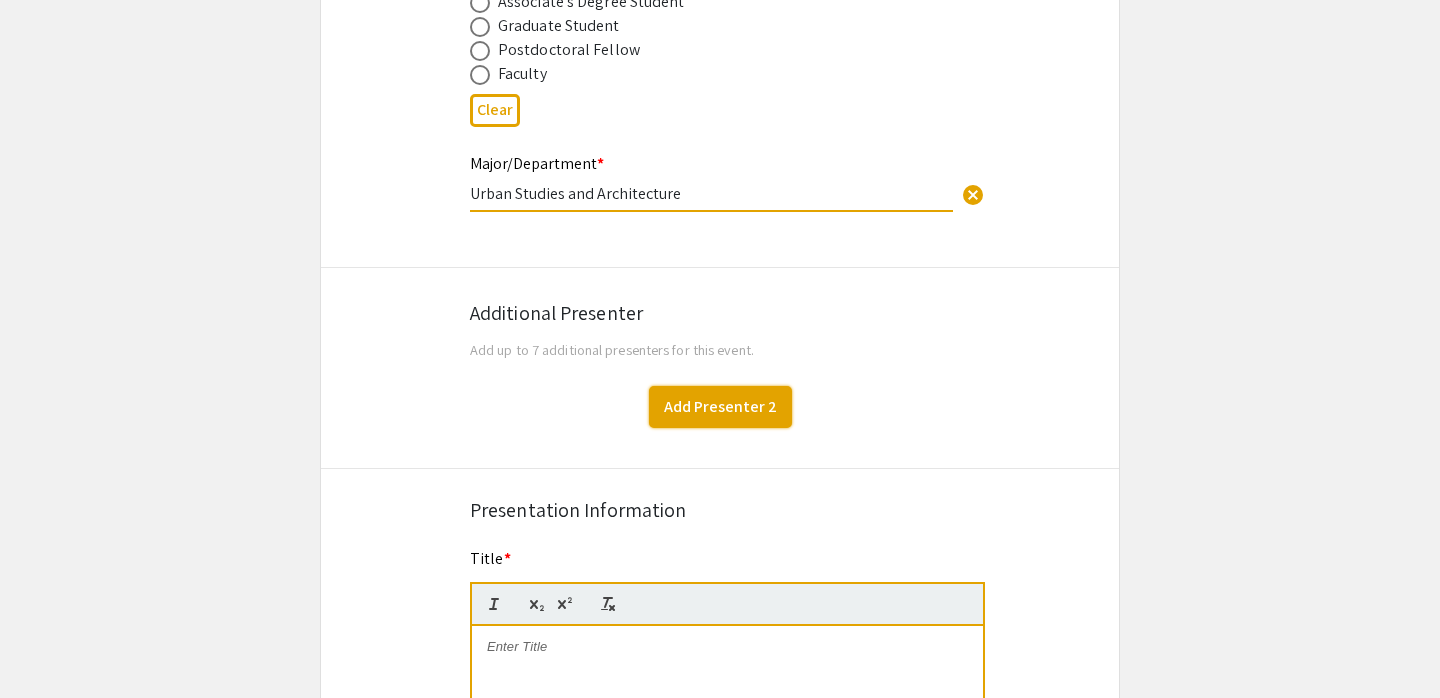 click on "Add Presenter 2" 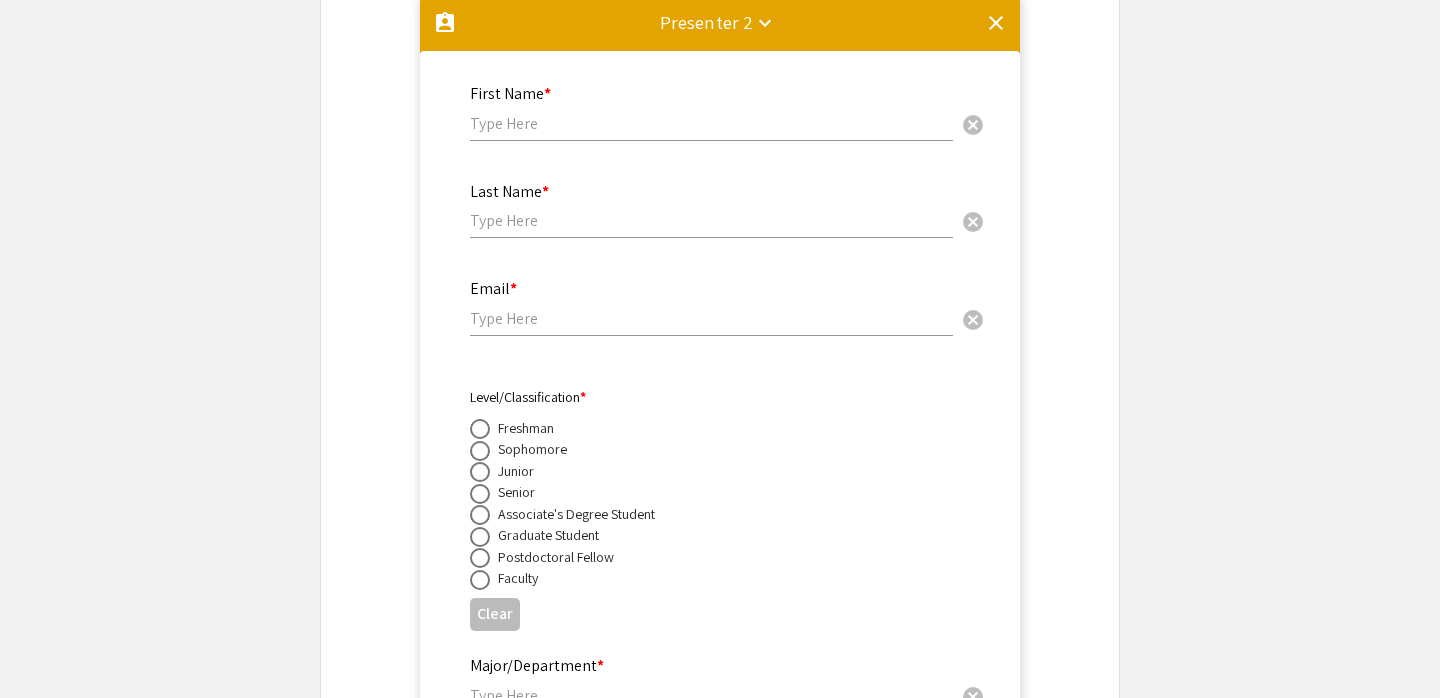 click at bounding box center [711, 123] 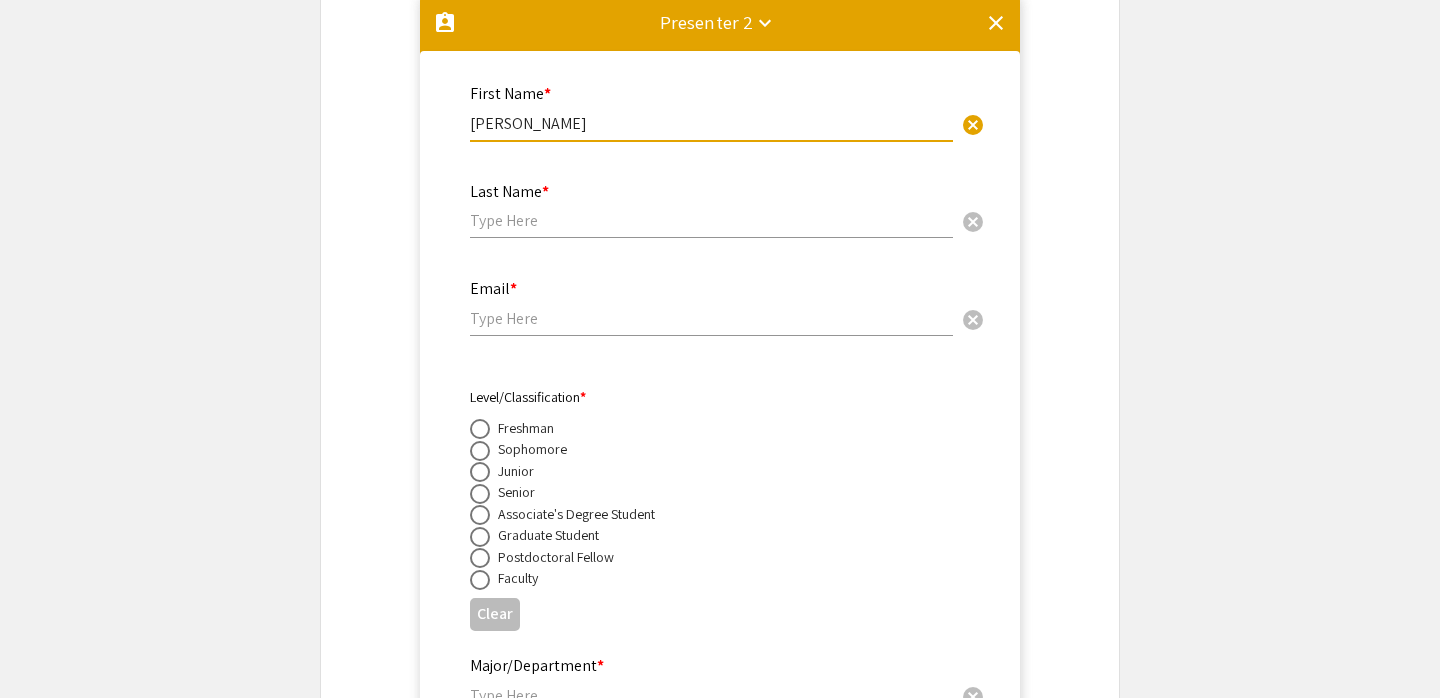 type on "[PERSON_NAME]" 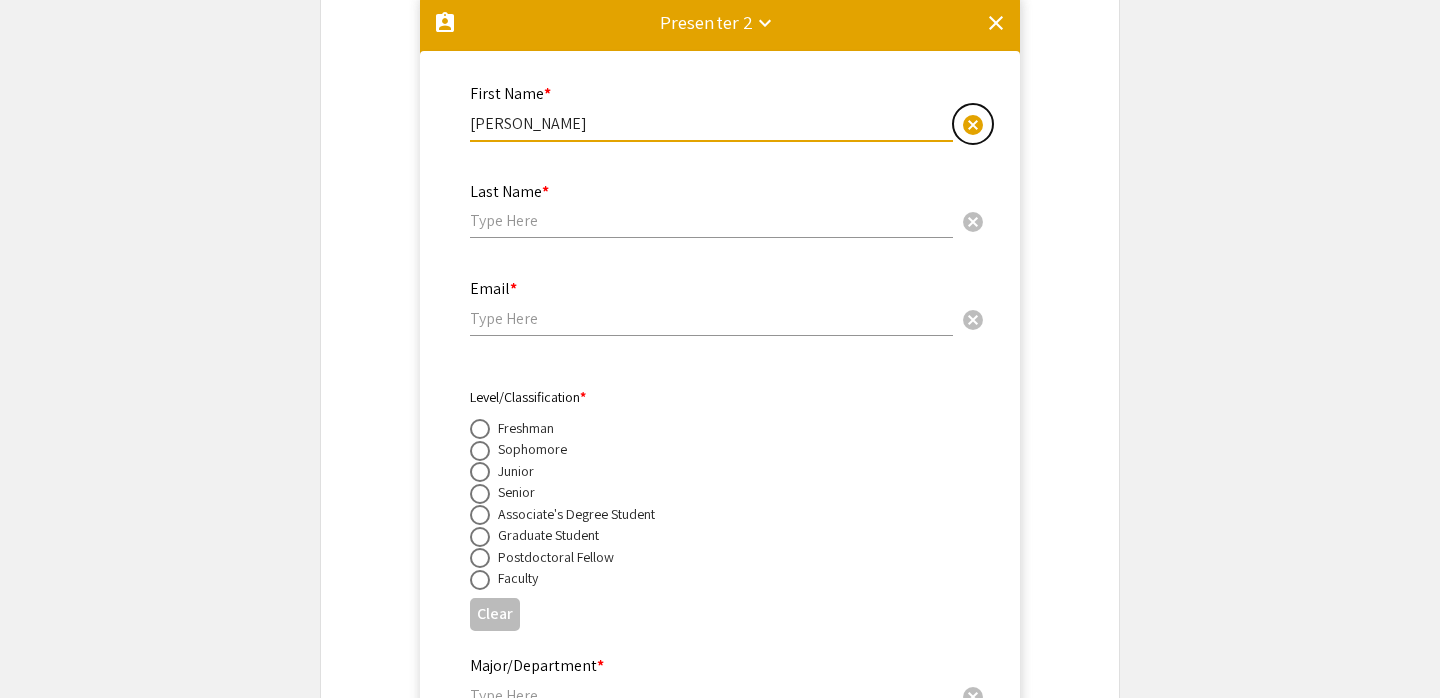type 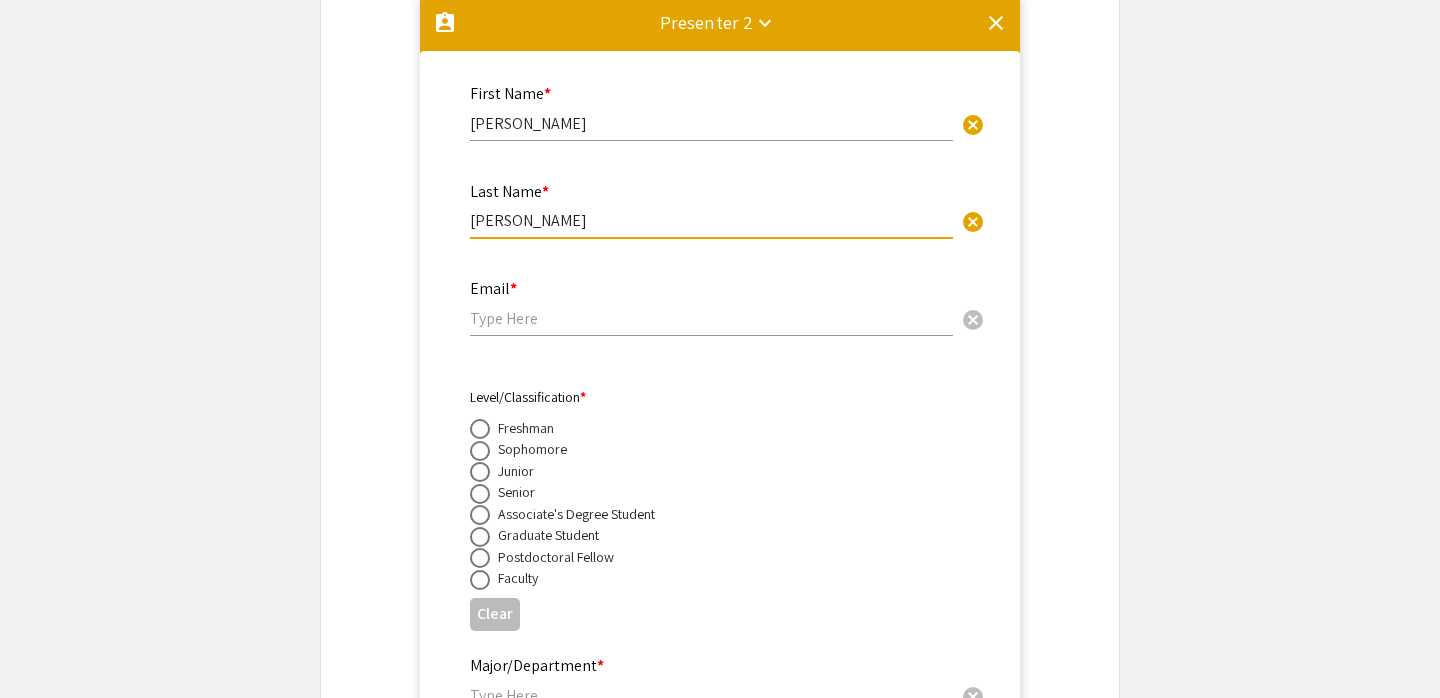 type on "[PERSON_NAME]" 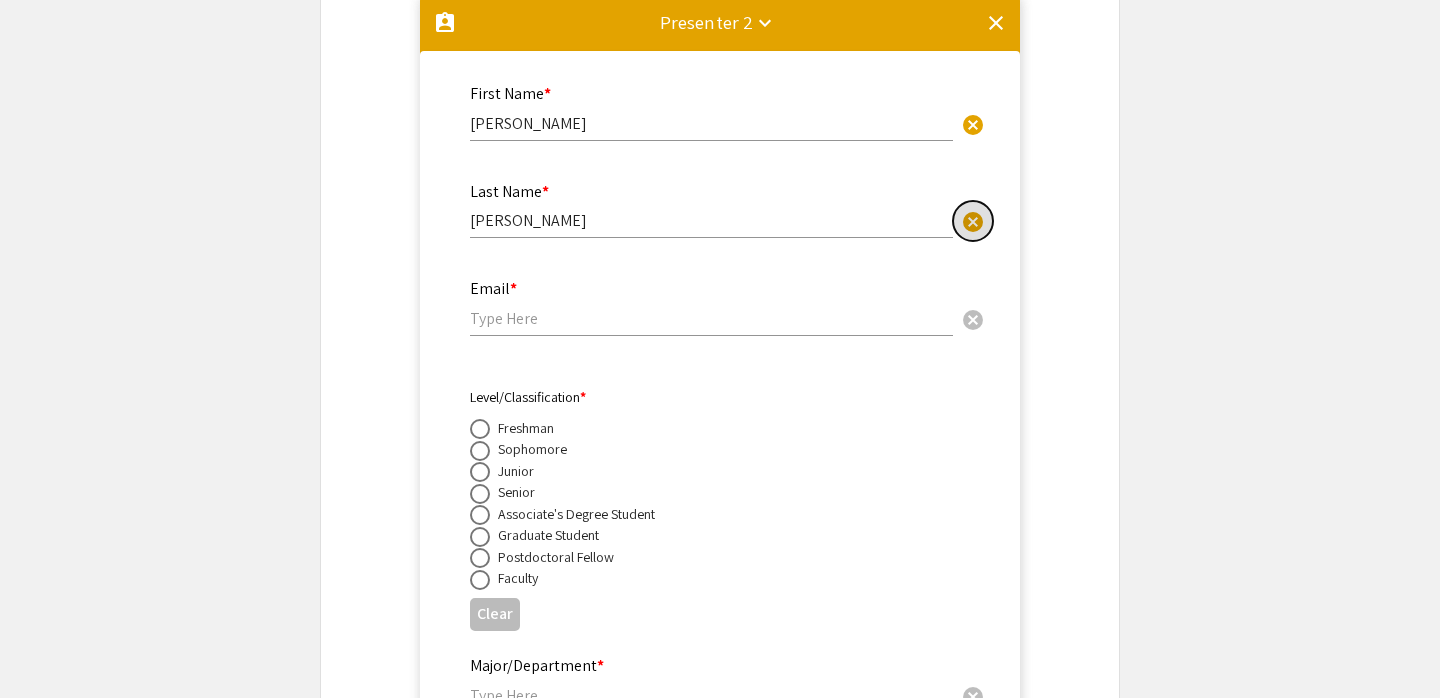 type 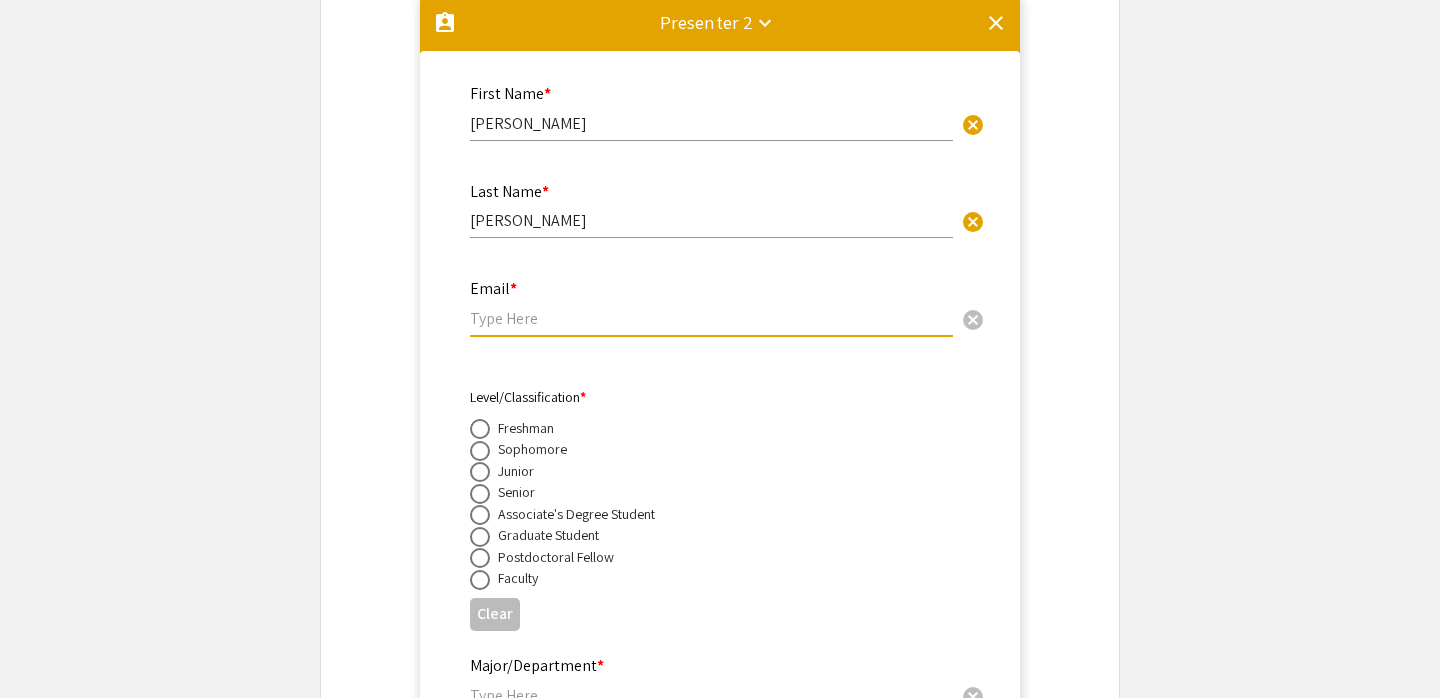 paste on "[EMAIL_ADDRESS][DOMAIN_NAME]" 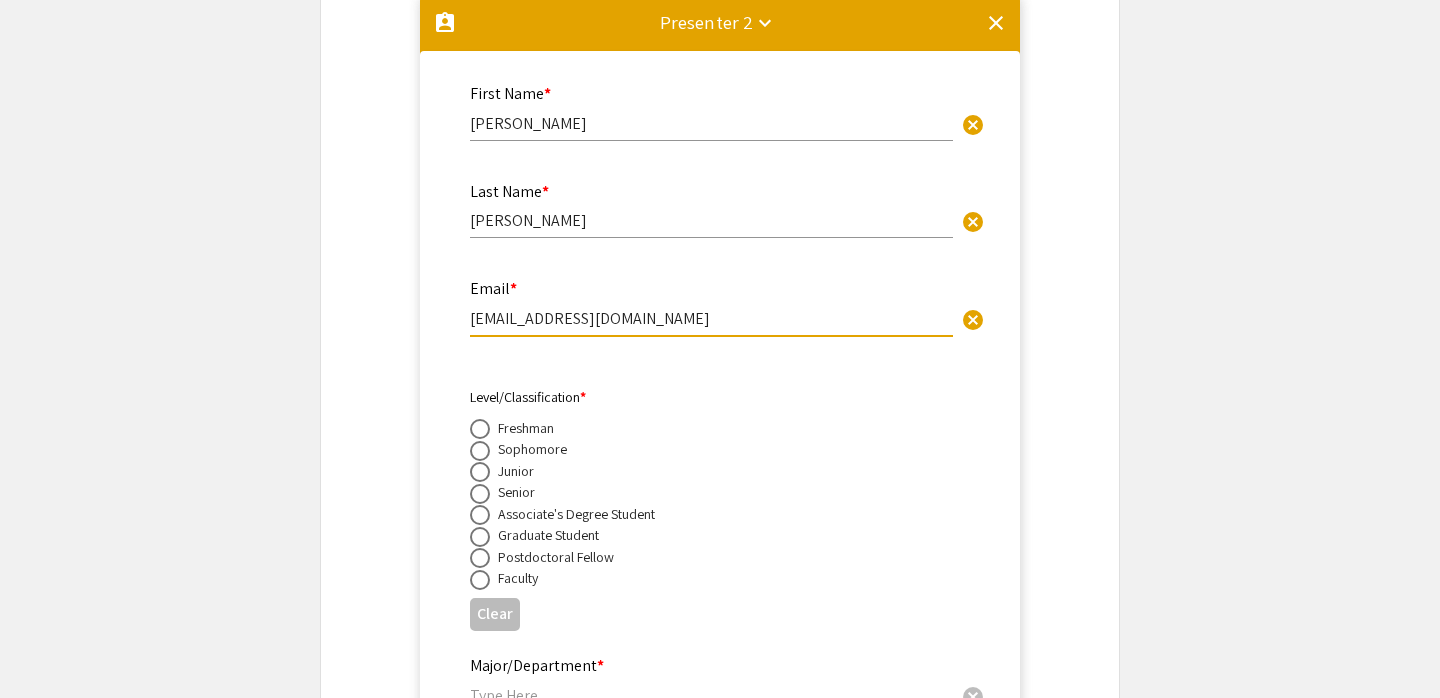 type on "[EMAIL_ADDRESS][DOMAIN_NAME]" 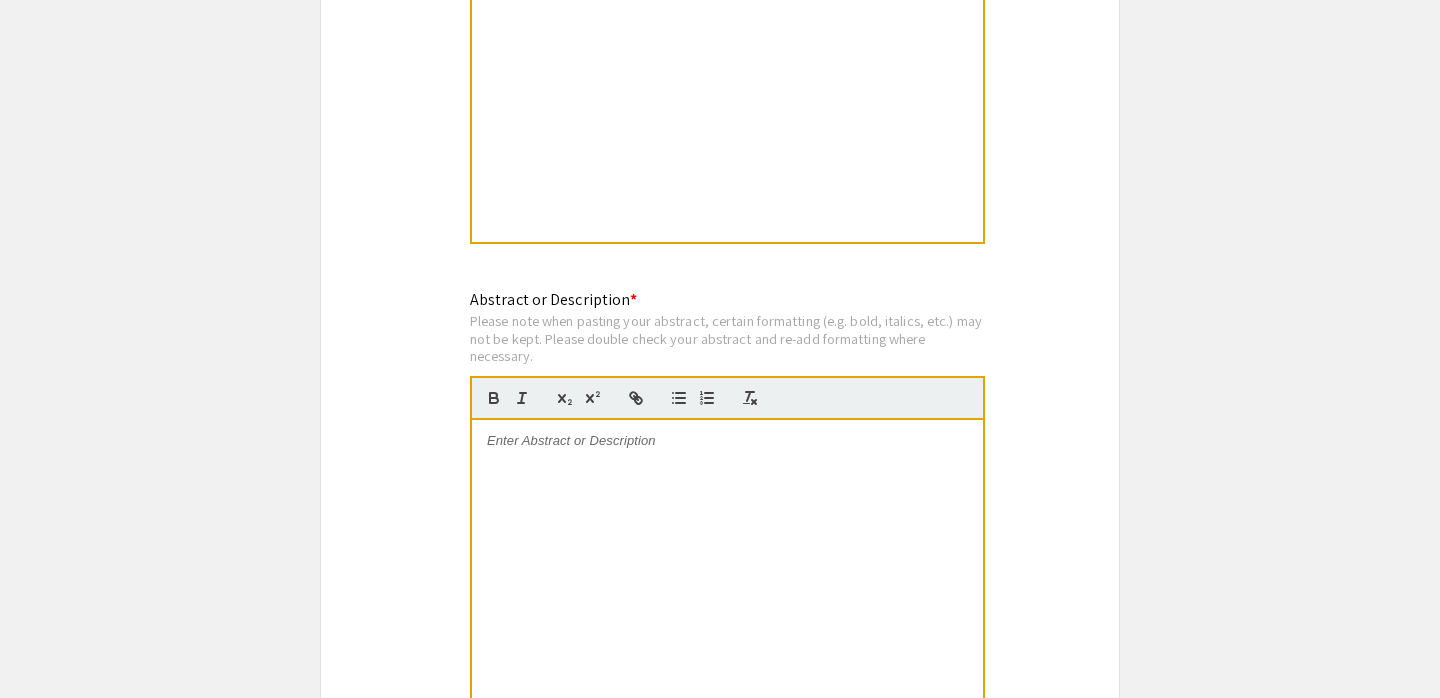 scroll, scrollTop: 2402, scrollLeft: 0, axis: vertical 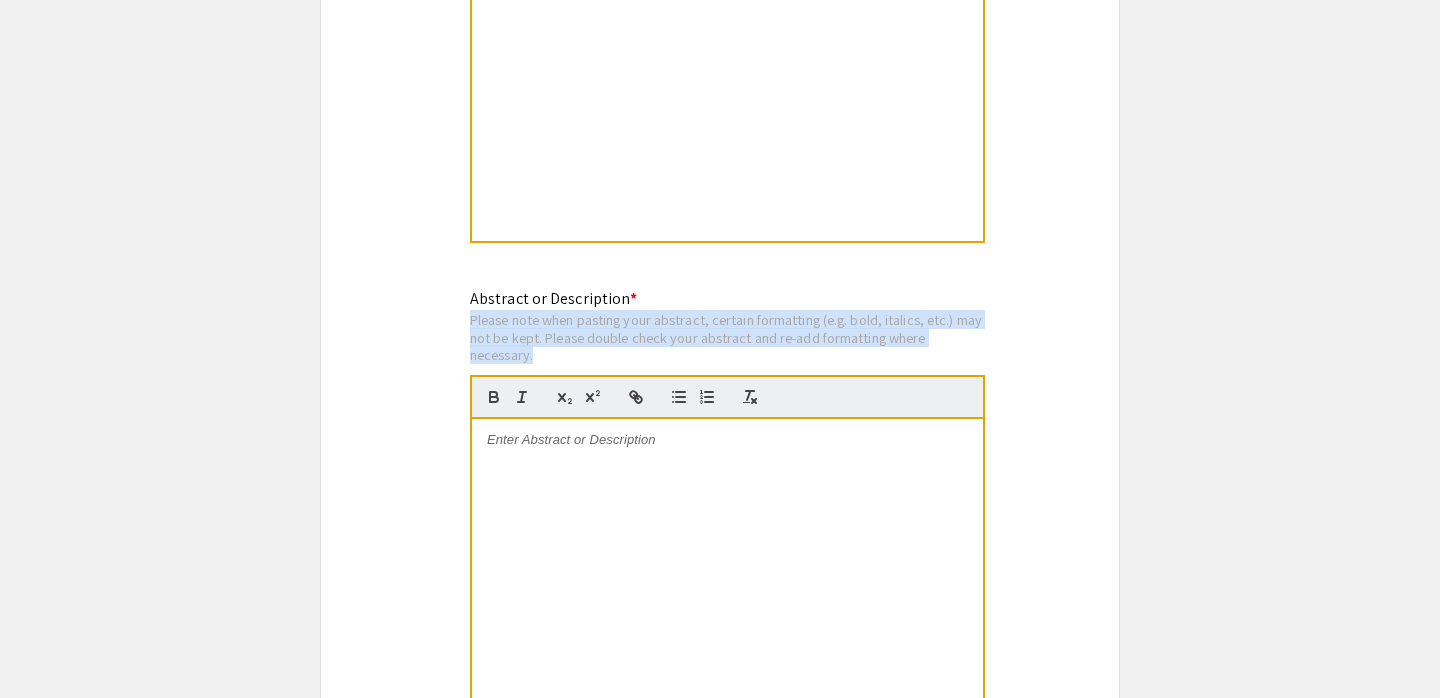 drag, startPoint x: 465, startPoint y: 321, endPoint x: 977, endPoint y: 357, distance: 513.26404 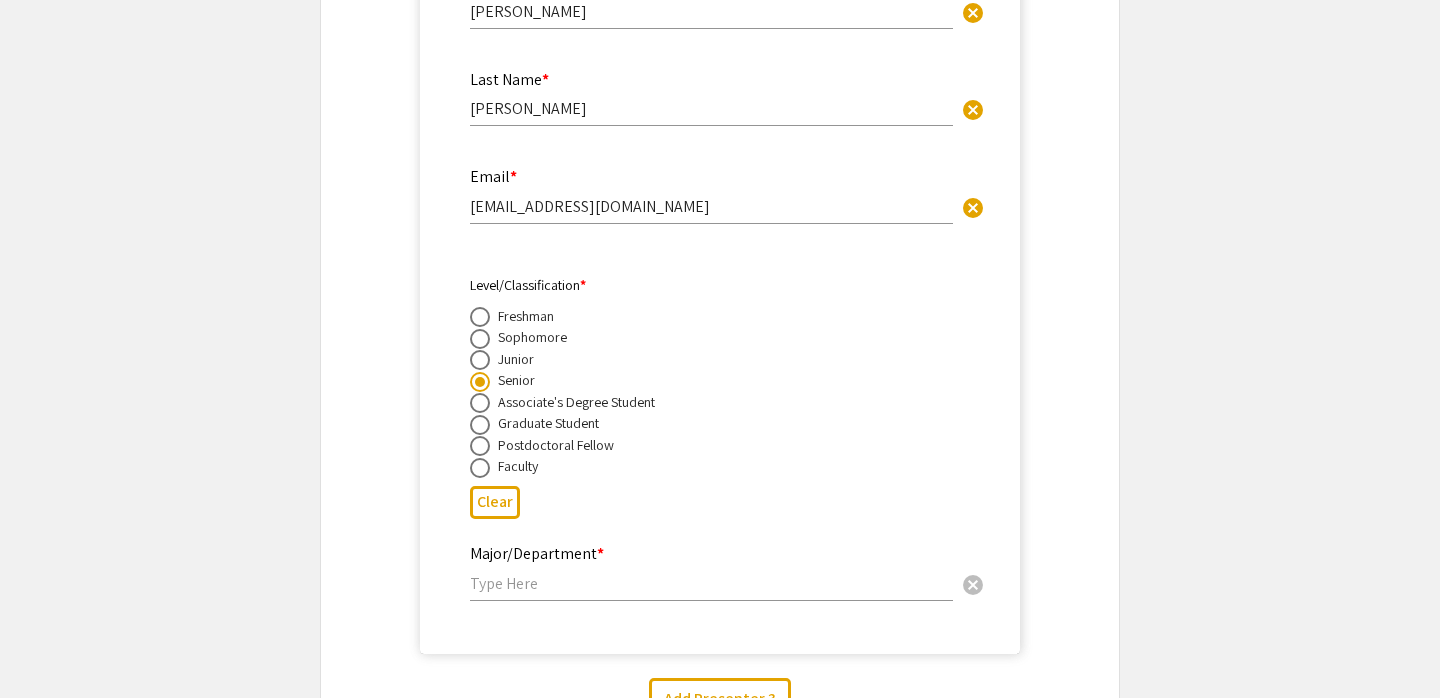 scroll, scrollTop: 1425, scrollLeft: 0, axis: vertical 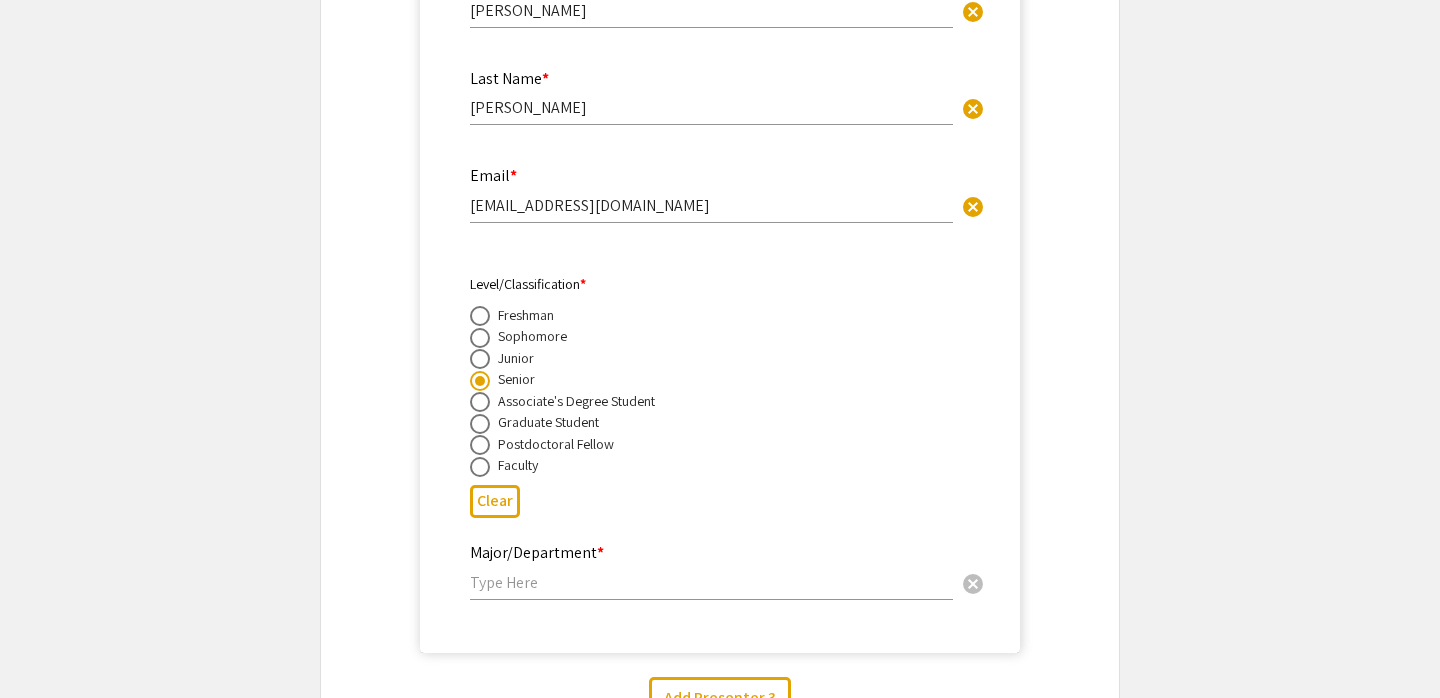 click at bounding box center (711, 582) 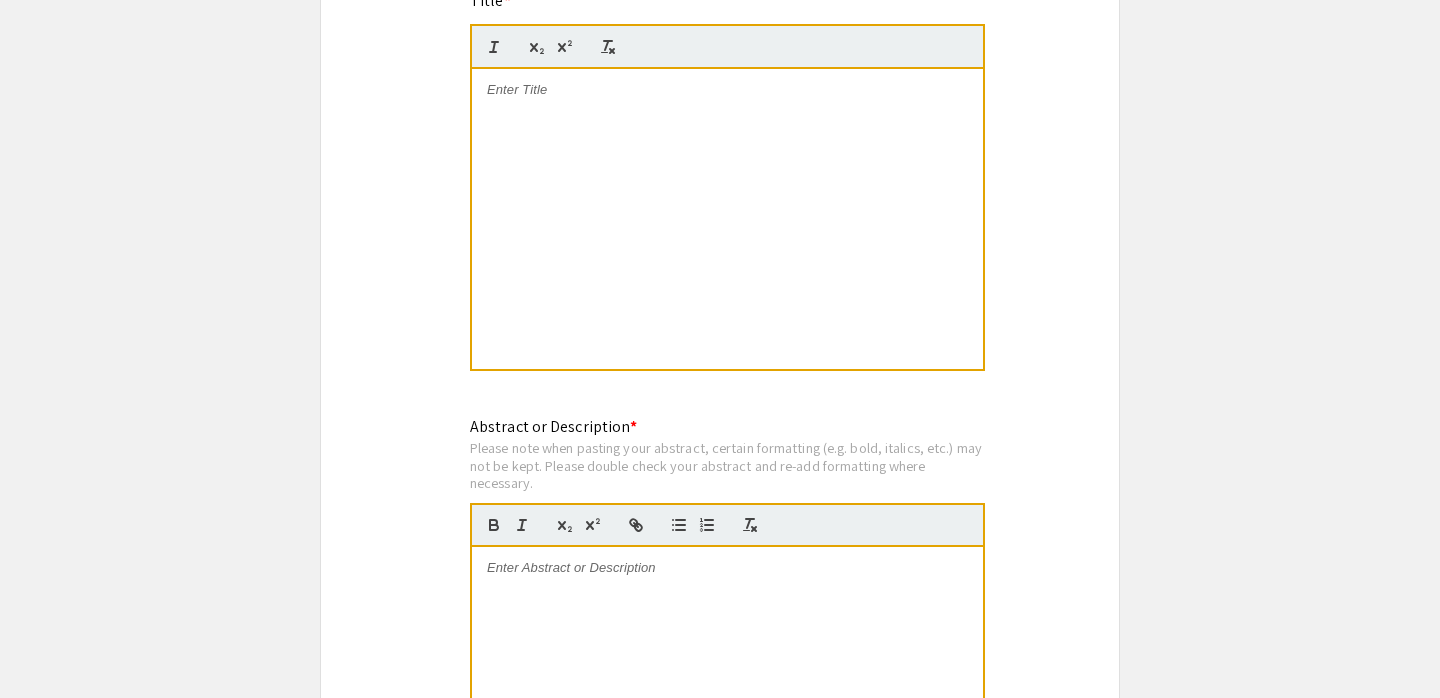 scroll, scrollTop: 2376, scrollLeft: 0, axis: vertical 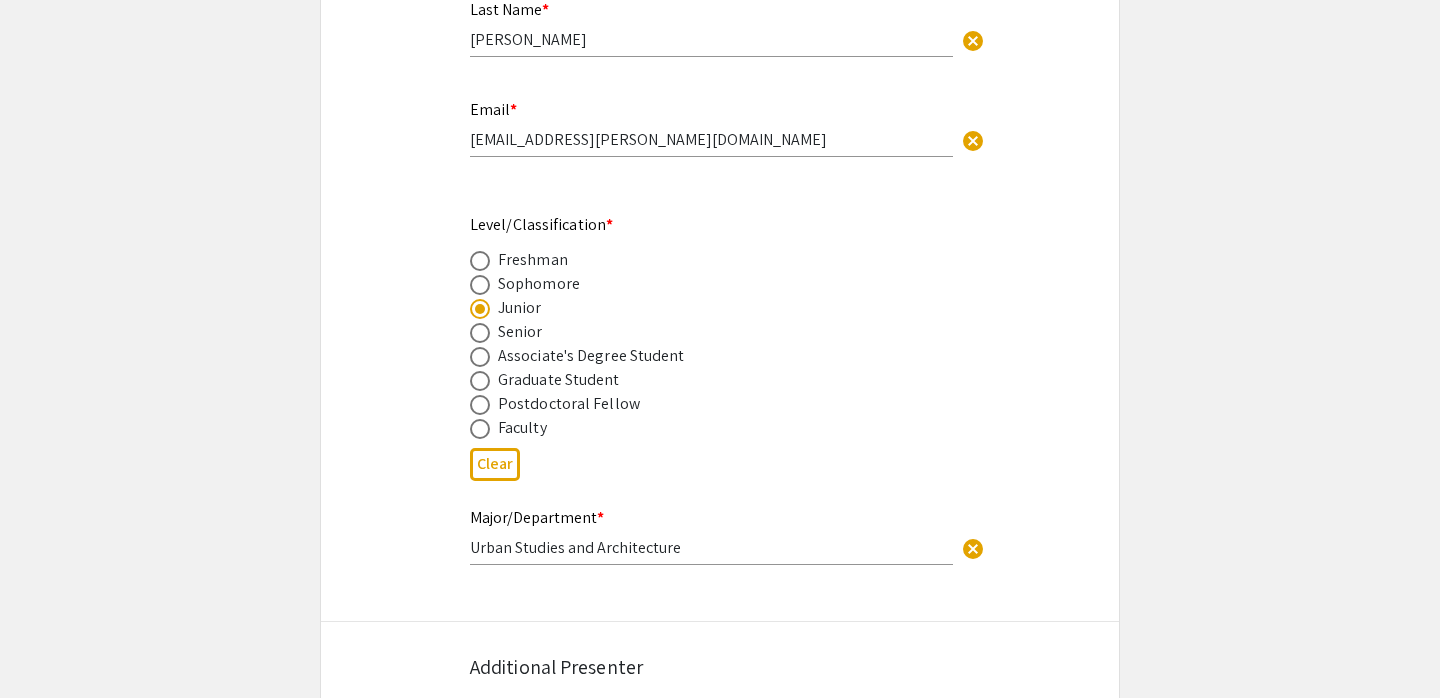 type on "Department of Environmental Studies and Science" 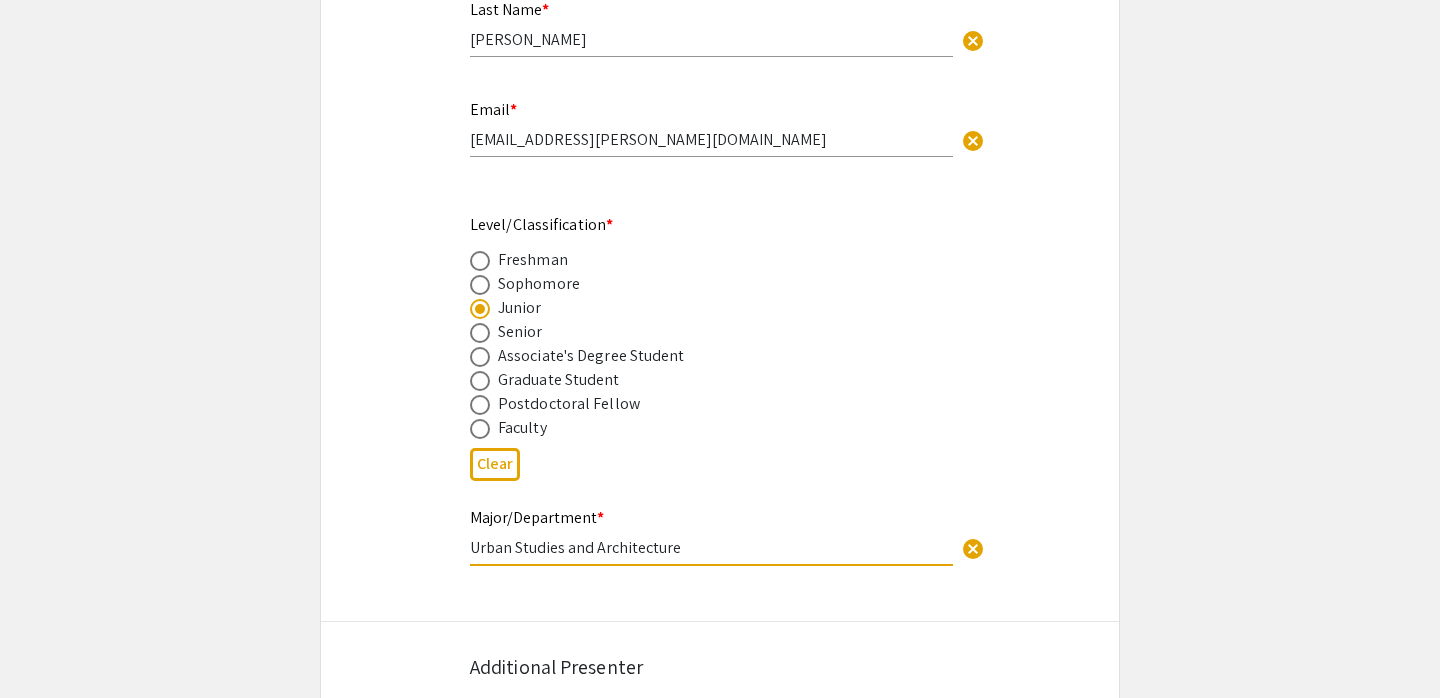 drag, startPoint x: 699, startPoint y: 552, endPoint x: 396, endPoint y: 552, distance: 303 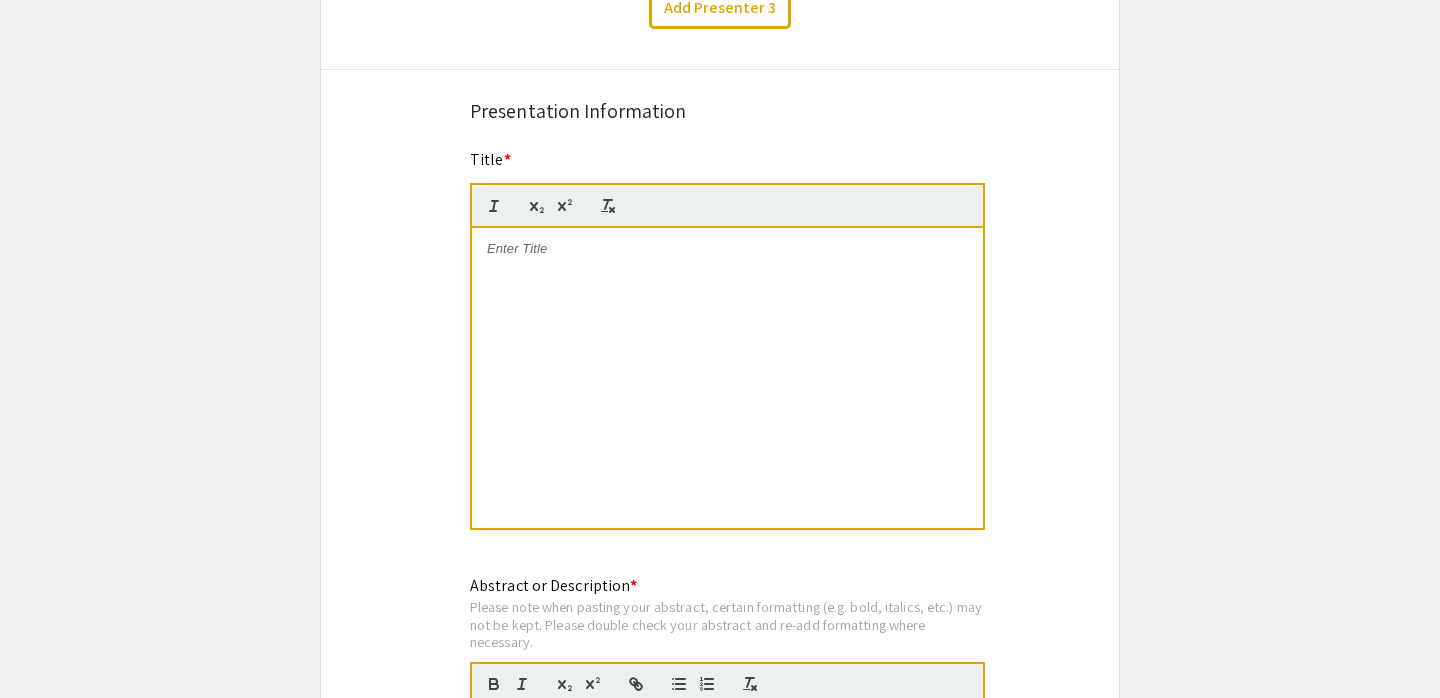 scroll, scrollTop: 2138, scrollLeft: 0, axis: vertical 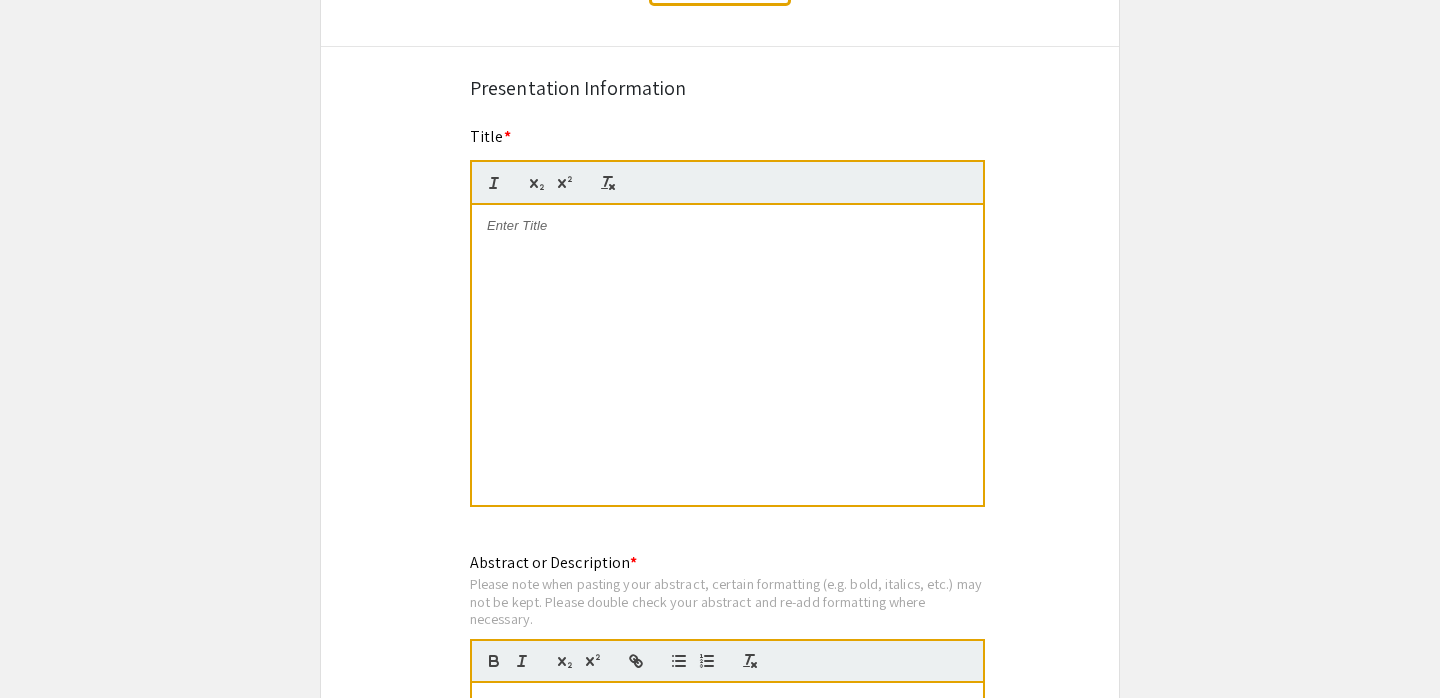 type on "Department of Urban Studies and Department of Architecture" 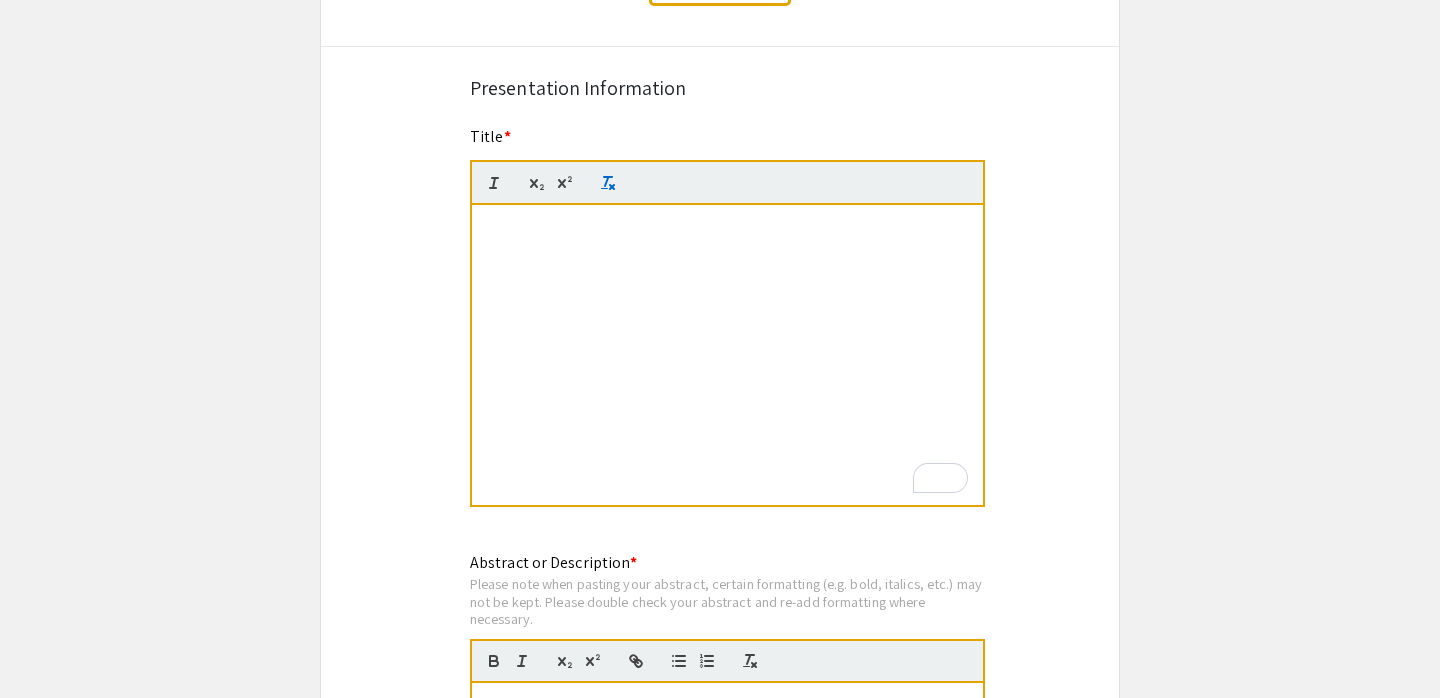 scroll, scrollTop: 0, scrollLeft: 0, axis: both 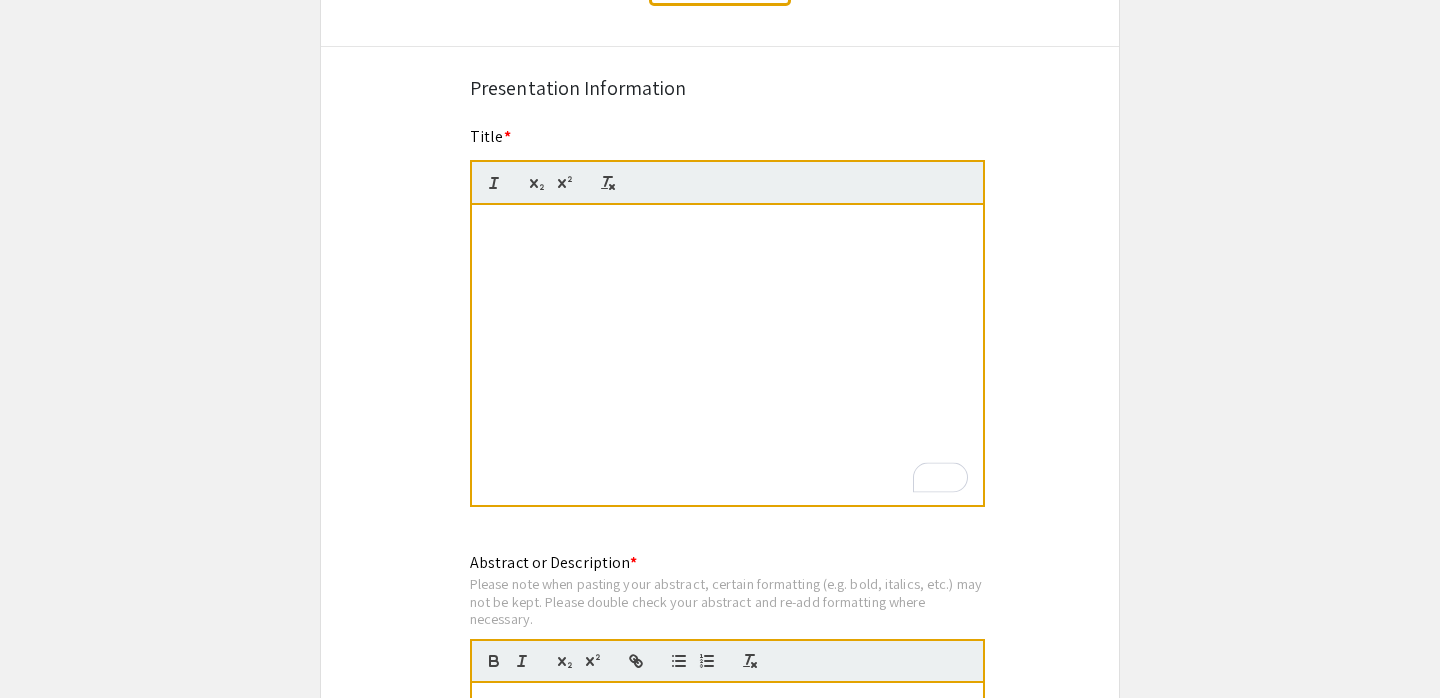 click on "Connectivity in the Community: An Analysis on Access Points in Relation to Identified High Priority Residences" at bounding box center [727, 235] 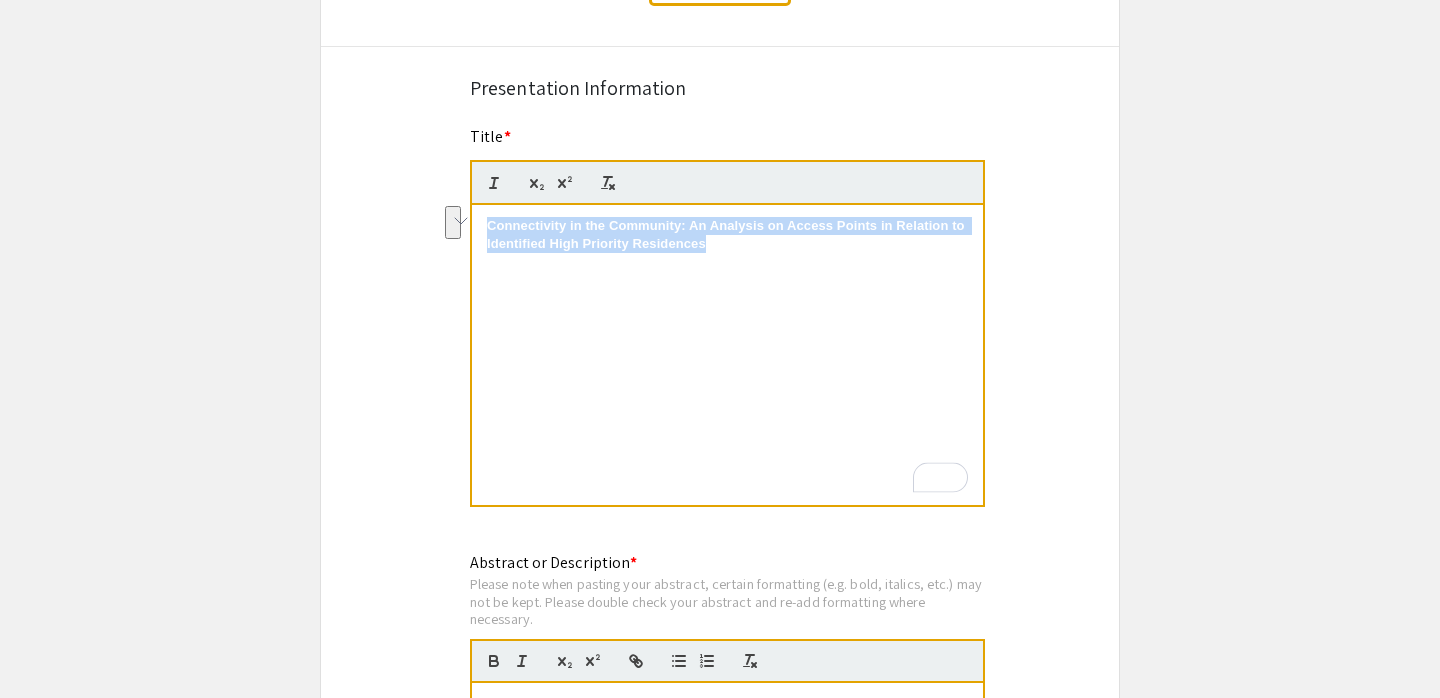 drag, startPoint x: 669, startPoint y: 302, endPoint x: 456, endPoint y: 202, distance: 235.30618 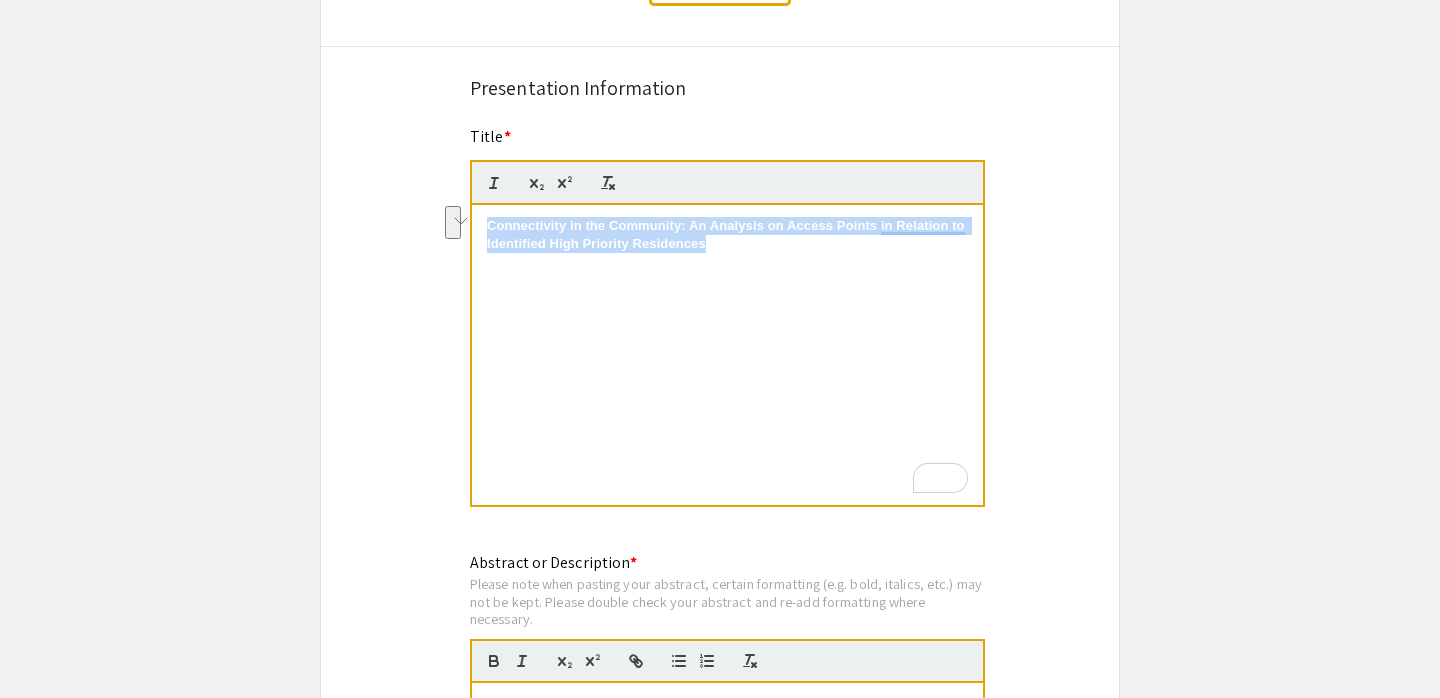 click on "Connectivity in the Community: An Analysis on Access Points in Relation to Identified High Priority Residences" at bounding box center [727, 355] 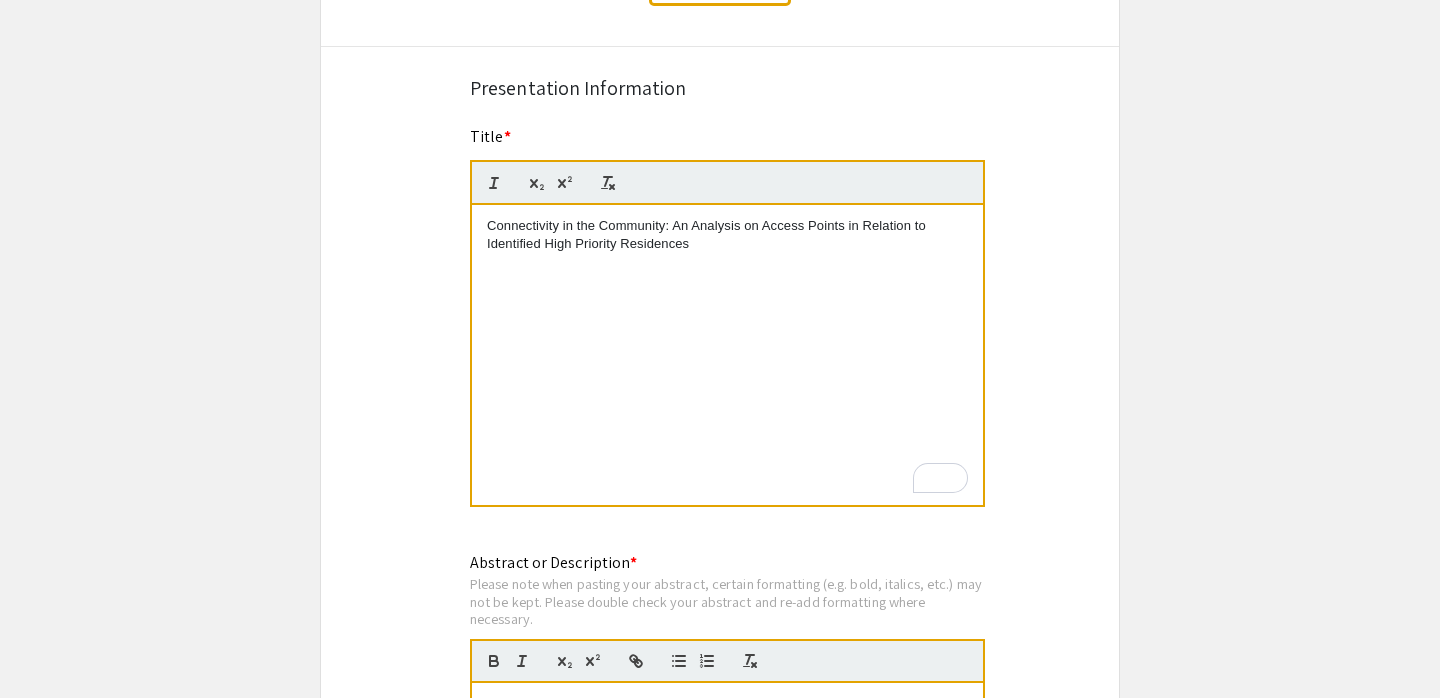 scroll, scrollTop: 0, scrollLeft: 0, axis: both 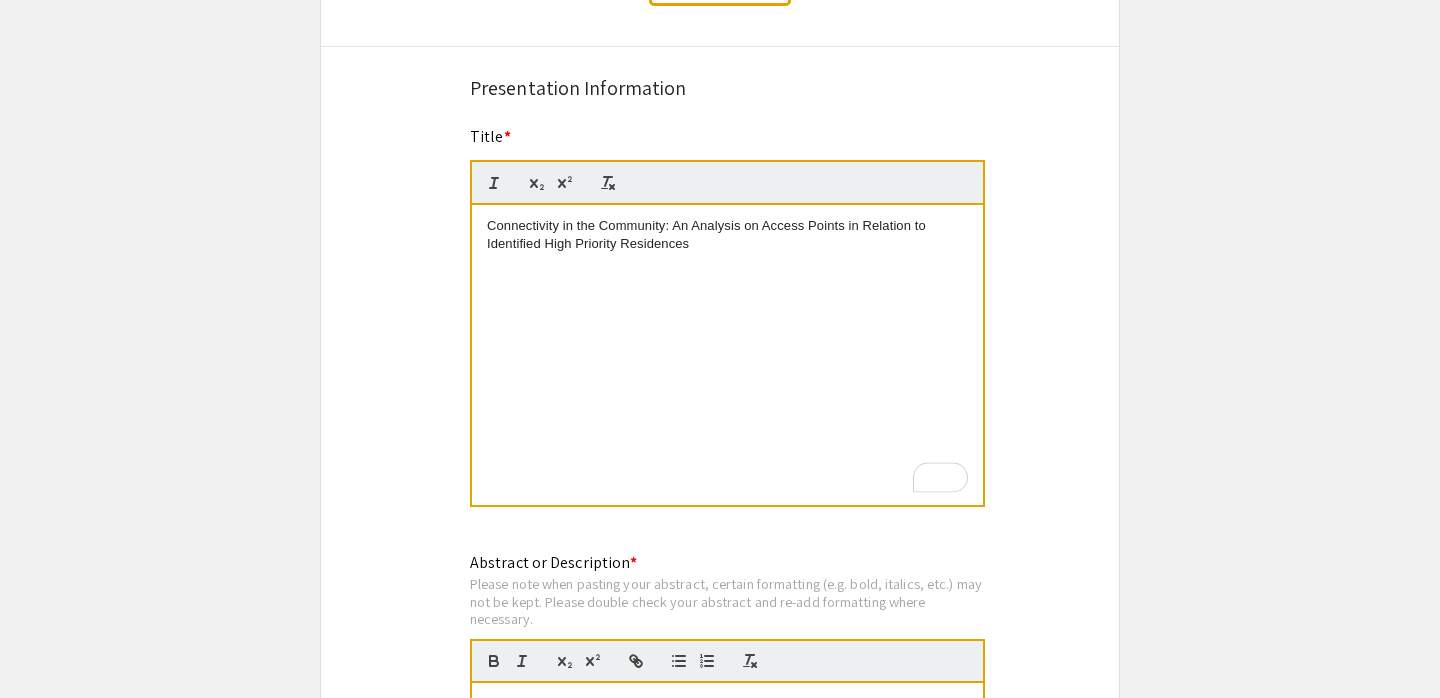 click on "Connectivity in the Community: An Analysis on Access Points in Relation to Identified High Priority Residences" at bounding box center (727, 235) 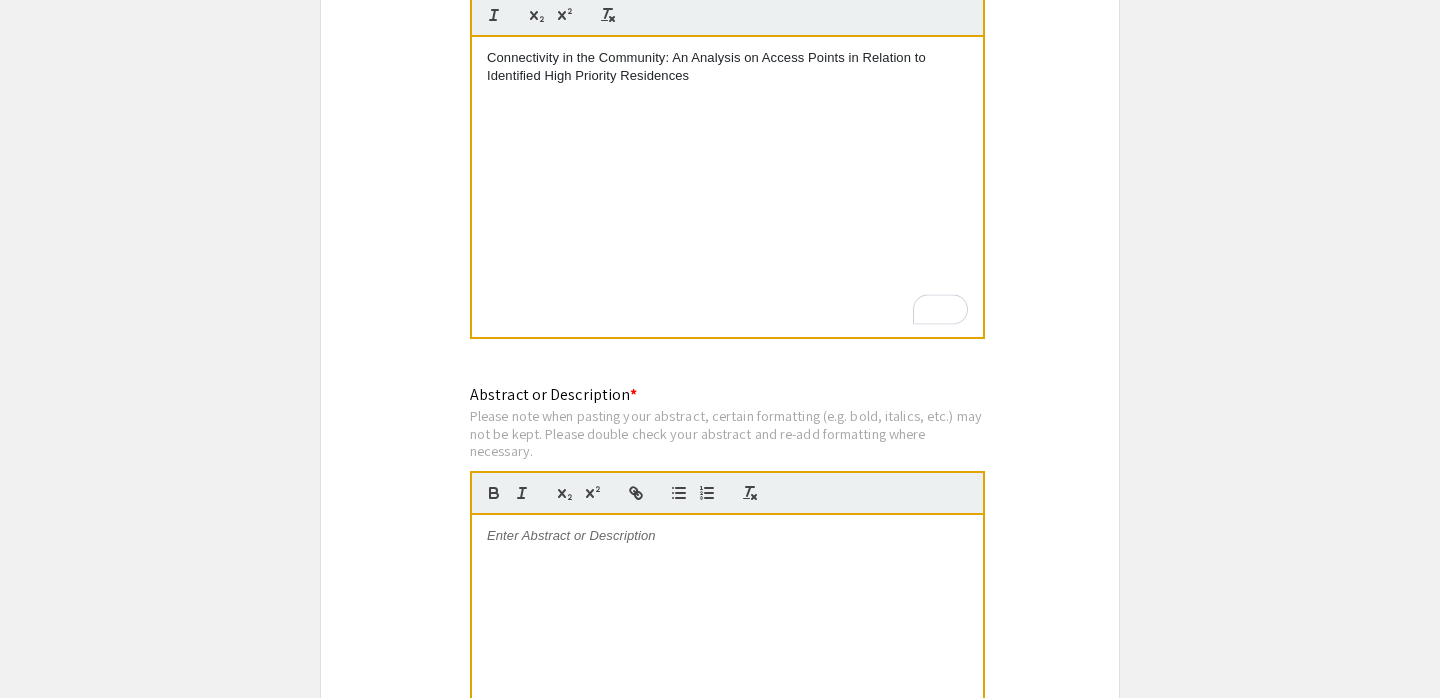 scroll, scrollTop: 2328, scrollLeft: 0, axis: vertical 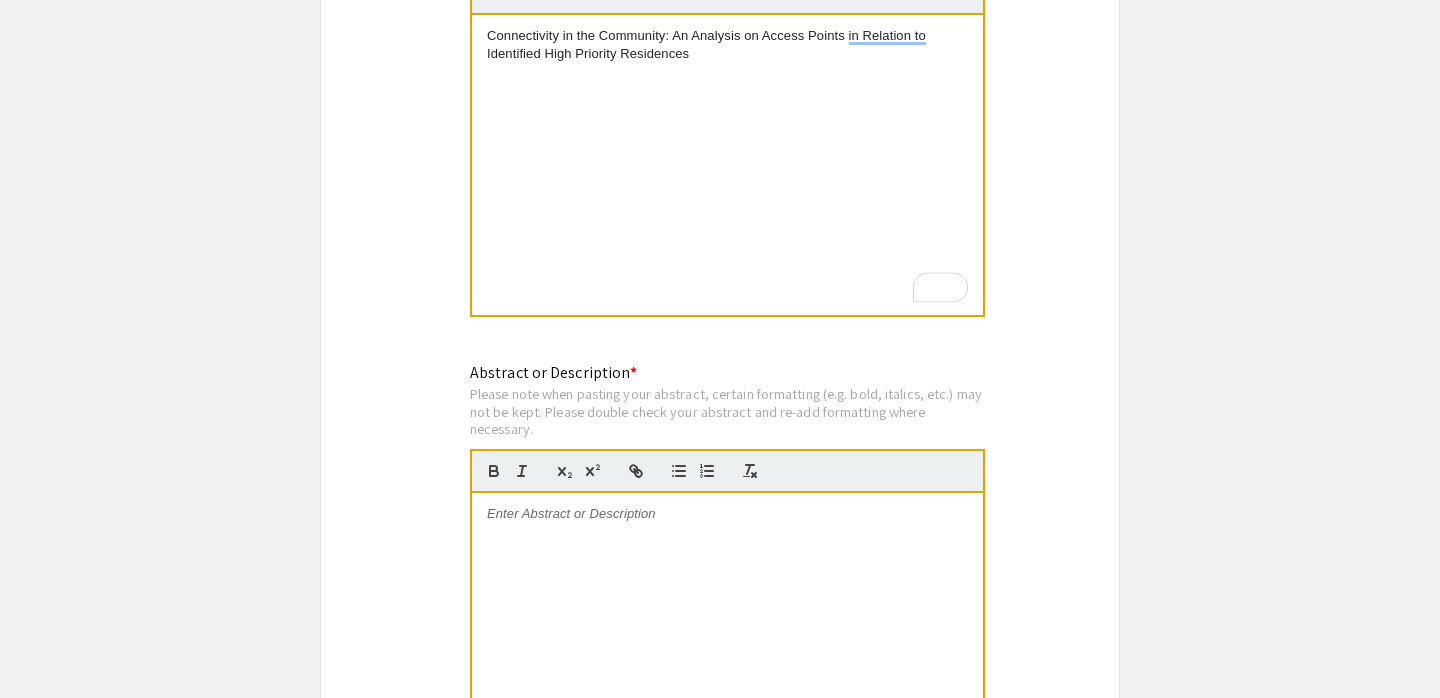 click at bounding box center [727, 643] 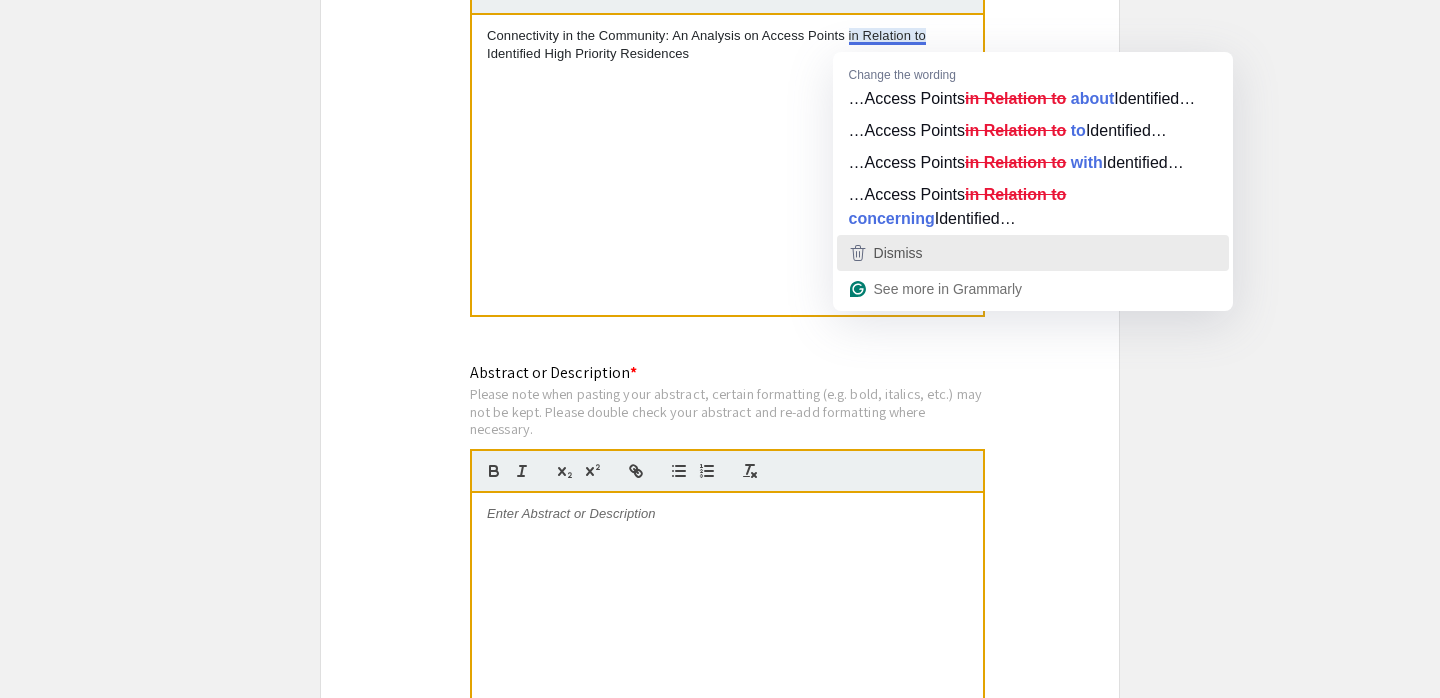 click on "Dismiss" at bounding box center (1033, 253) 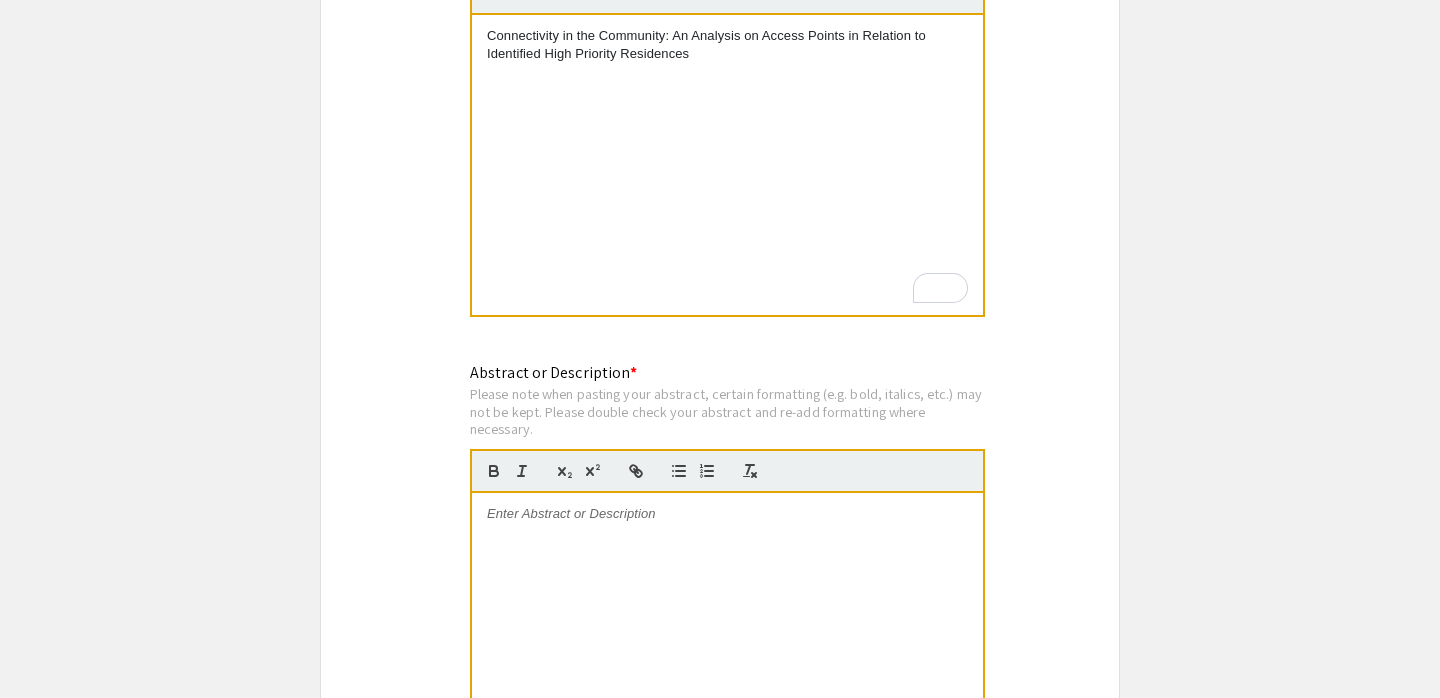 click at bounding box center (727, 643) 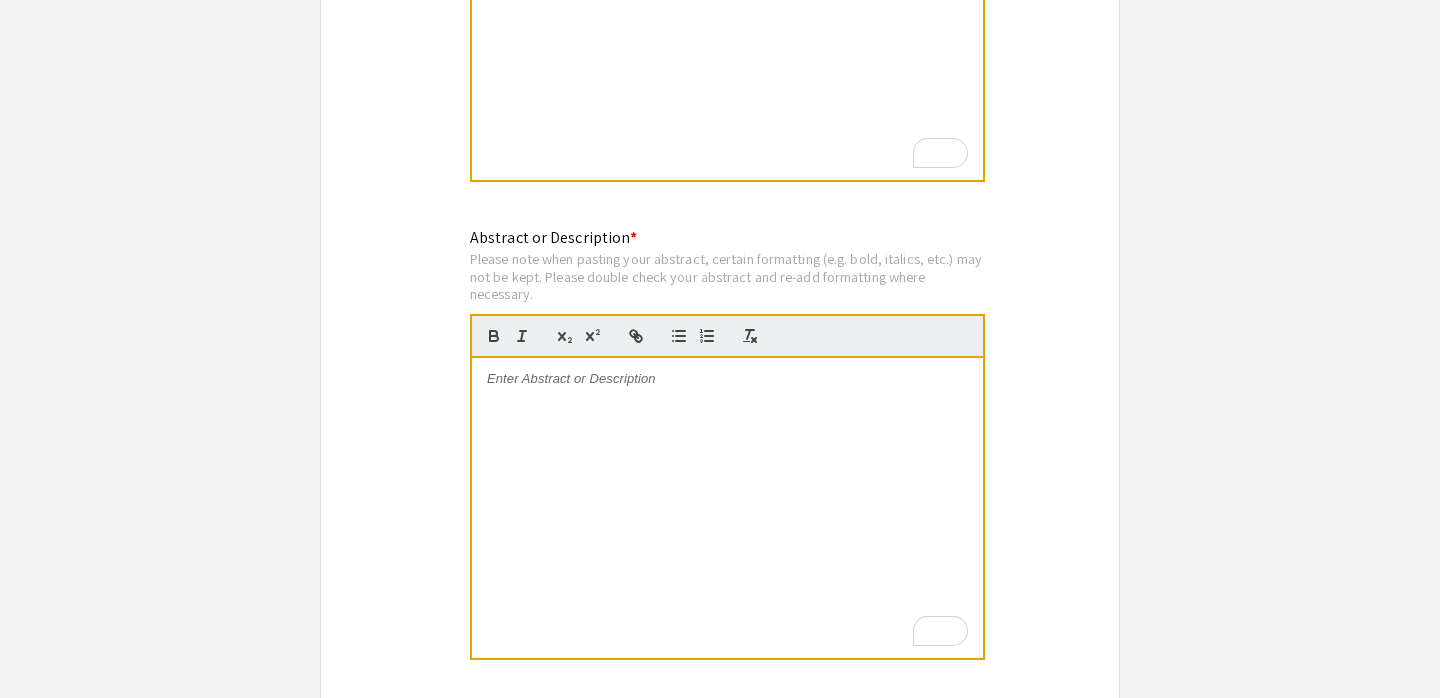 click at bounding box center (727, 379) 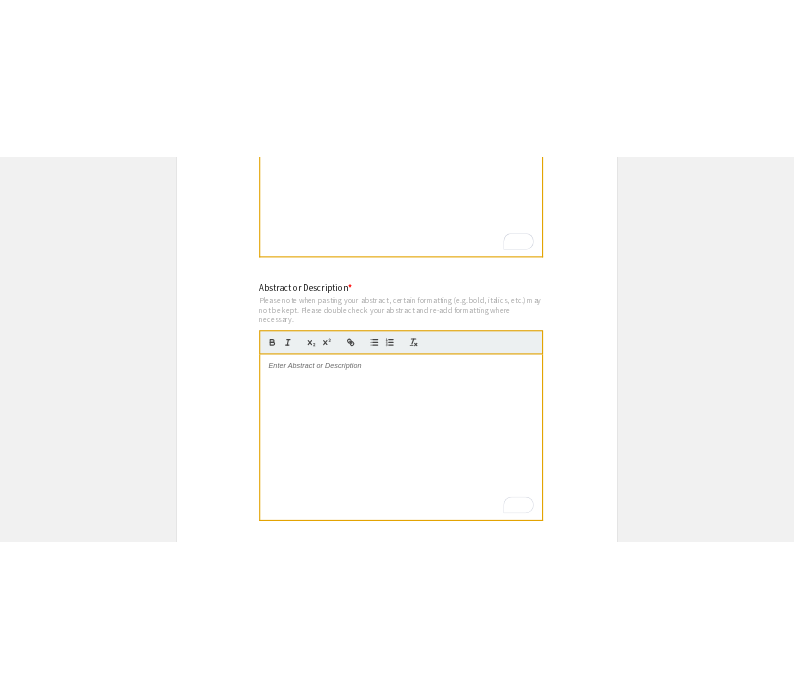 scroll, scrollTop: 0, scrollLeft: 0, axis: both 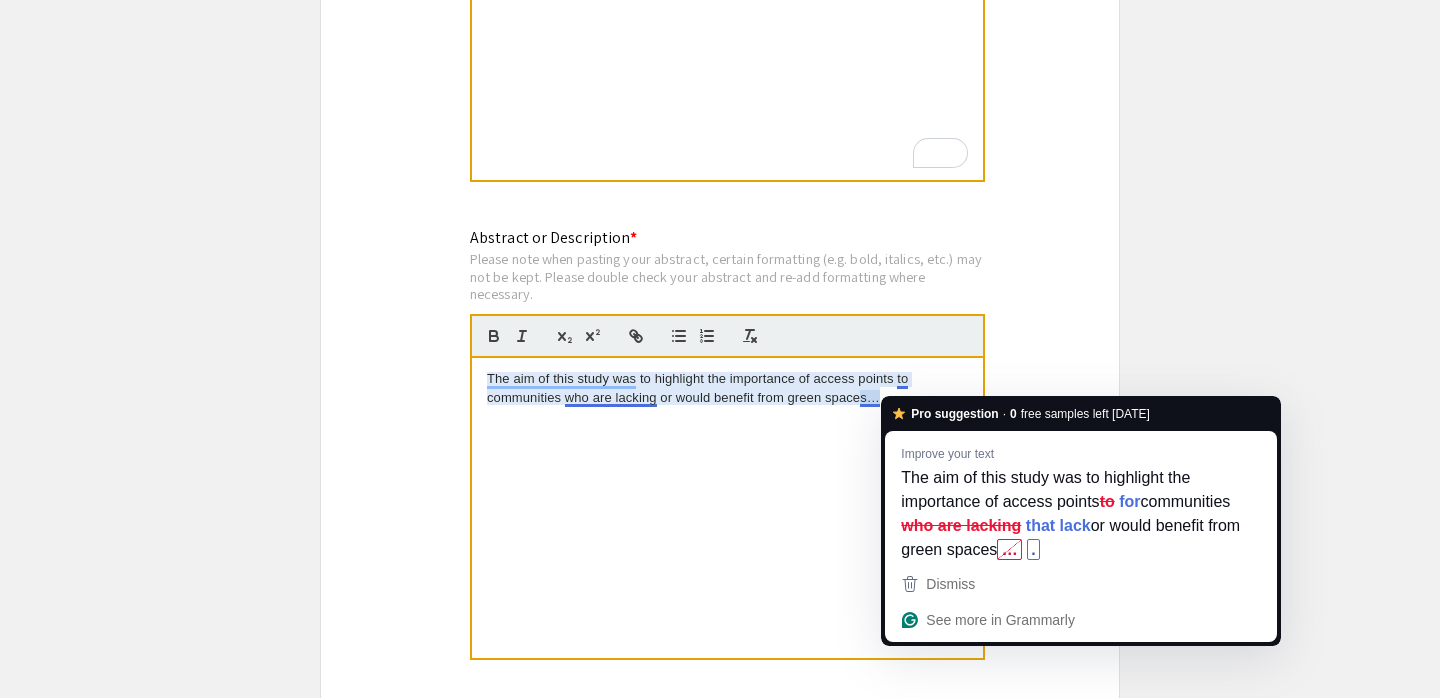 click on "Pro suggestion" at bounding box center [954, 413] 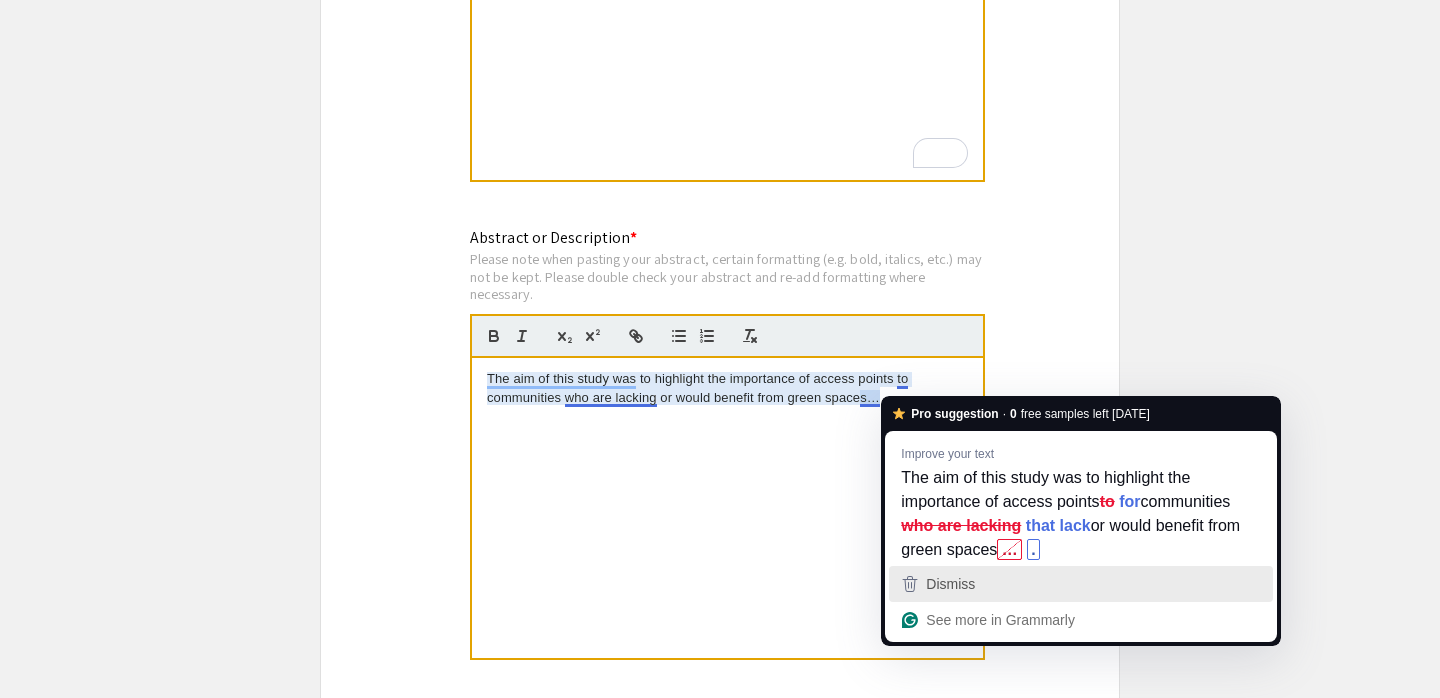 click on "Dismiss" at bounding box center [1081, 584] 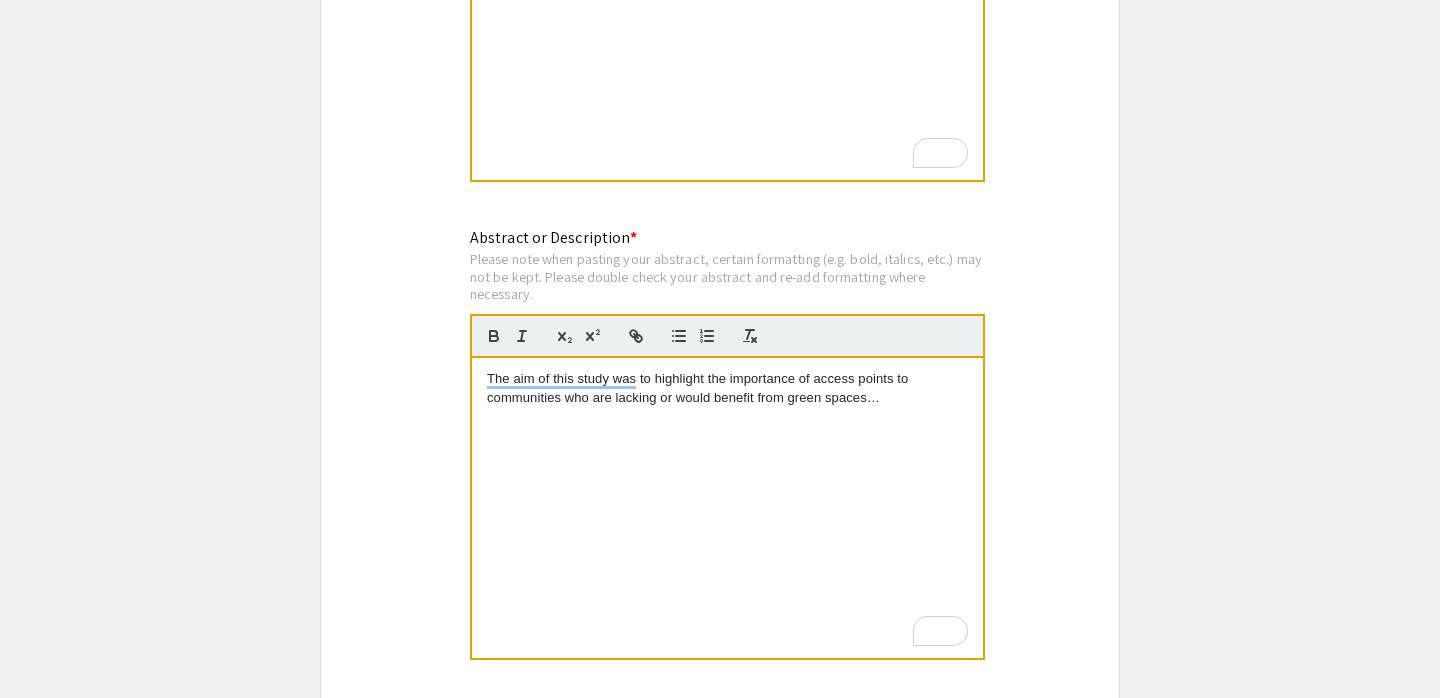 click on "The aim of this study was to highlight the importance of access points to communities who are lacking or would benefit from green spaces…" at bounding box center (727, 388) 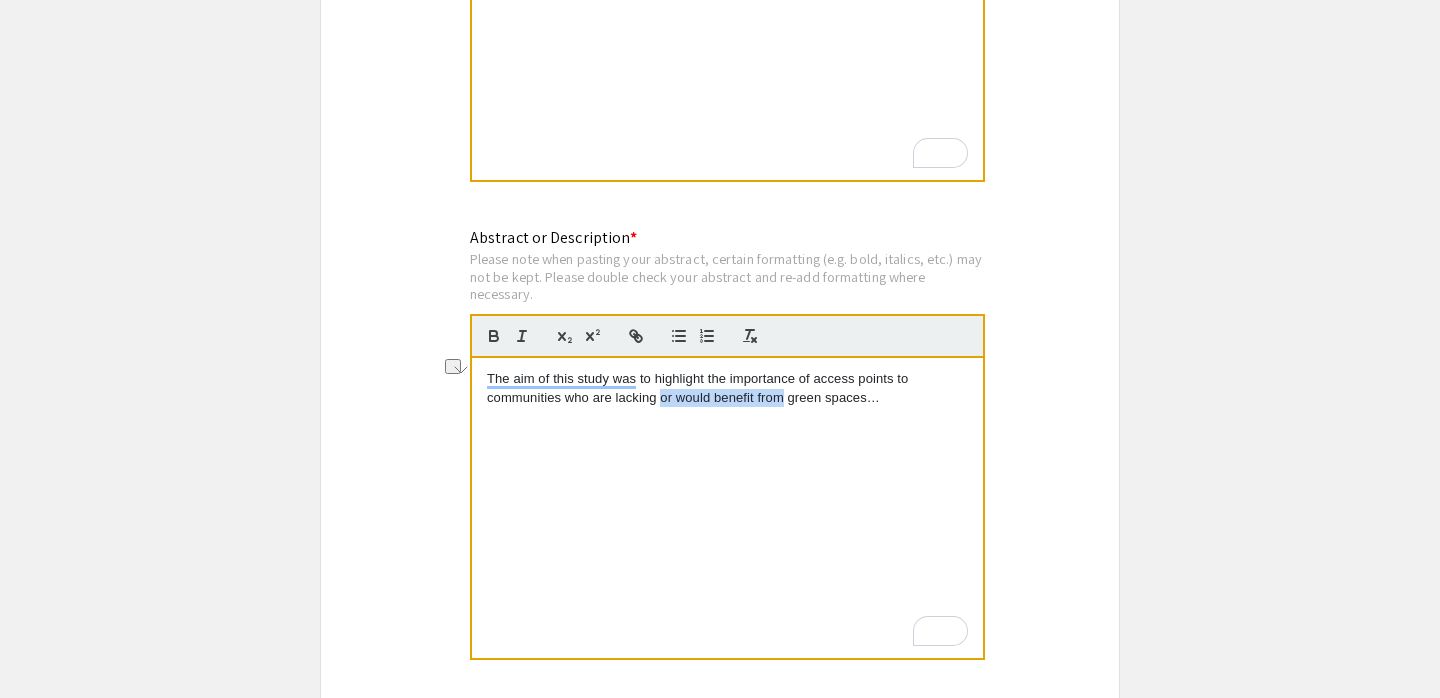 drag, startPoint x: 660, startPoint y: 405, endPoint x: 784, endPoint y: 397, distance: 124.2578 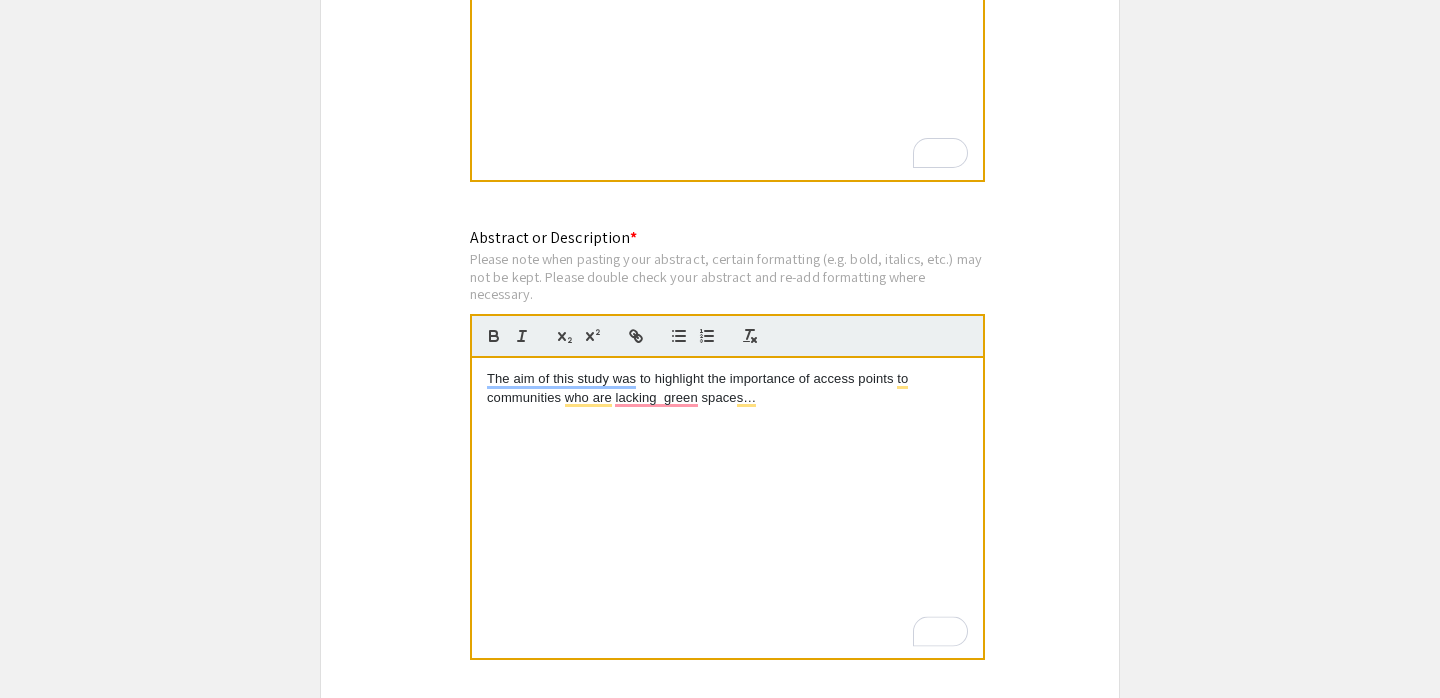 type 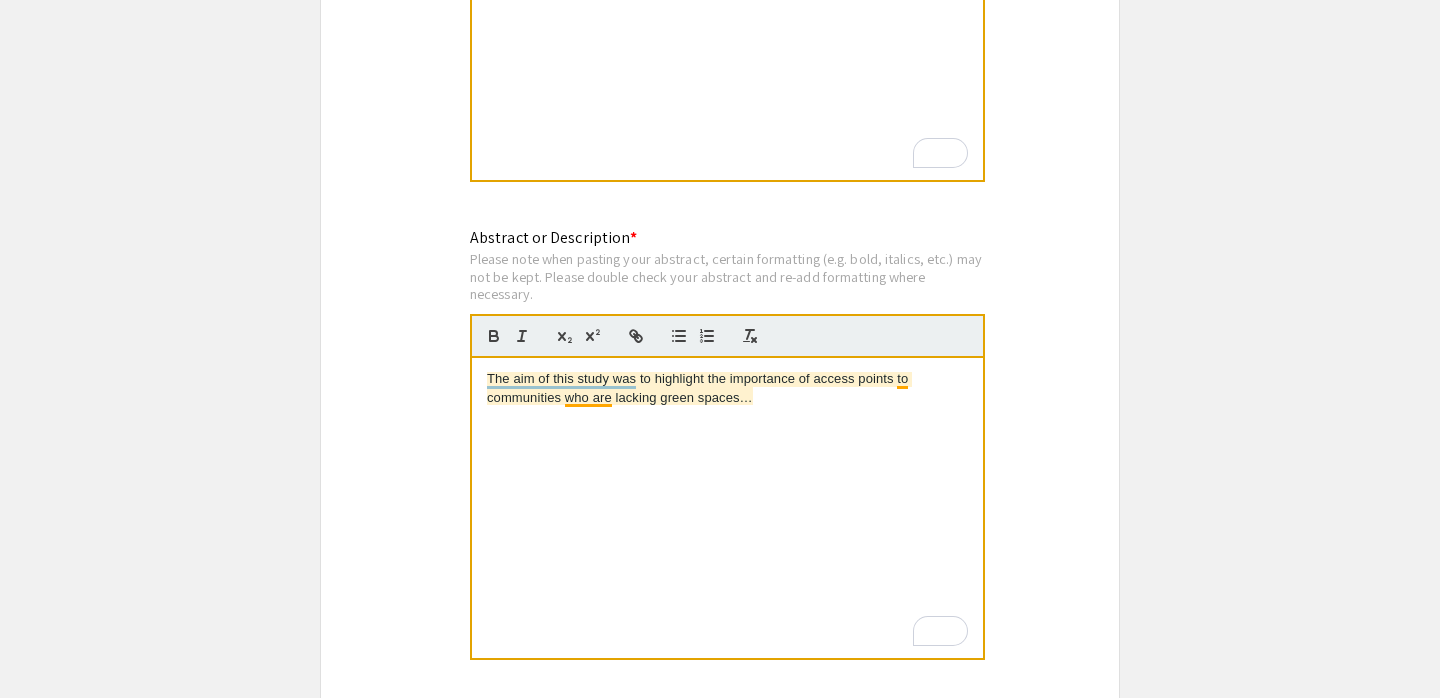 click on "The aim of this study was to highlight the importance of access points to communities who are lacking green spaces…" at bounding box center [727, 388] 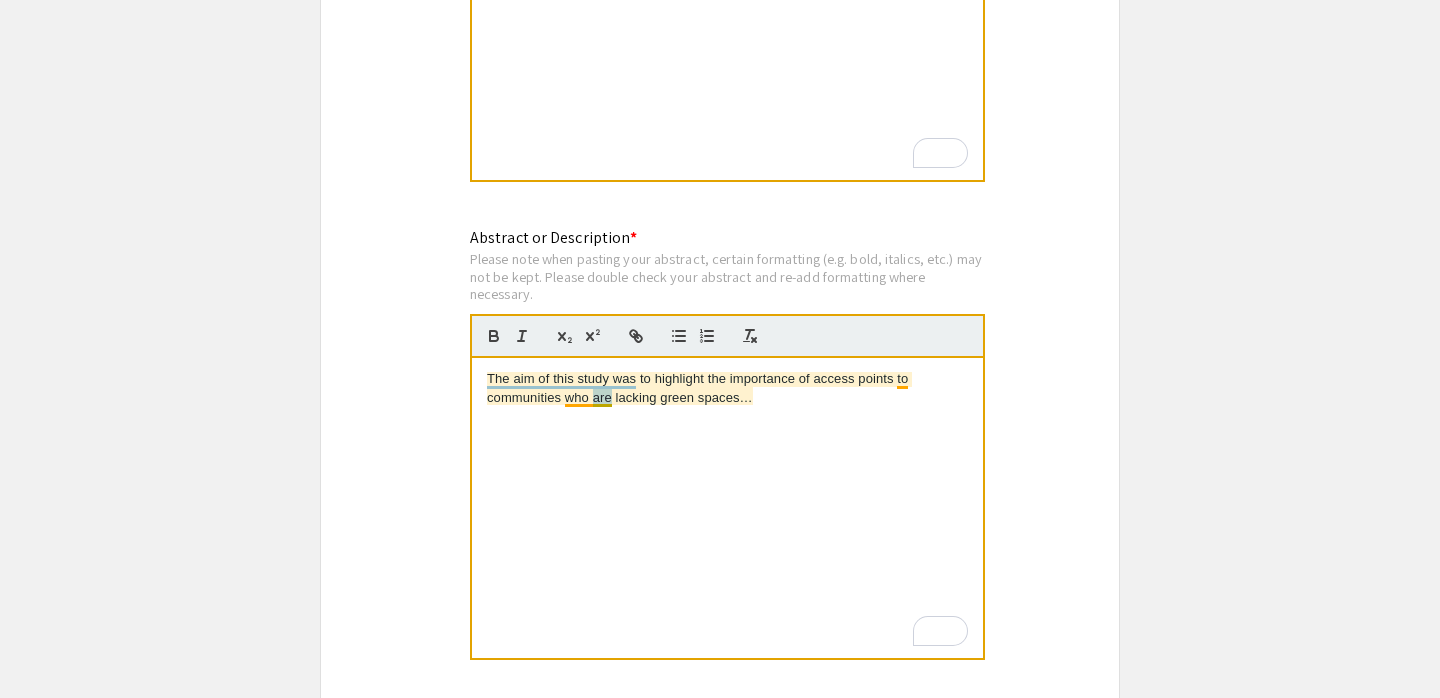 click on "The aim of this study was to highlight the importance of access points to communities who are lacking green spaces…" at bounding box center (727, 388) 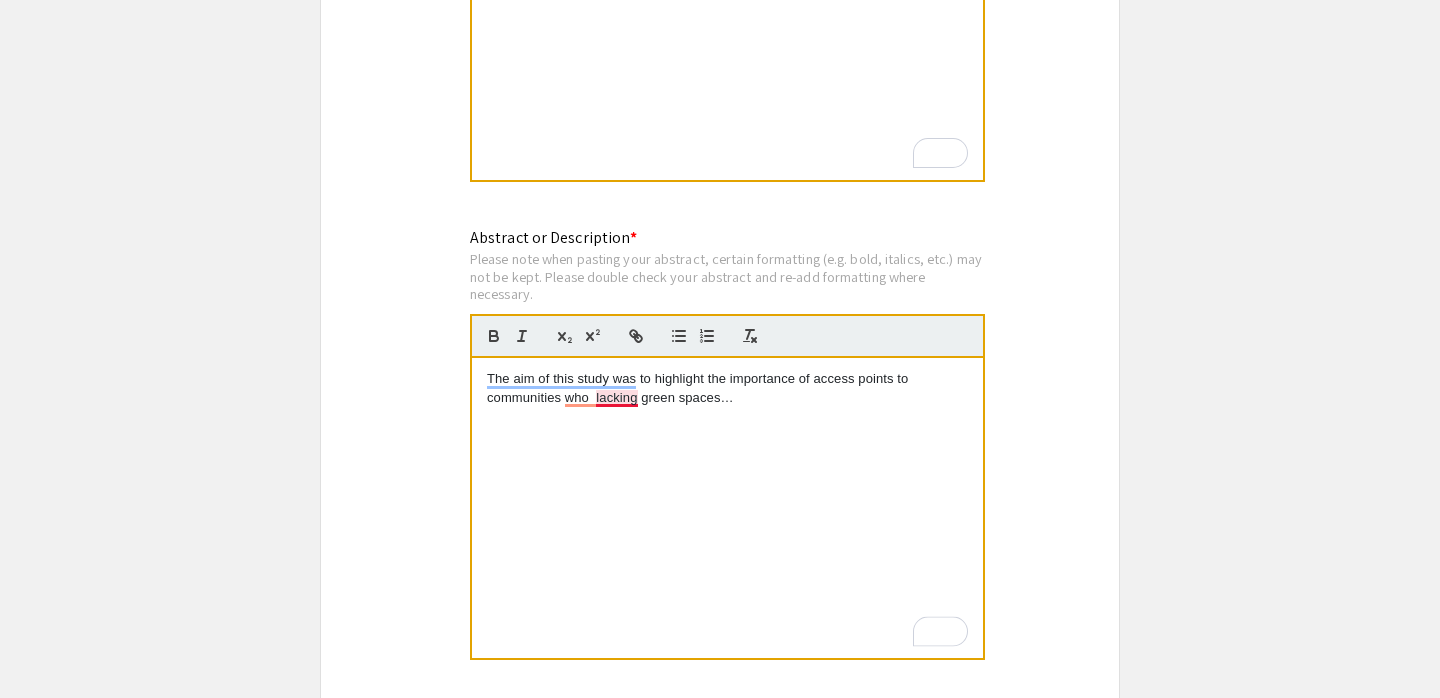 click on "The aim of this study was to highlight the importance of access points to communities who  lacking green spaces…" at bounding box center [727, 388] 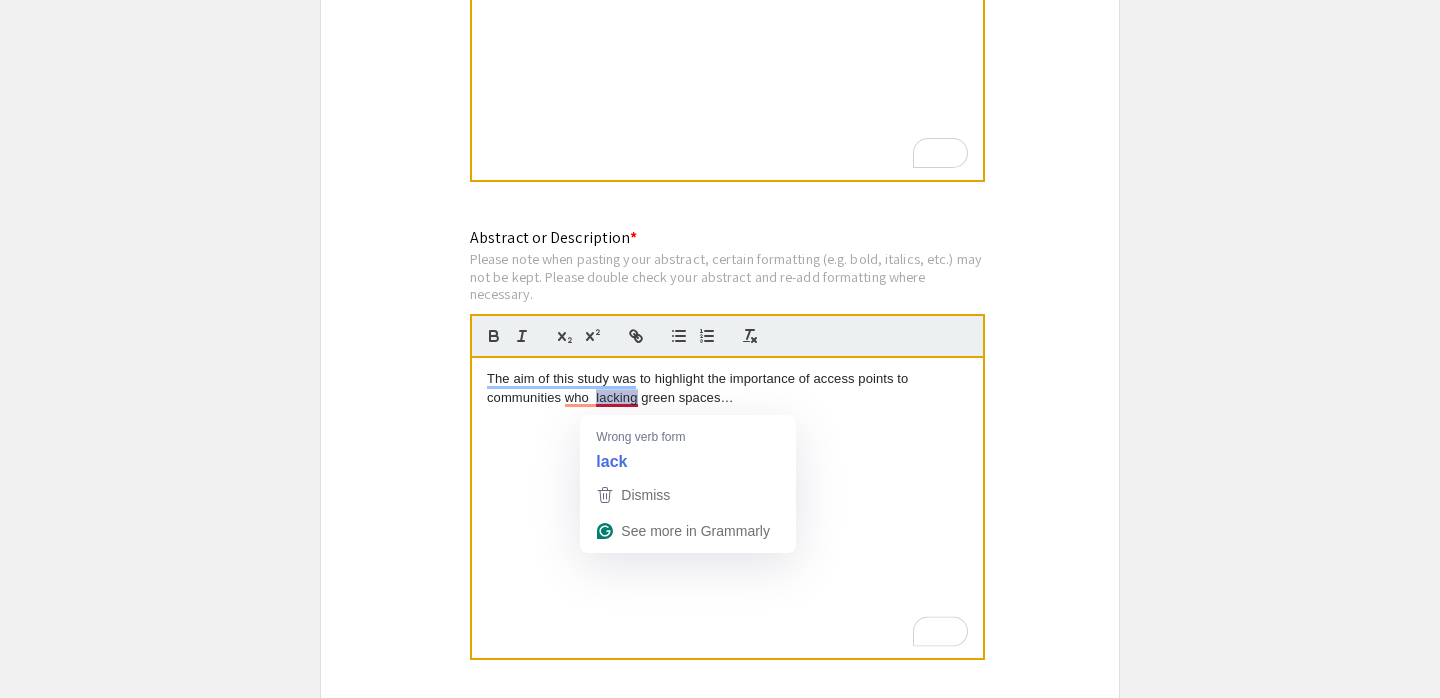 click on "The aim of this study was to highlight the importance of access points to communities who  lacking green spaces…" at bounding box center (727, 388) 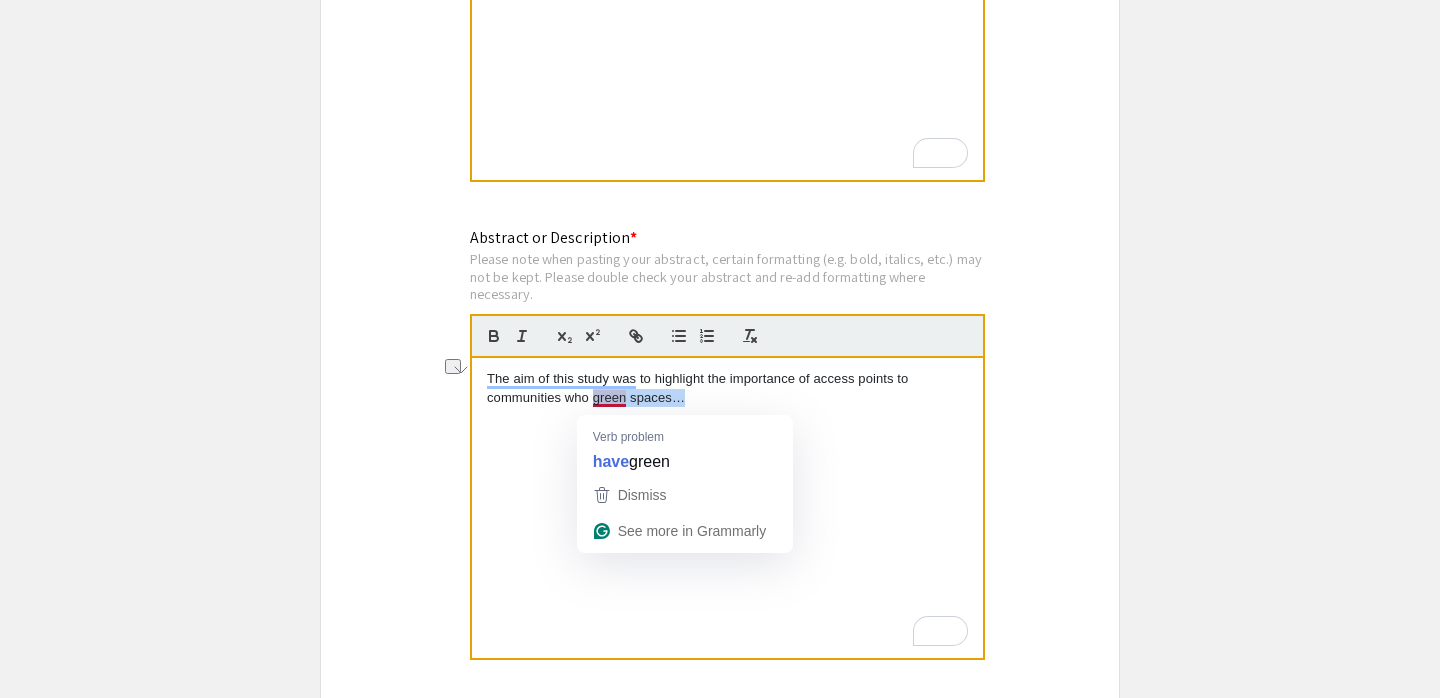 drag, startPoint x: 697, startPoint y: 421, endPoint x: 593, endPoint y: 409, distance: 104.69002 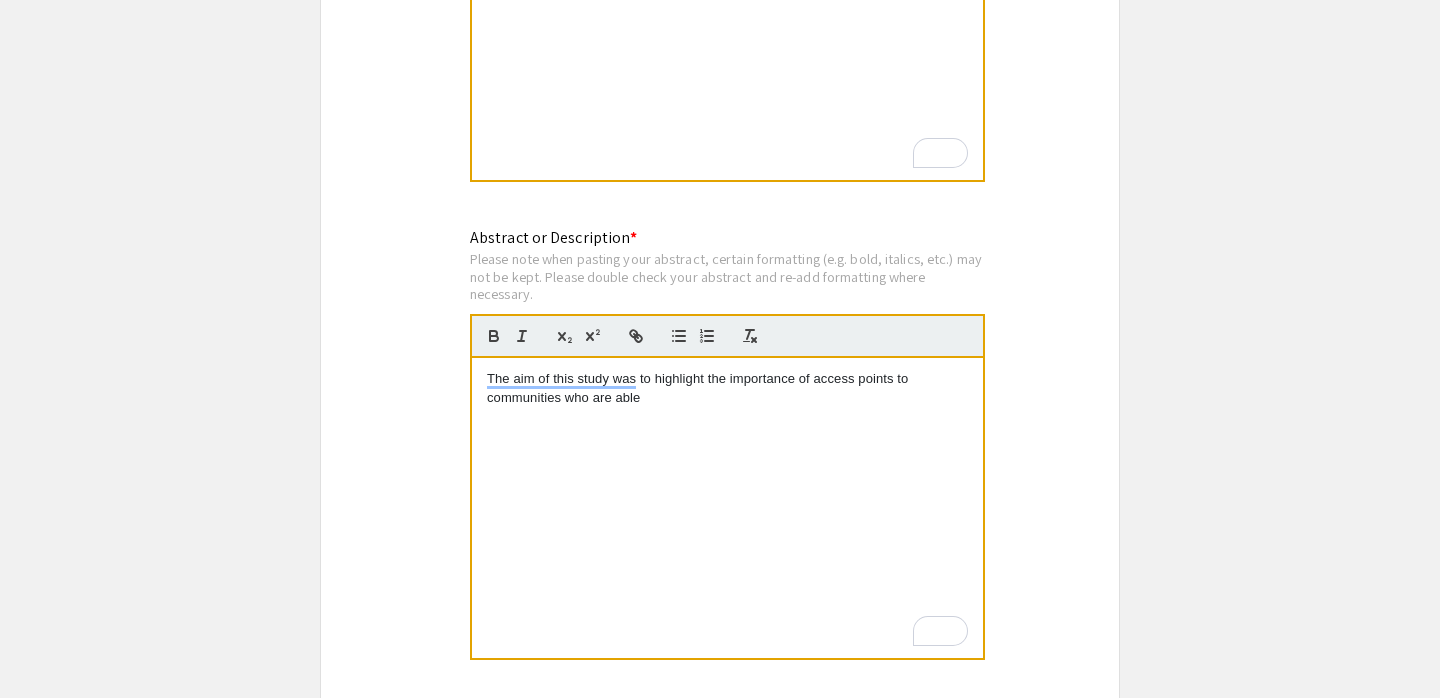 click on "The aim of this study was to highlight the importance of access points to communities who are able" at bounding box center (727, 388) 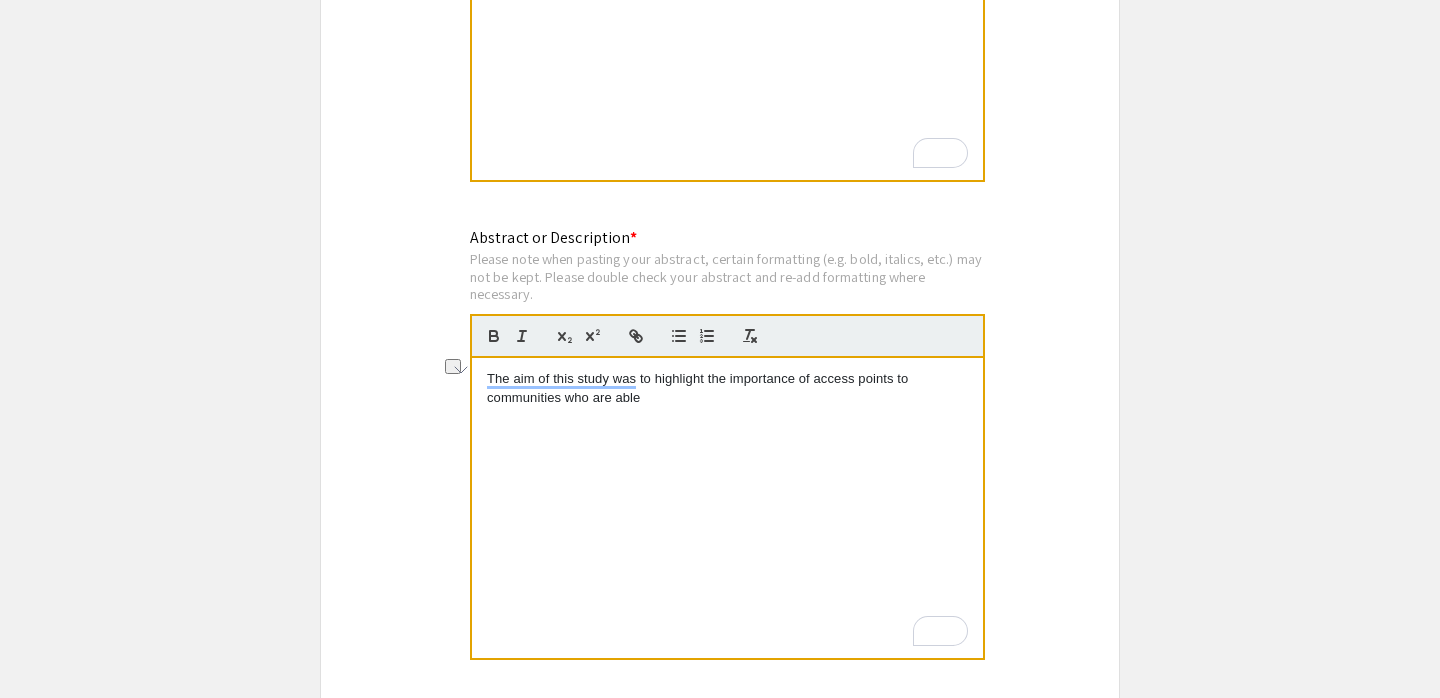 drag, startPoint x: 666, startPoint y: 407, endPoint x: 458, endPoint y: 401, distance: 208.08652 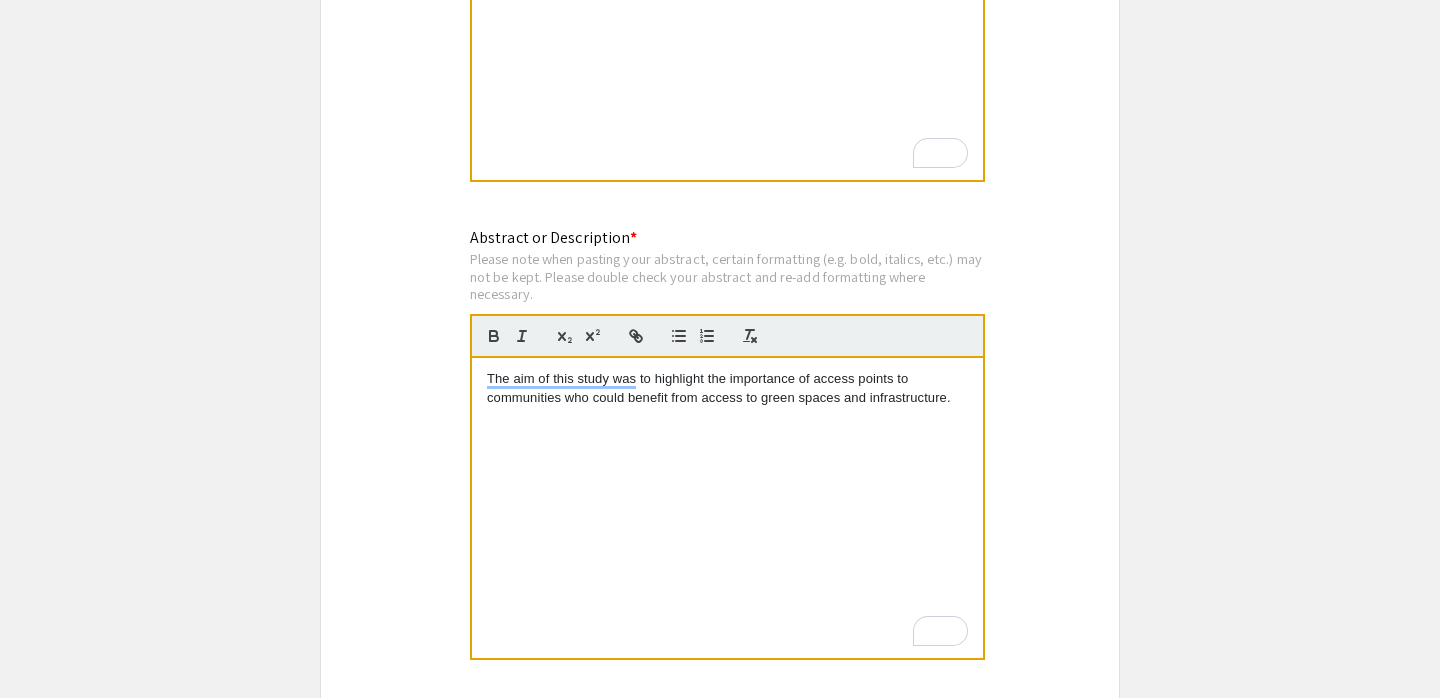 click on "The aim of this study was to highlight the importance of access points to communities who could benefit from access to green spaces and infrastructure." at bounding box center (727, 388) 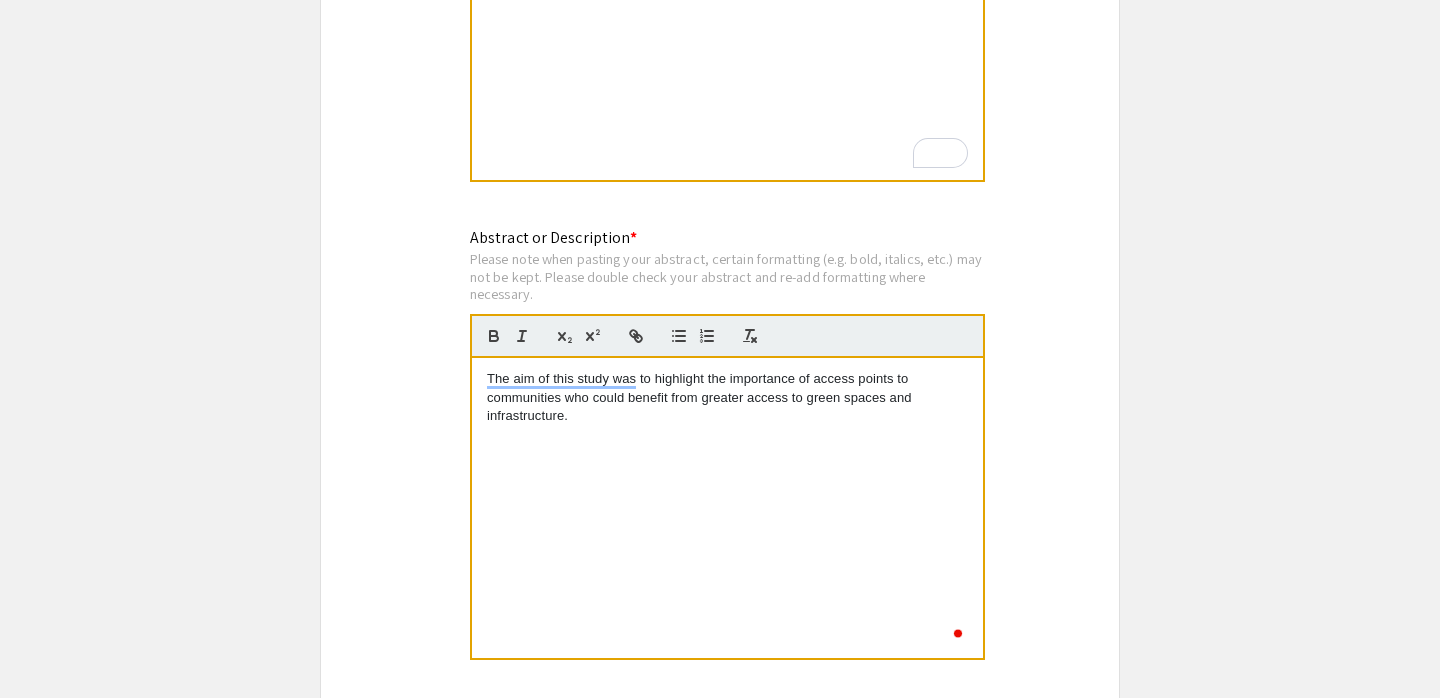 click on "The aim of this study was to highlight the importance of access points to communities who could benefit from greater access to green spaces and infrastructure." at bounding box center (727, 397) 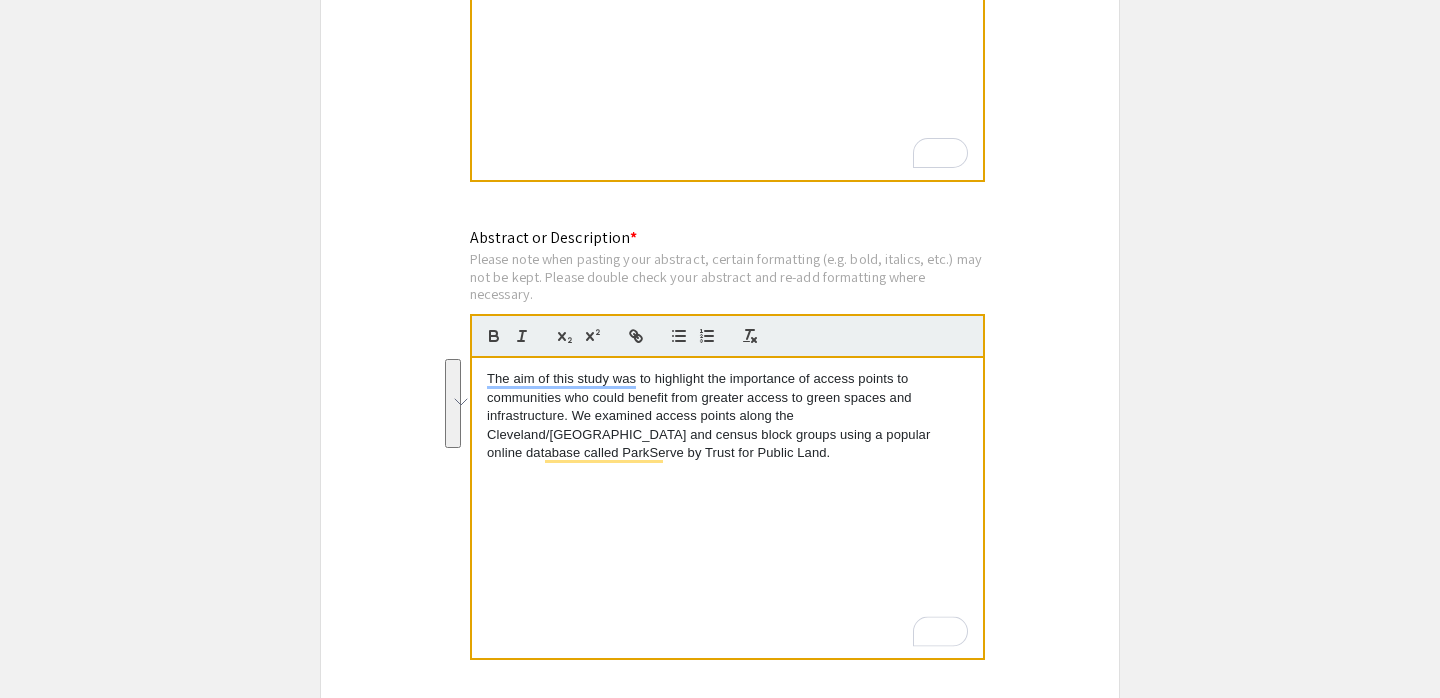 drag, startPoint x: 831, startPoint y: 462, endPoint x: 457, endPoint y: 343, distance: 392.47546 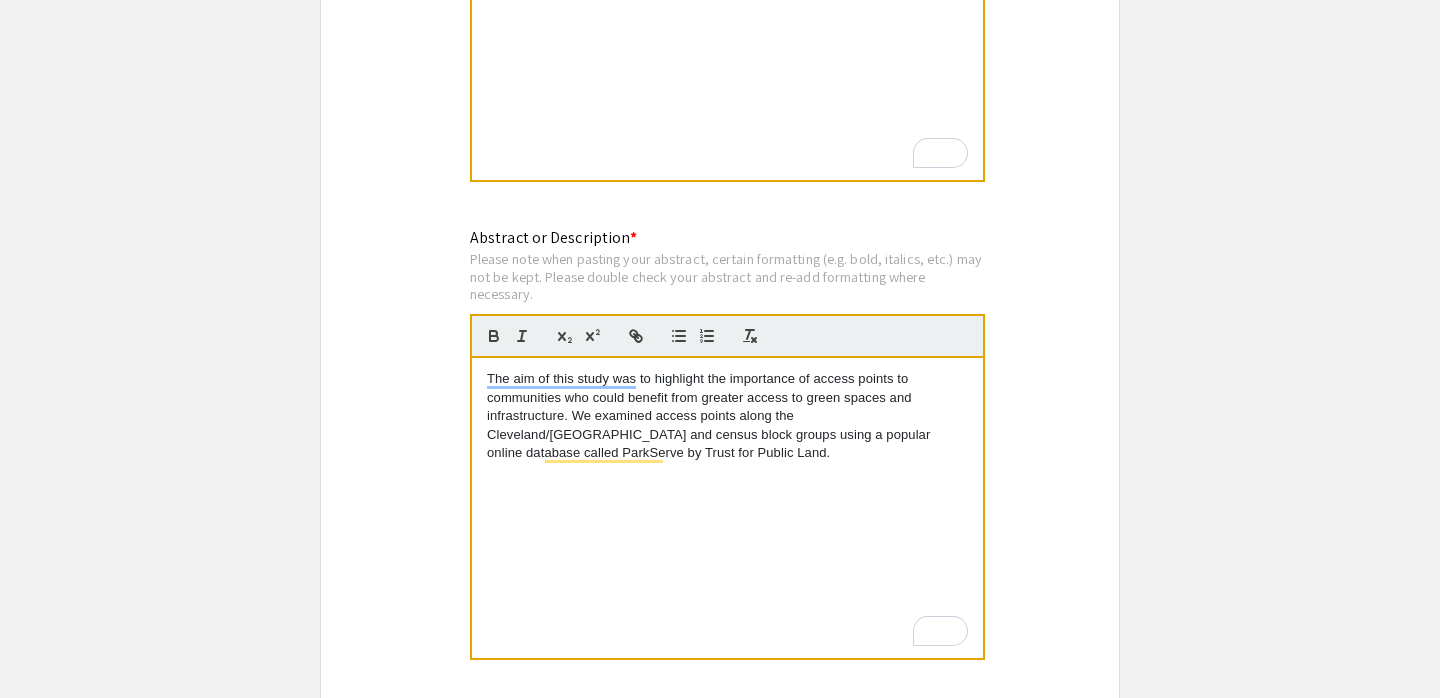 click on "The aim of this study was to highlight the importance of access points to communities who could benefit from greater access to green spaces and infrastructure. We examined access points along the Cleveland/Bradley County Mouse Creek Greenway and census block groups using a popular online database called ParkServe by Trust for Public Land." at bounding box center [727, 416] 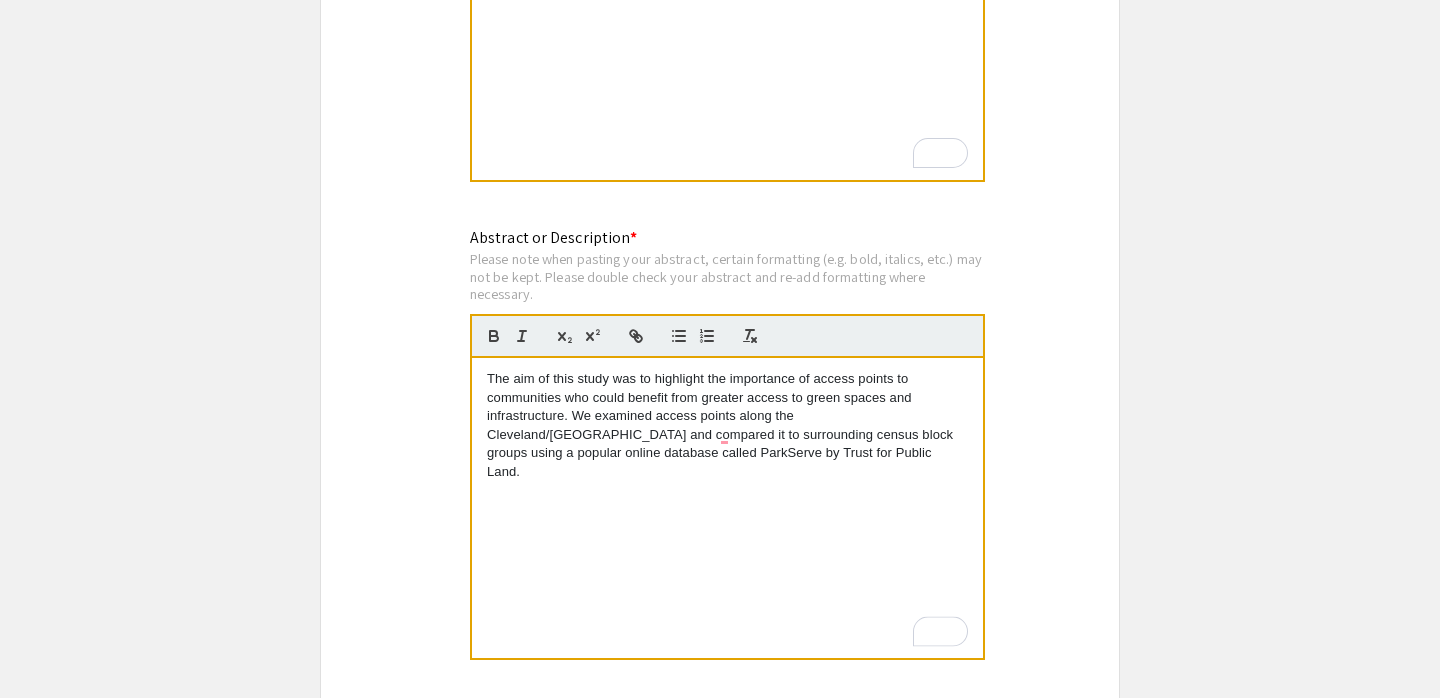 click on "The aim of this study was to highlight the importance of access points to communities who could benefit from greater access to green spaces and infrastructure. We examined access points along the Cleveland/Bradley County Mouse Creek Greenway and compared it to surrounding census block groups using a popular online database called ParkServe by Trust for Public Land." at bounding box center (727, 425) 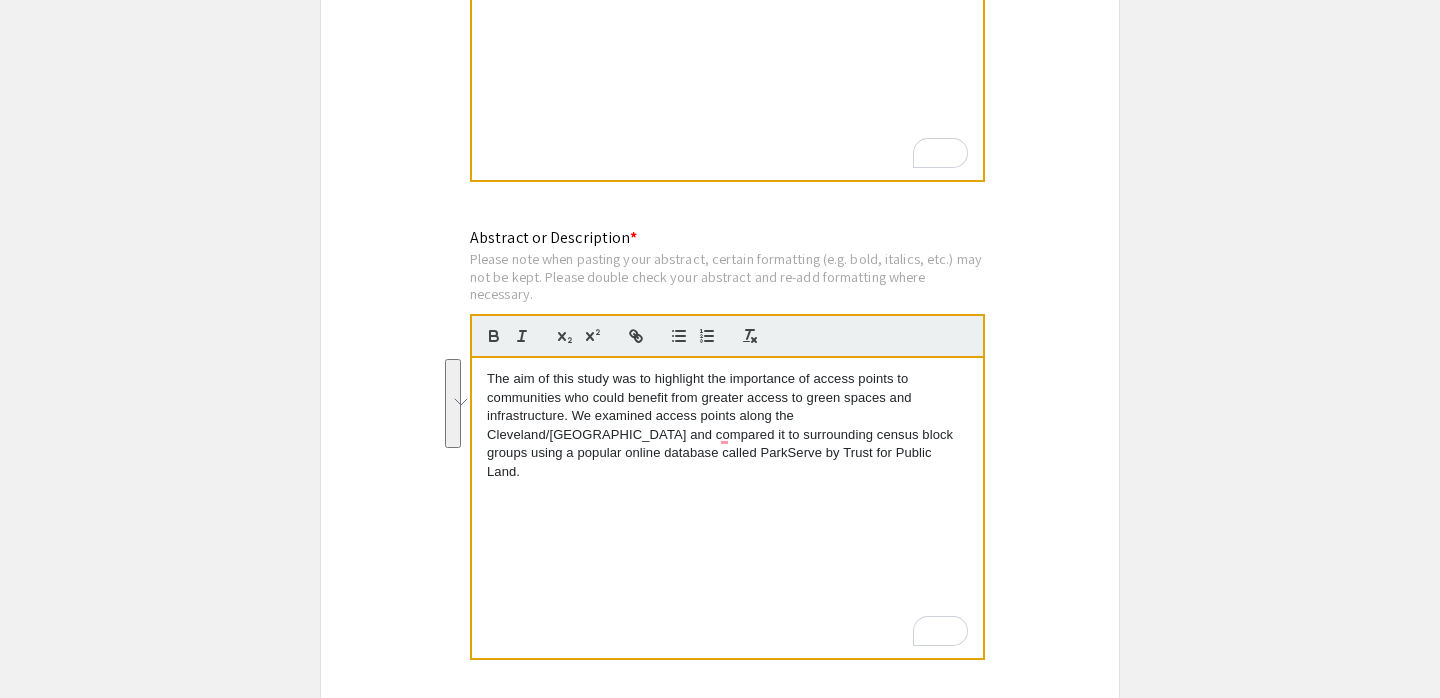 drag, startPoint x: 940, startPoint y: 470, endPoint x: 397, endPoint y: 374, distance: 551.4209 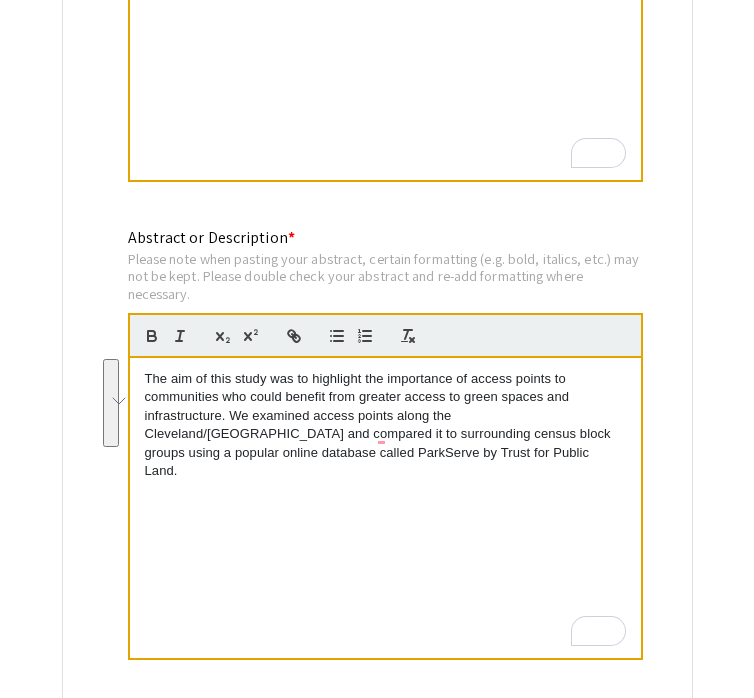 scroll, scrollTop: 2463, scrollLeft: 0, axis: vertical 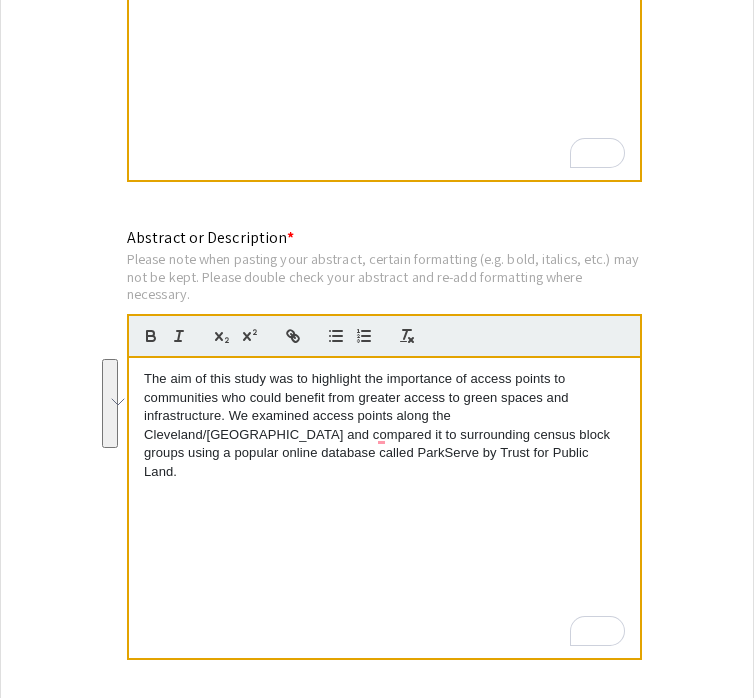 click on "The aim of this study was to highlight the importance of access points to communities who could benefit from greater access to green spaces and infrastructure. We examined access points along the Cleveland/Bradley County Mouse Creek Greenway and compared it to surrounding census block groups using a popular online database called ParkServe by Trust for Public Land." at bounding box center [384, 425] 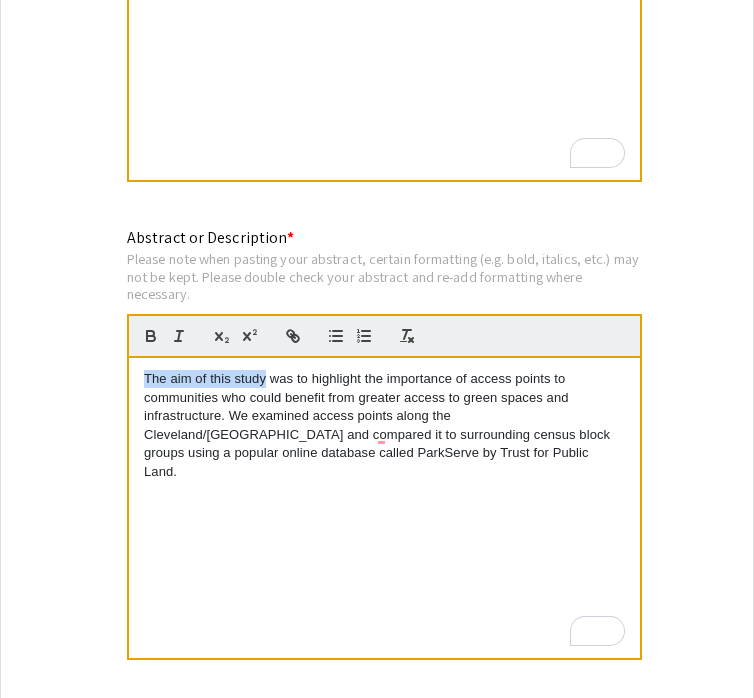 drag, startPoint x: 264, startPoint y: 387, endPoint x: 76, endPoint y: 358, distance: 190.22356 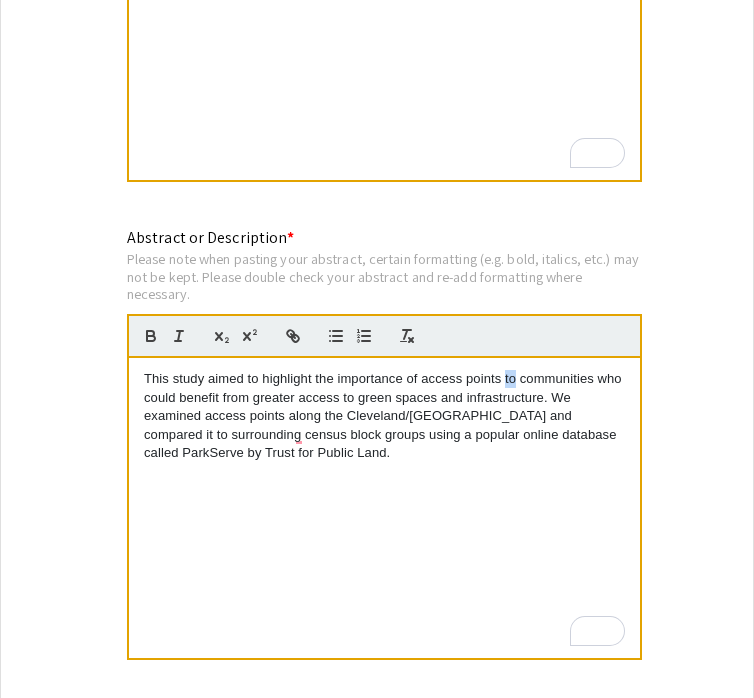 click on "This study aimed to highlight the importance of access points to communities who could benefit from greater access to green spaces and infrastructure. We examined access points along the Cleveland/Bradley County Mouse Creek Greenway and compared it to surrounding census block groups using a popular online database called ParkServe by Trust for Public Land." at bounding box center [384, 416] 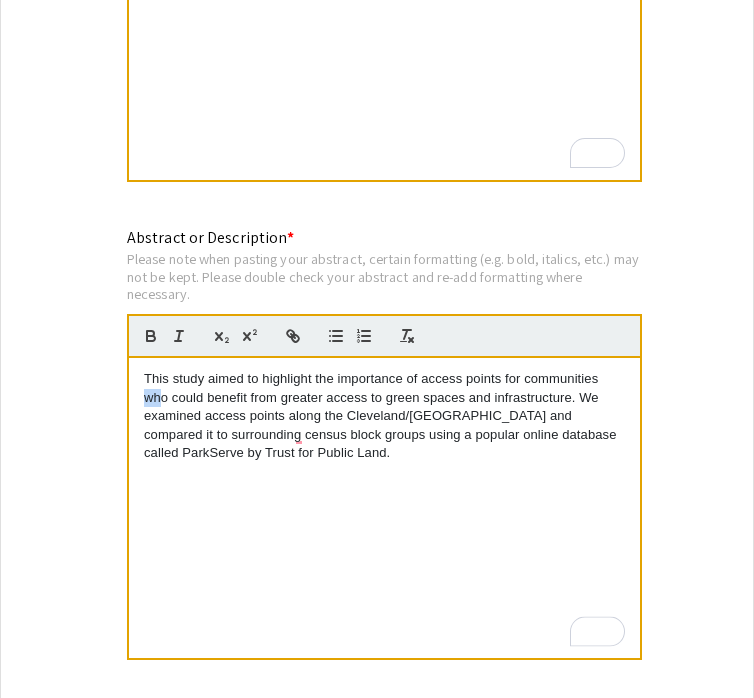 drag, startPoint x: 148, startPoint y: 406, endPoint x: 163, endPoint y: 406, distance: 15 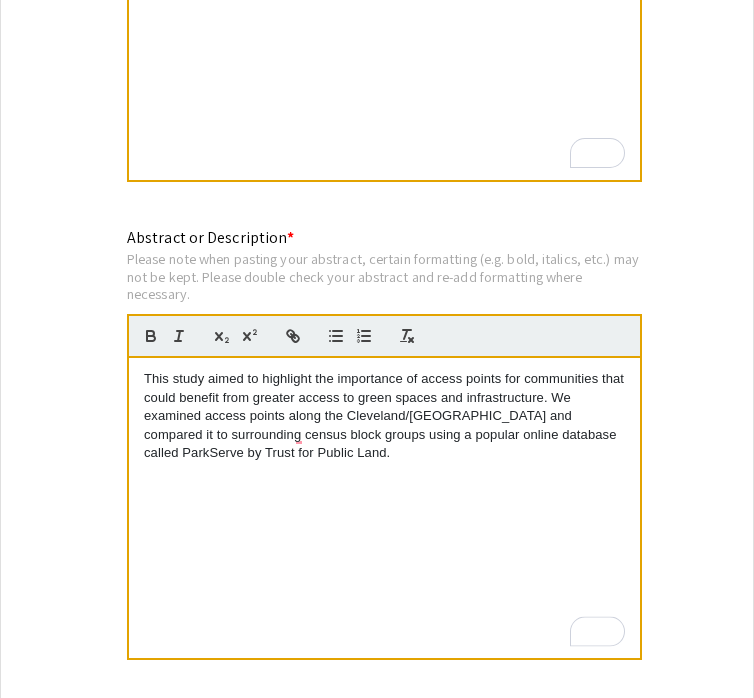 click on "This study aimed to highlight the importance of access points for communities that could benefit from greater access to green spaces and infrastructure. We examined access points along the Cleveland/Bradley County Mouse Creek Greenway and compared it to surrounding census block groups using a popular online database called ParkServe by Trust for Public Land." at bounding box center [384, 416] 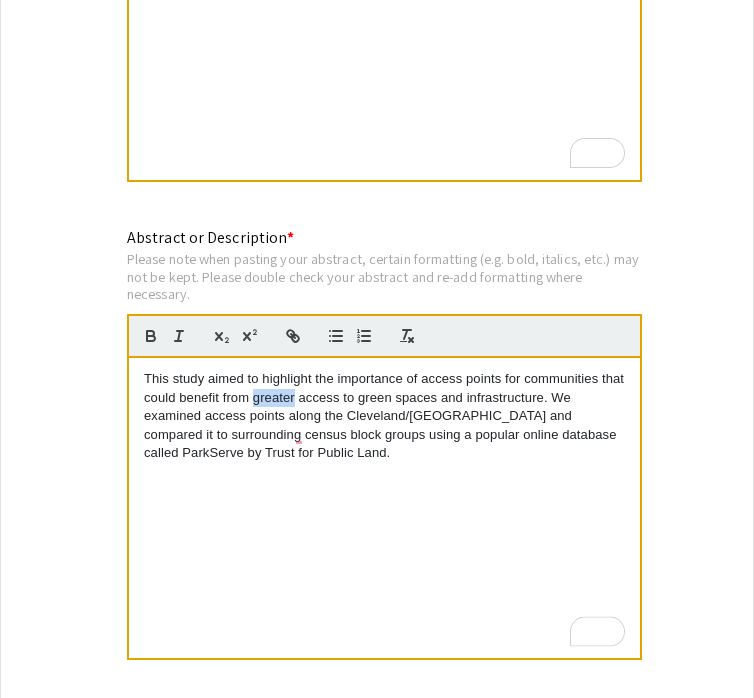 click on "This study aimed to highlight the importance of access points for communities that could benefit from greater access to green spaces and infrastructure. We examined access points along the Cleveland/Bradley County Mouse Creek Greenway and compared it to surrounding census block groups using a popular online database called ParkServe by Trust for Public Land." at bounding box center (384, 416) 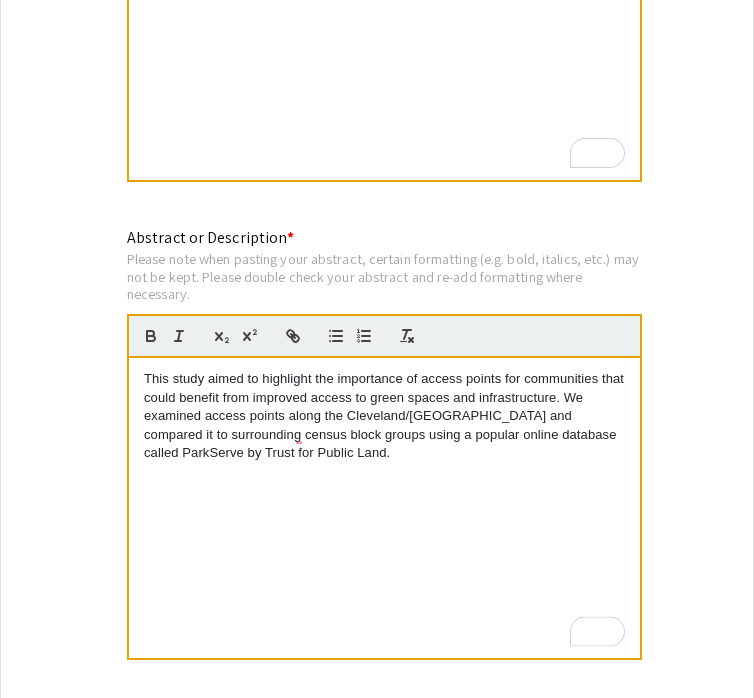 click on "This study aimed to highlight the importance of access points for communities that could benefit from improved access to green spaces and infrastructure. We examined access points along the Cleveland/Bradley County Mouse Creek Greenway and compared it to surrounding census block groups using a popular online database called ParkServe by Trust for Public Land." at bounding box center (384, 416) 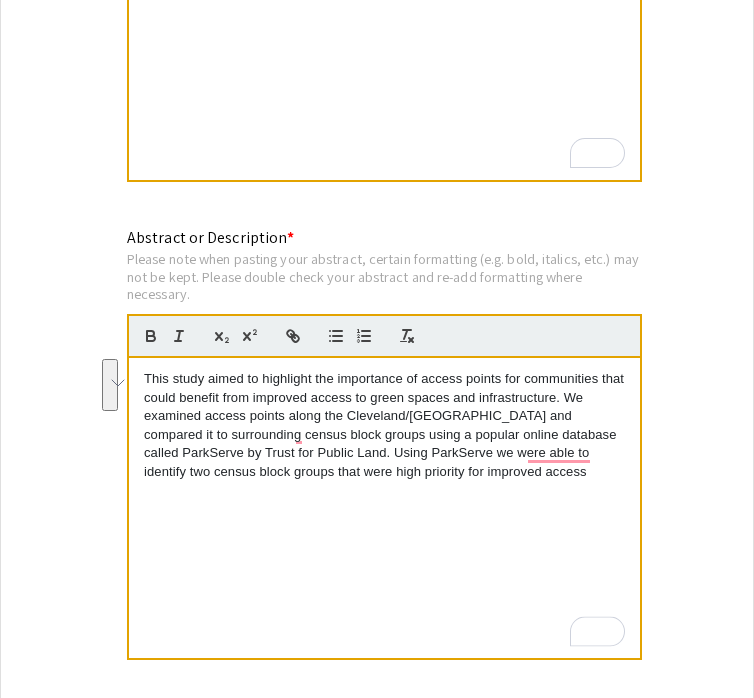 drag, startPoint x: 487, startPoint y: 455, endPoint x: 534, endPoint y: 506, distance: 69.354164 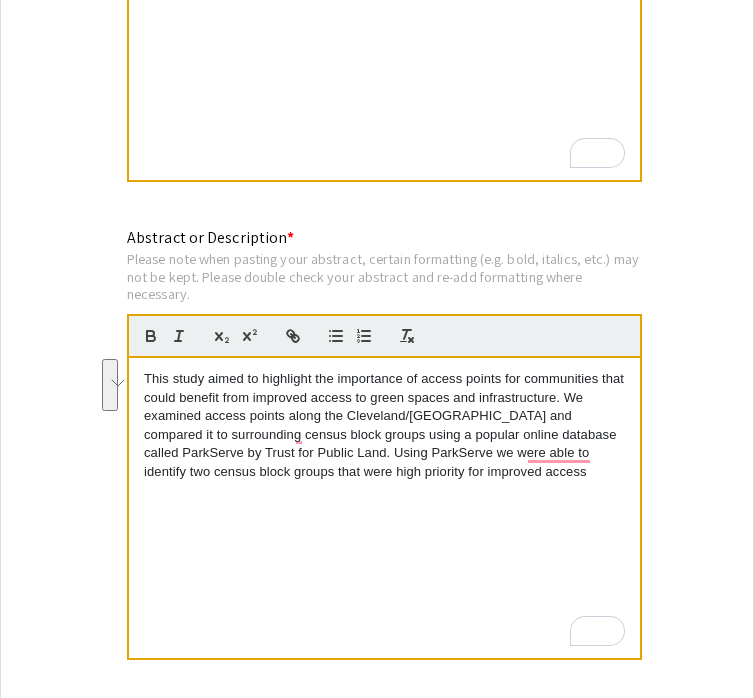 click on "This study aimed to highlight the importance of access points for communities that could benefit from improved access to green spaces and infrastructure. We examined access points along the Cleveland/Bradley County Mouse Creek Greenway and compared it to surrounding census block groups using a popular online database called ParkServe by Trust for Public Land. Using ParkServe we were able to identify two census block groups that were high priority for improved access" at bounding box center (384, 425) 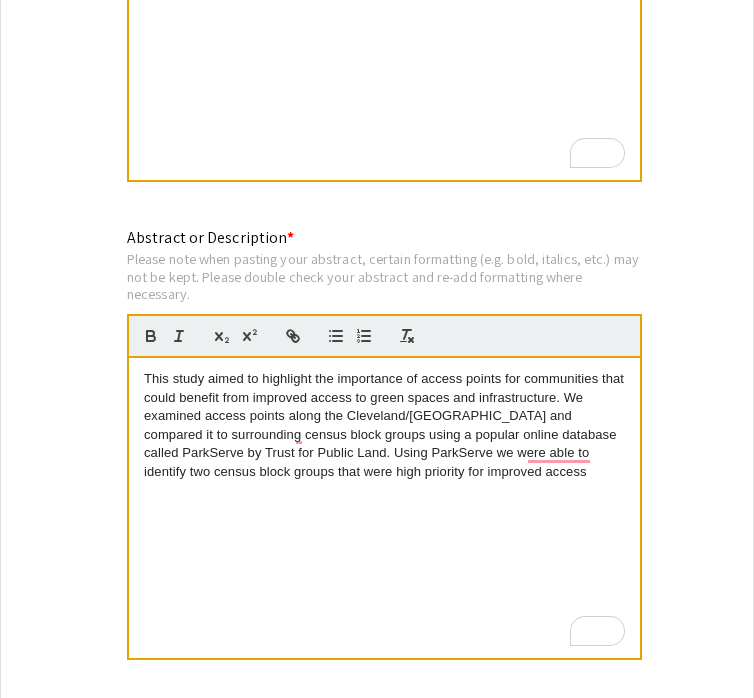 click on "This study aimed to highlight the importance of access points for communities that could benefit from improved access to green spaces and infrastructure. We examined access points along the Cleveland/Bradley County Mouse Creek Greenway and compared it to surrounding census block groups using a popular online database called ParkServe by Trust for Public Land. Using ParkServe we were able to identify two census block groups that were high priority for improved access" at bounding box center [384, 425] 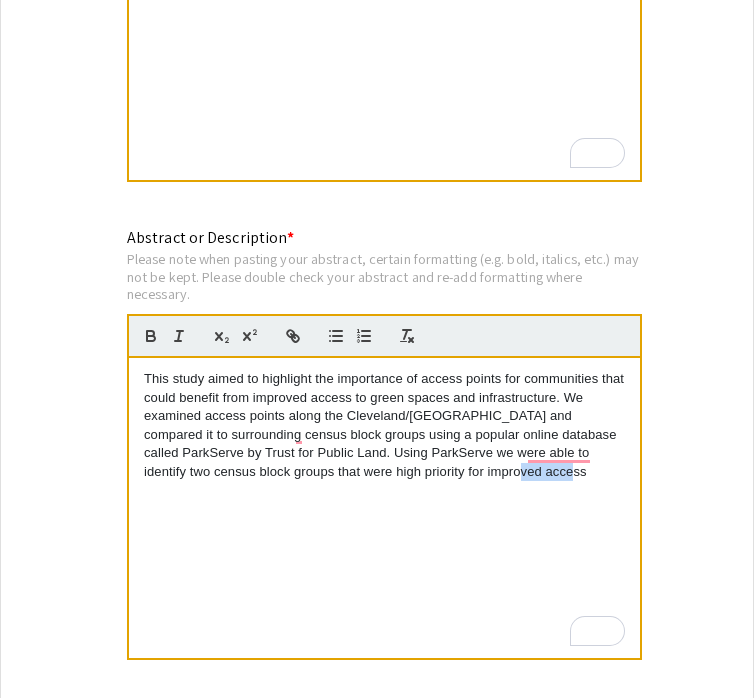 click on "This study aimed to highlight the importance of access points for communities that could benefit from improved access to green spaces and infrastructure. We examined access points along the Cleveland/Bradley County Mouse Creek Greenway and compared it to surrounding census block groups using a popular online database called ParkServe by Trust for Public Land. Using ParkServe we were able to identify two census block groups that were high priority for improved access" at bounding box center [384, 425] 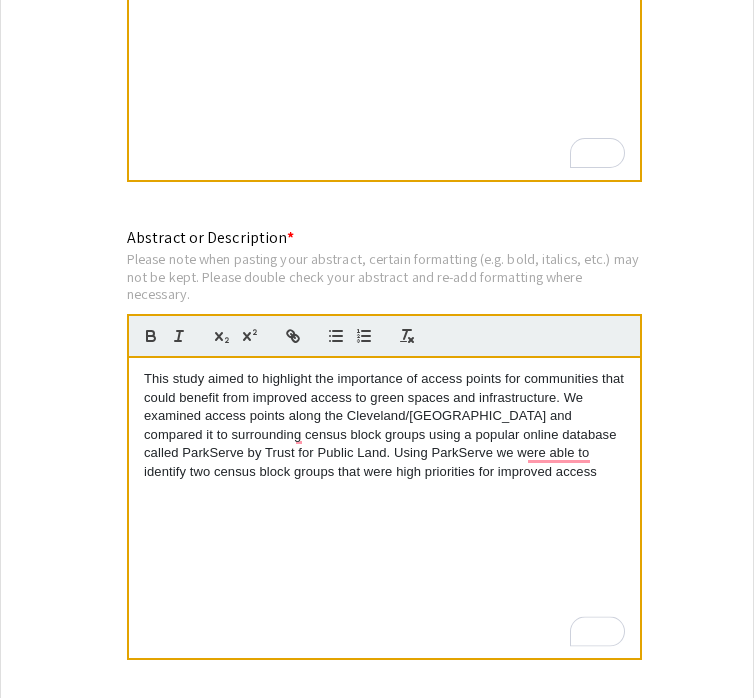 click on "This study aimed to highlight the importance of access points for communities that could benefit from improved access to green spaces and infrastructure. We examined access points along the Cleveland/Bradley County Mouse Creek Greenway and compared it to surrounding census block groups using a popular online database called ParkServe by Trust for Public Land. Using ParkServe we were able to identify two census block groups that were high priorities for improved access" at bounding box center [384, 425] 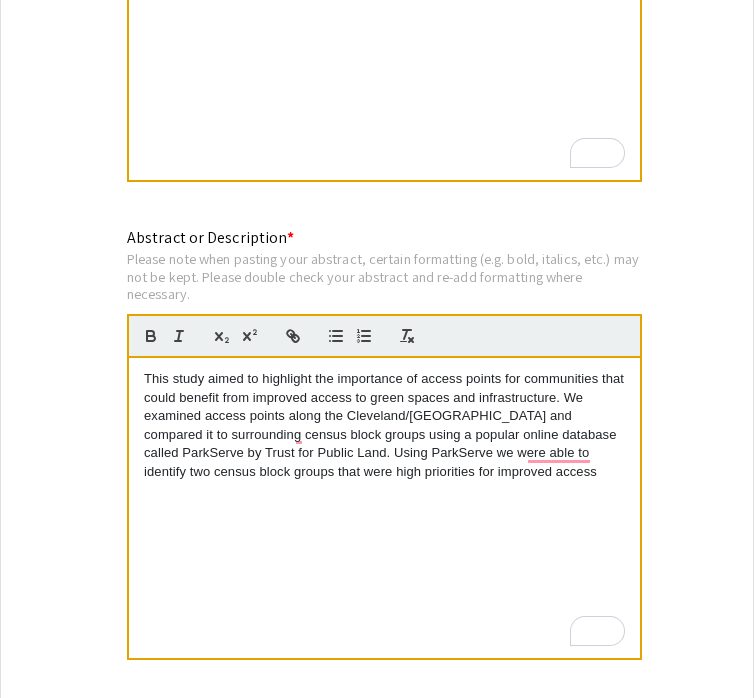 click on "This study aimed to highlight the importance of access points for communities that could benefit from improved access to green spaces and infrastructure. We examined access points along the Cleveland/Bradley County Mouse Creek Greenway and compared it to surrounding census block groups using a popular online database called ParkServe by Trust for Public Land. Using ParkServe we were able to identify two census block groups that were high priorities for improved access" at bounding box center (384, 425) 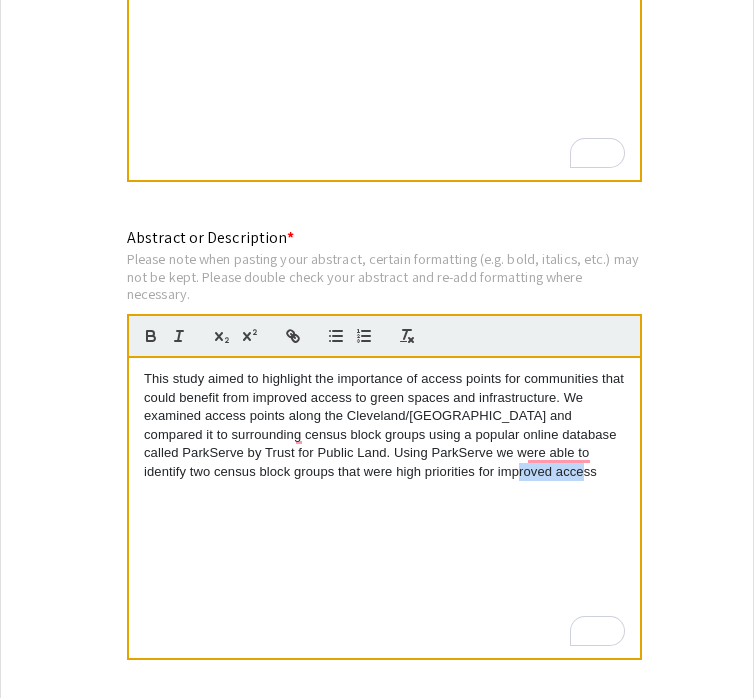 click on "This study aimed to highlight the importance of access points for communities that could benefit from improved access to green spaces and infrastructure. We examined access points along the Cleveland/Bradley County Mouse Creek Greenway and compared it to surrounding census block groups using a popular online database called ParkServe by Trust for Public Land. Using ParkServe we were able to identify two census block groups that were high priorities for improved access" at bounding box center (384, 425) 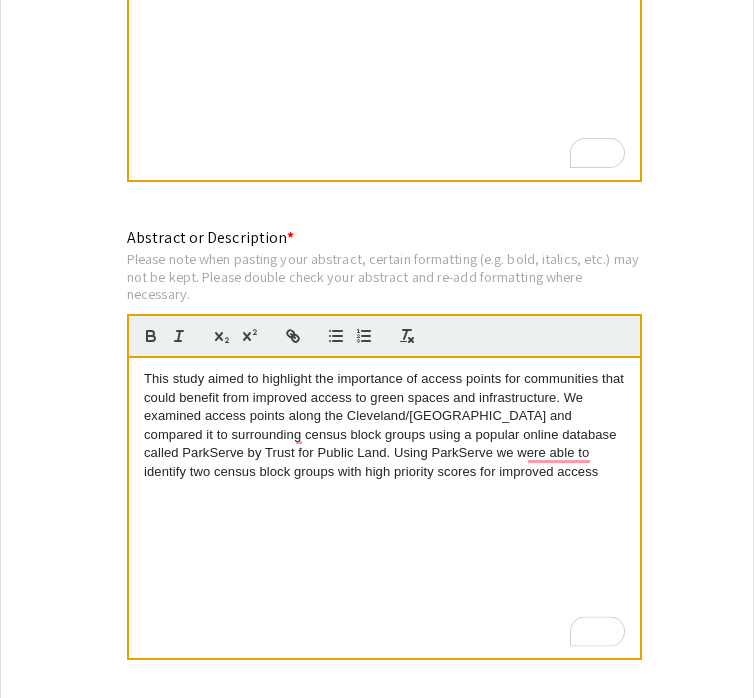 click on "This study aimed to highlight the importance of access points for communities that could benefit from improved access to green spaces and infrastructure. We examined access points along the Cleveland/Bradley County Mouse Creek Greenway and compared it to surrounding census block groups using a popular online database called ParkServe by Trust for Public Land. Using ParkServe we were able to identify two census block groups with high priority scores for improved access" at bounding box center (384, 425) 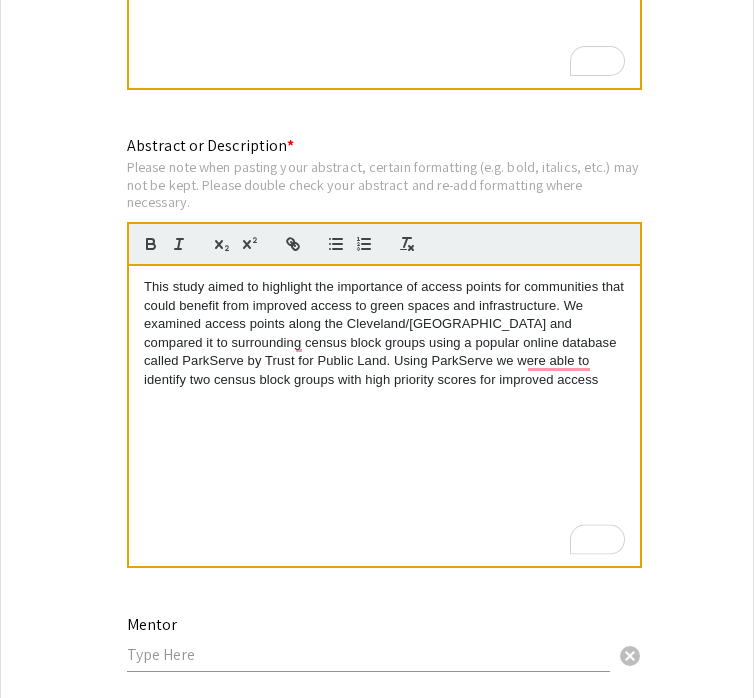 scroll, scrollTop: 2559, scrollLeft: 0, axis: vertical 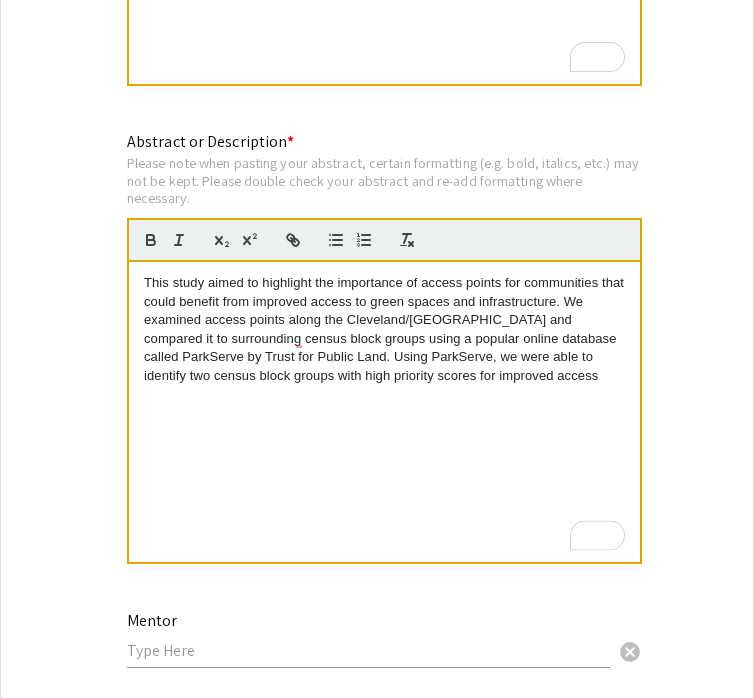 click on "This study aimed to highlight the importance of access points for communities that could benefit from improved access to green spaces and infrastructure. We examined access points along the Cleveland/Bradley County Mouse Creek Greenway and compared it to surrounding census block groups using a popular online database called ParkServe by Trust for Public Land. Using ParkServe, we were able to identify two census block groups with high priority scores for improved access" at bounding box center [384, 412] 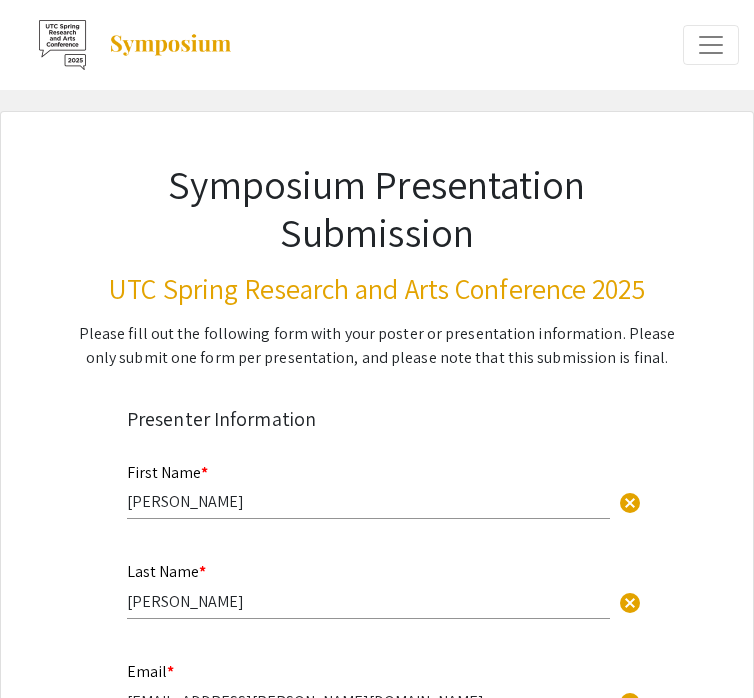 scroll, scrollTop: 2559, scrollLeft: 0, axis: vertical 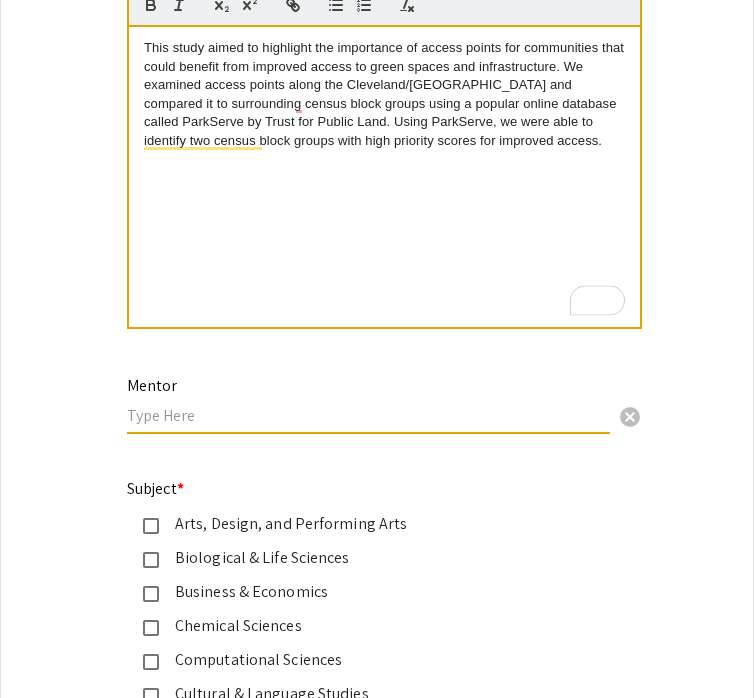 click at bounding box center (368, 415) 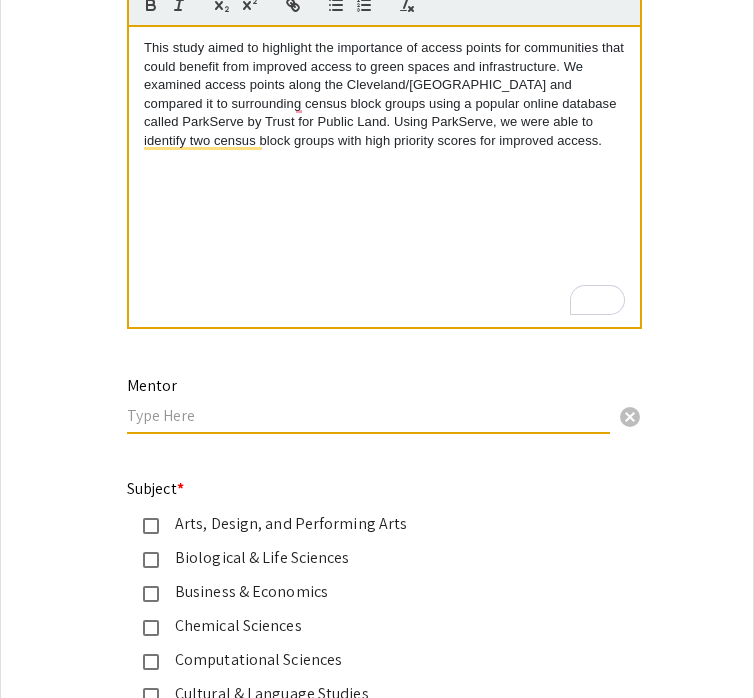 click at bounding box center [368, 415] 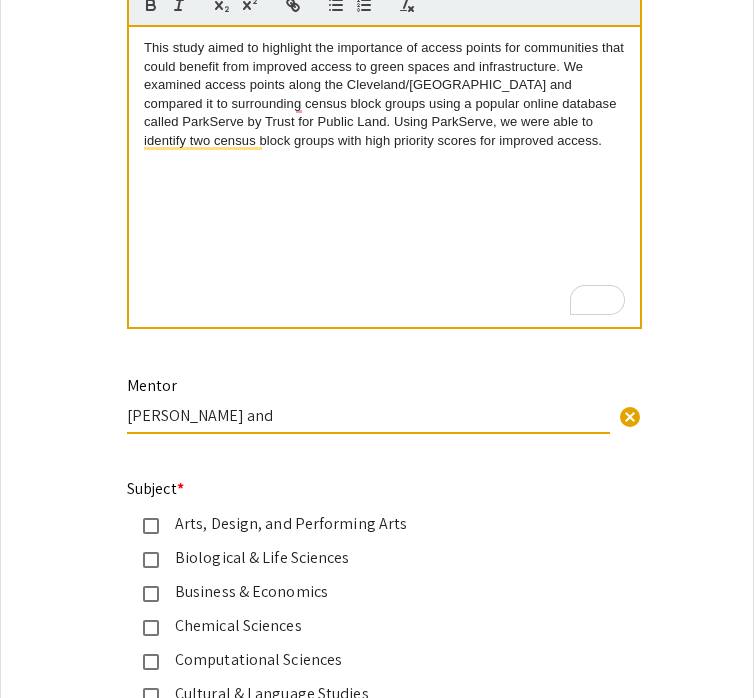 paste on "[PERSON_NAME]" 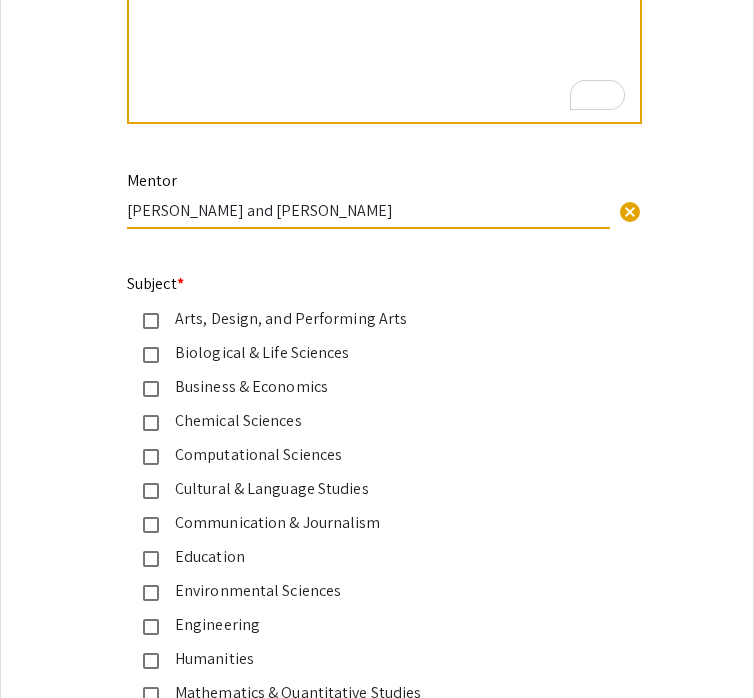 scroll, scrollTop: 3001, scrollLeft: 0, axis: vertical 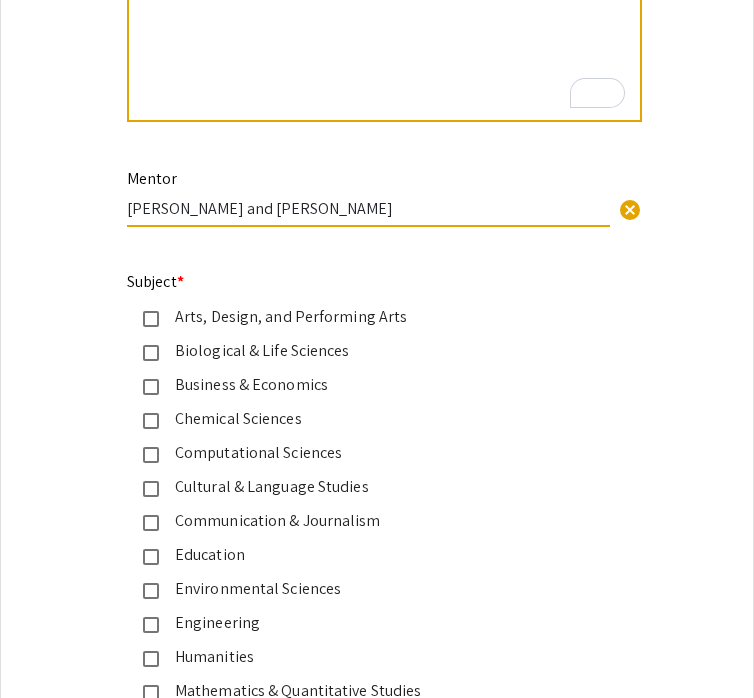 type on "[PERSON_NAME] and [PERSON_NAME]" 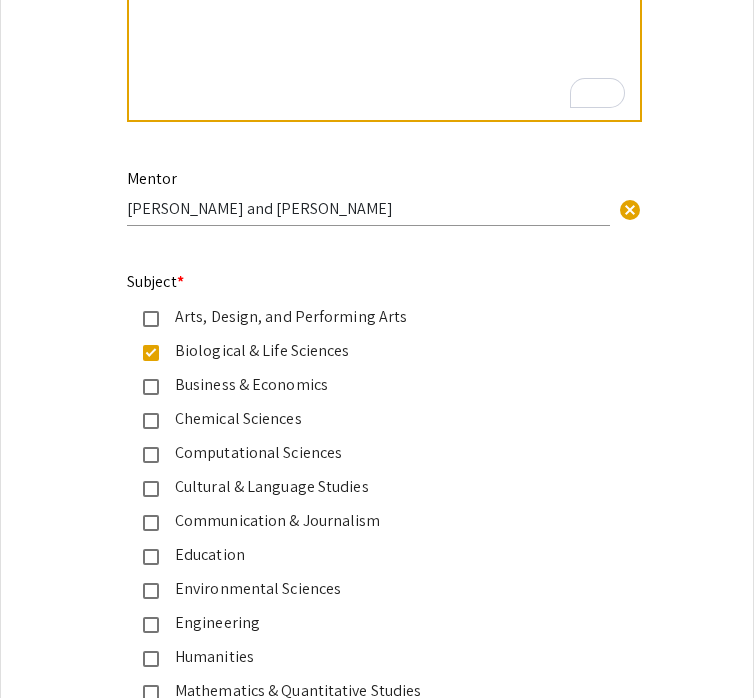 click on "Biological & Life Sciences" 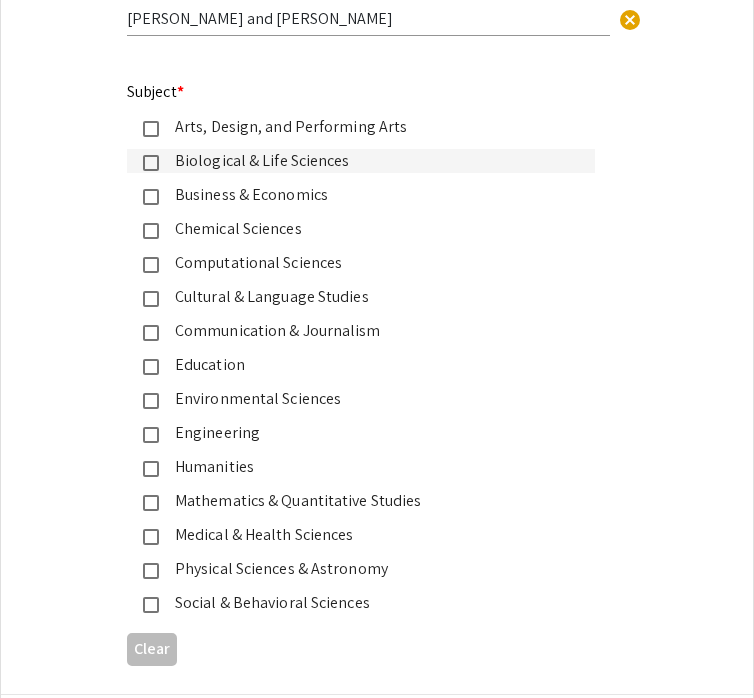 scroll, scrollTop: 3218, scrollLeft: 0, axis: vertical 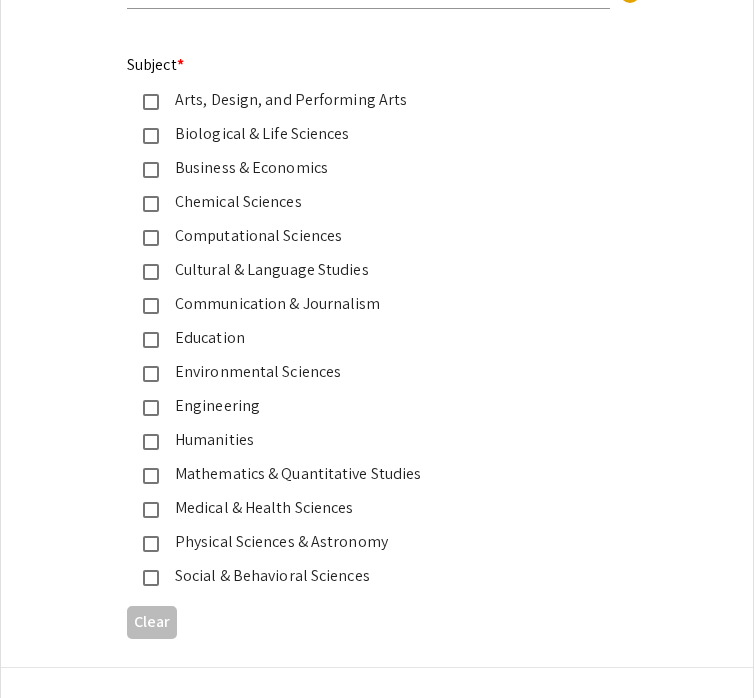 click on "Social & Behavioral Sciences" 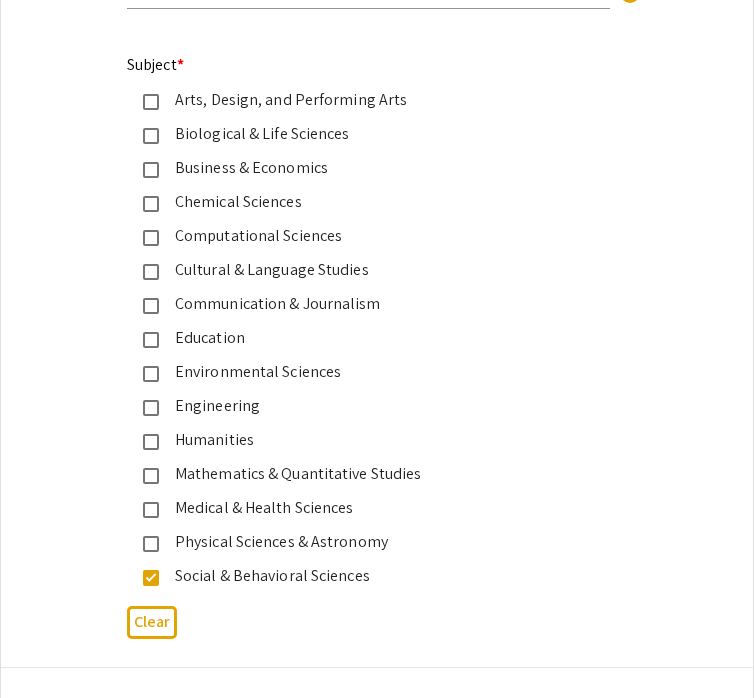 click on "Biological & Life Sciences" 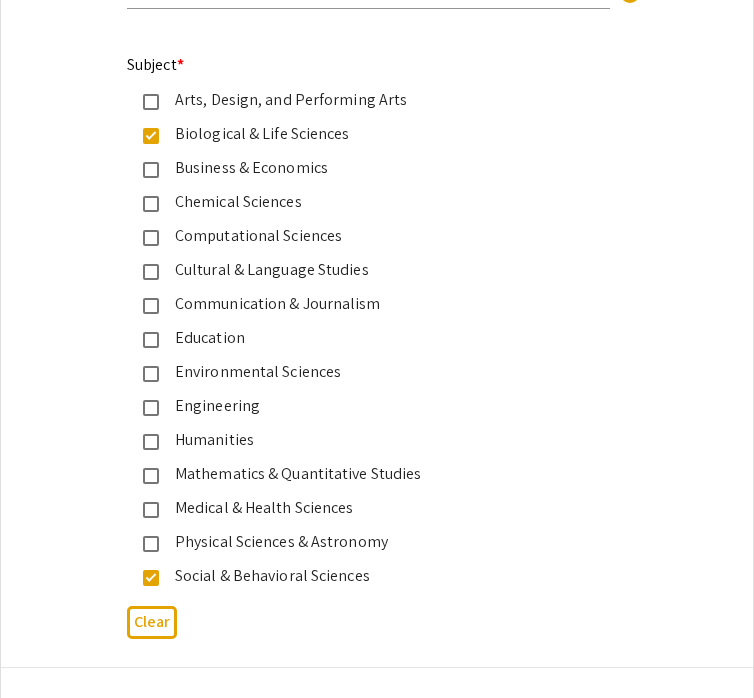 click on "Biological & Life Sciences" 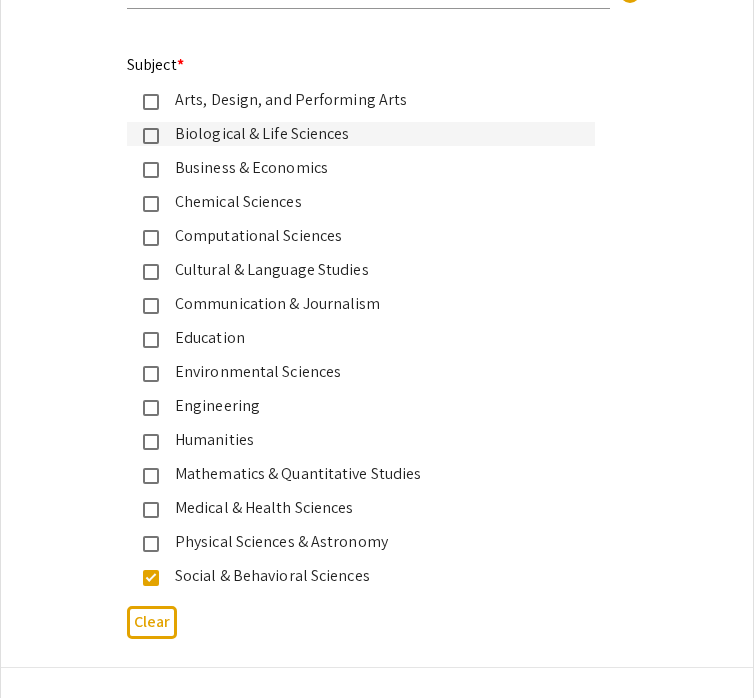 scroll, scrollTop: 3242, scrollLeft: 0, axis: vertical 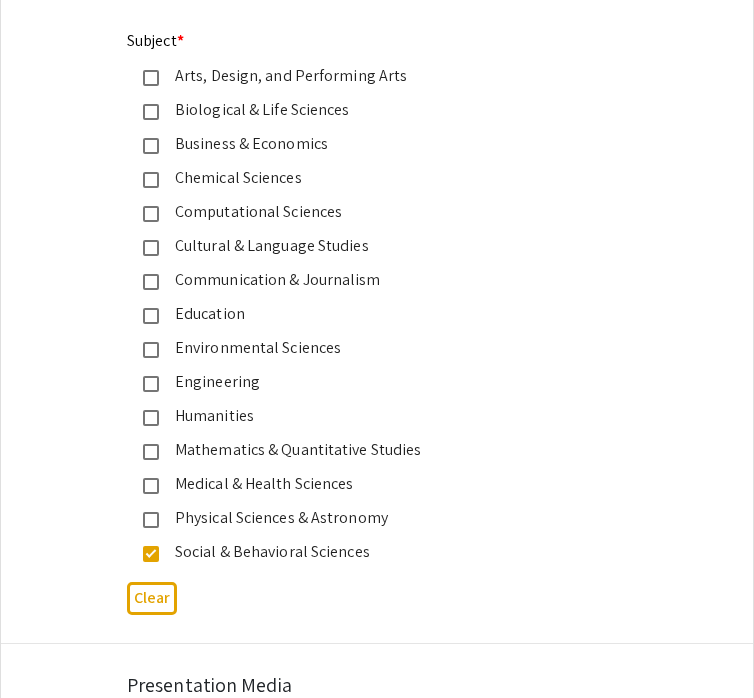 click on "Biological & Life Sciences" 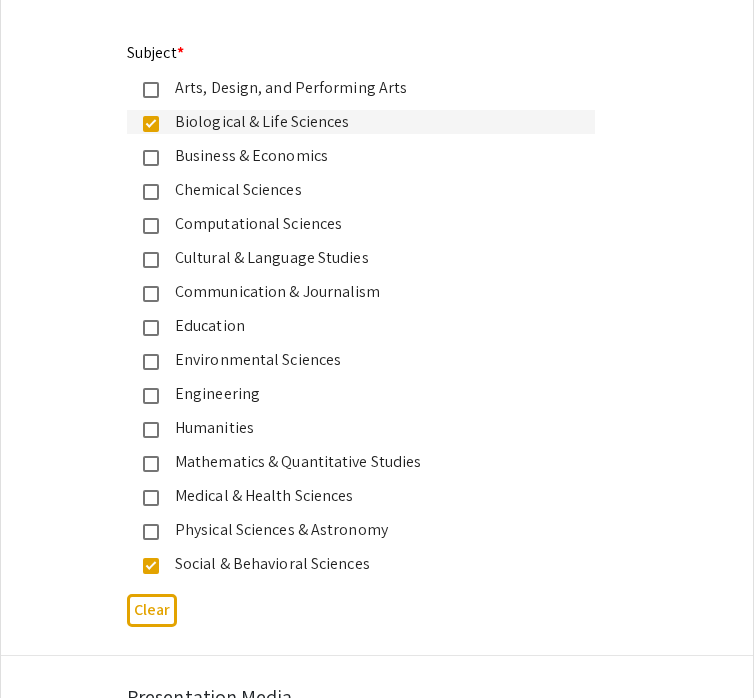 scroll, scrollTop: 3213, scrollLeft: 0, axis: vertical 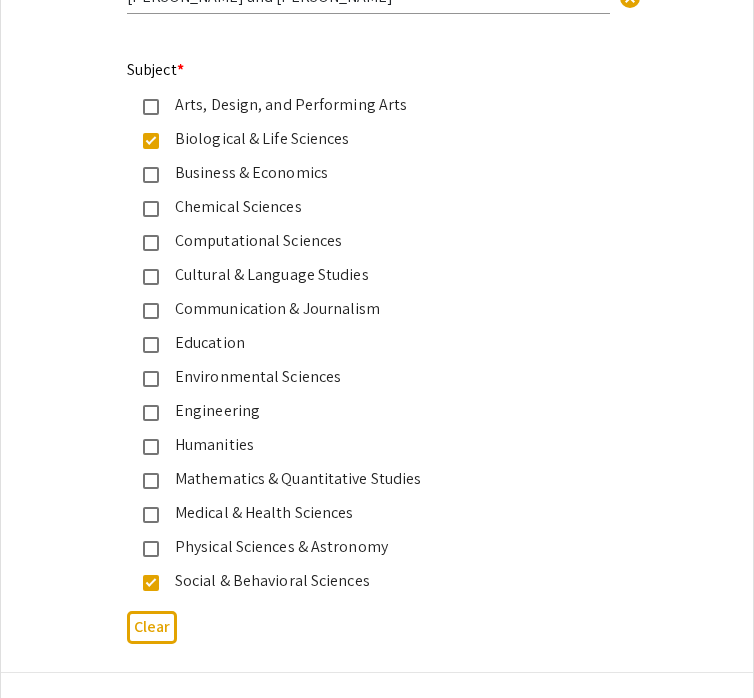 click 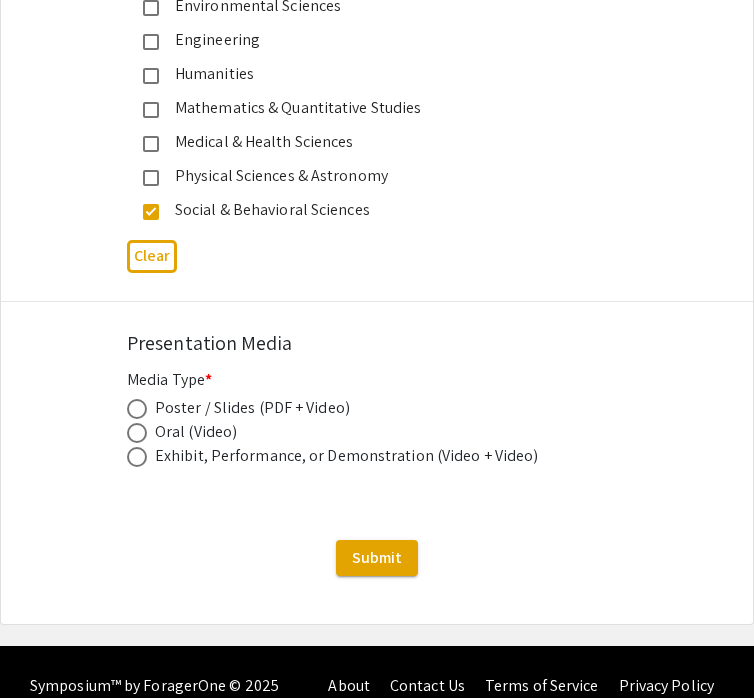 scroll, scrollTop: 3608, scrollLeft: 0, axis: vertical 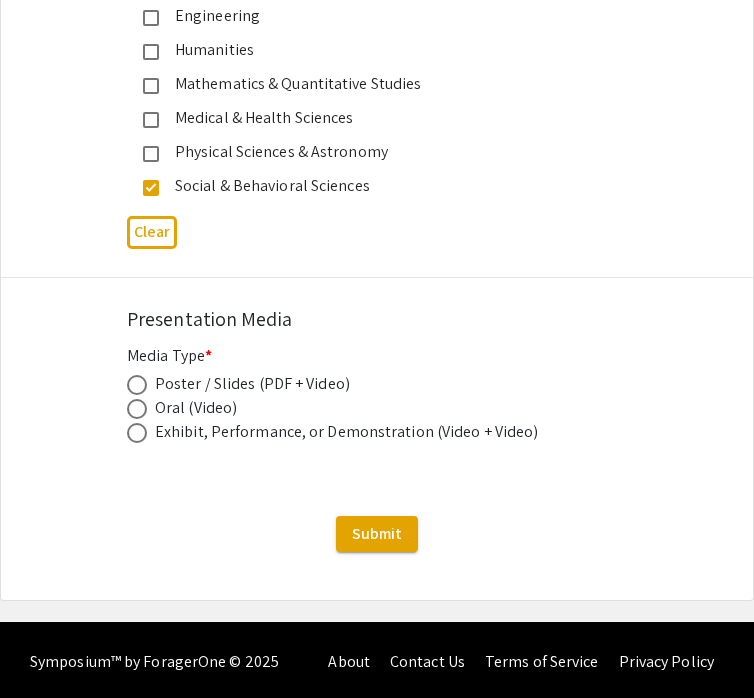 click at bounding box center [137, 385] 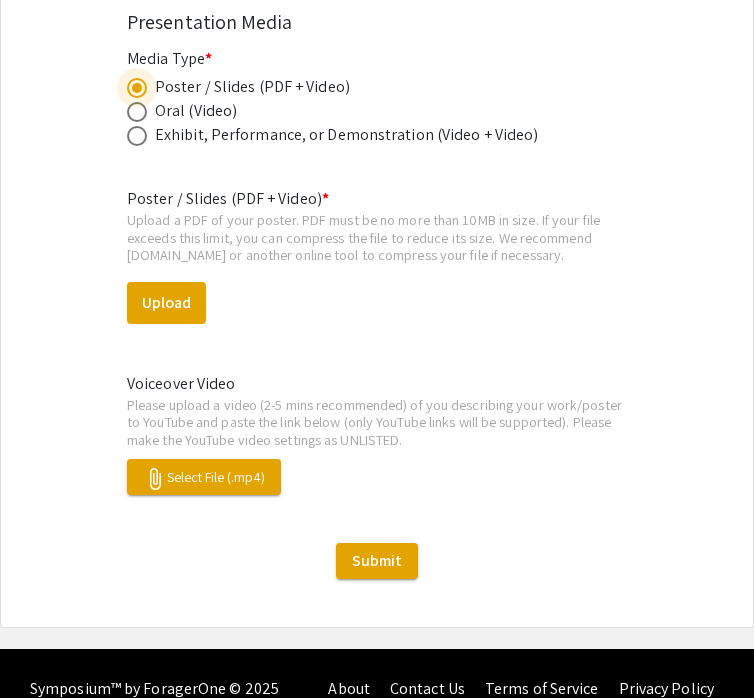scroll, scrollTop: 3943, scrollLeft: 0, axis: vertical 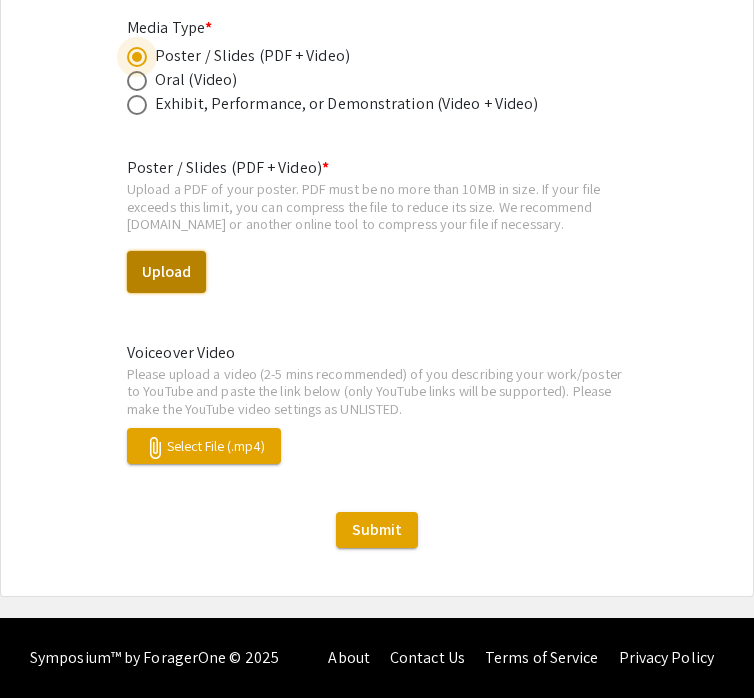 click on "Upload" at bounding box center [166, 272] 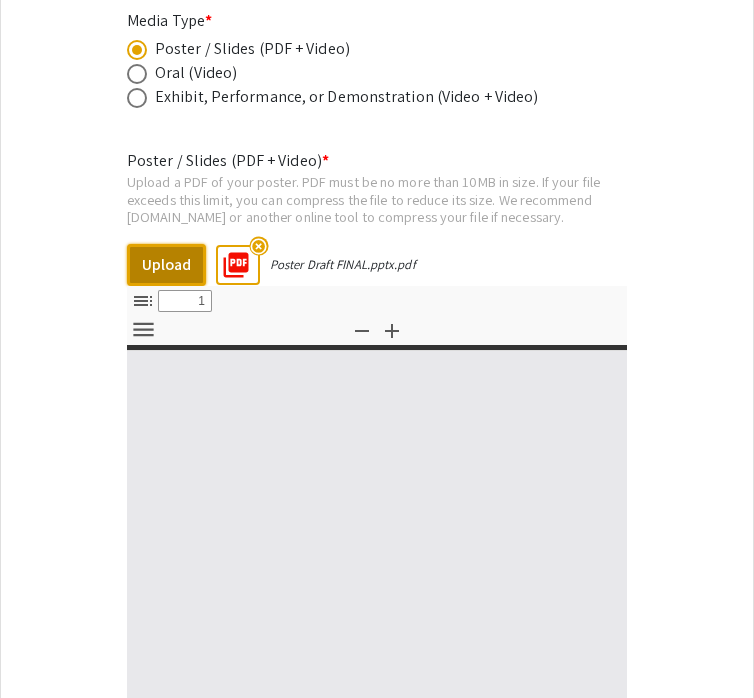 select on "custom" 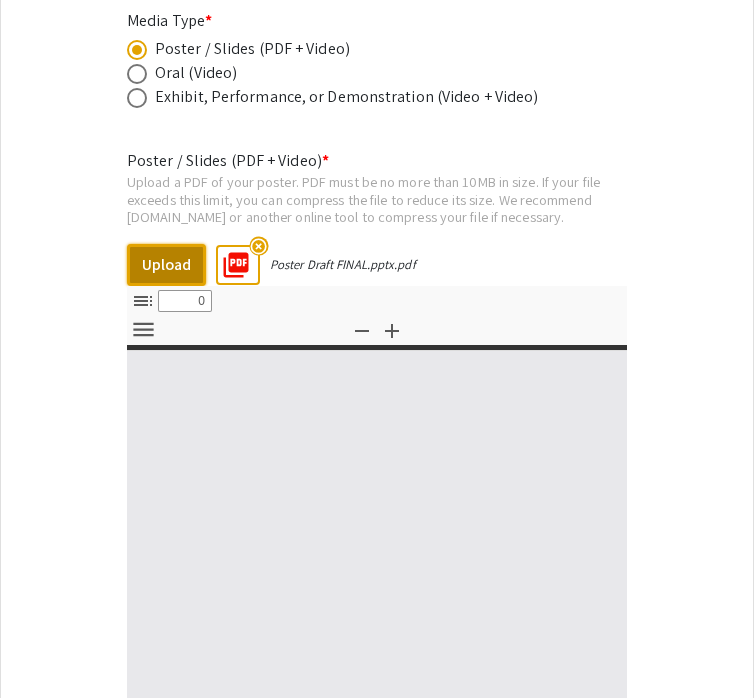 select on "custom" 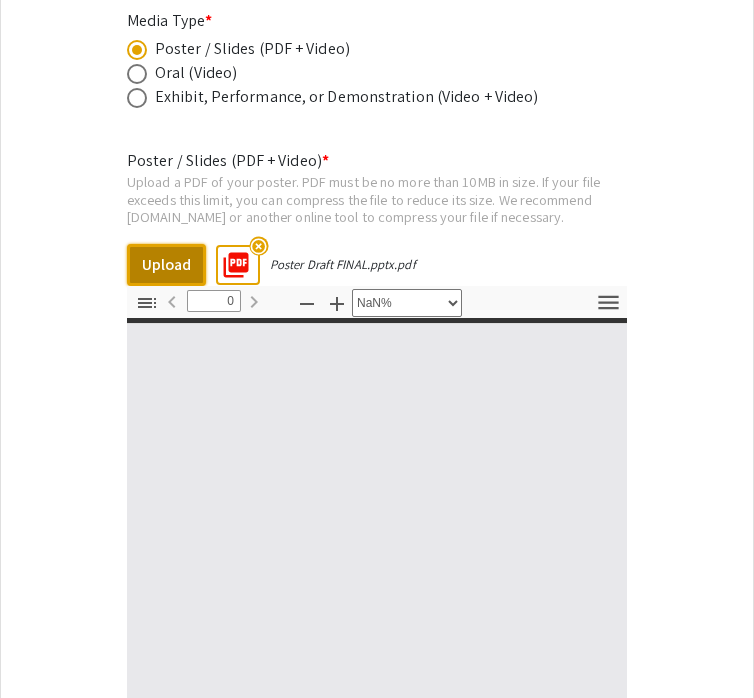 type on "1" 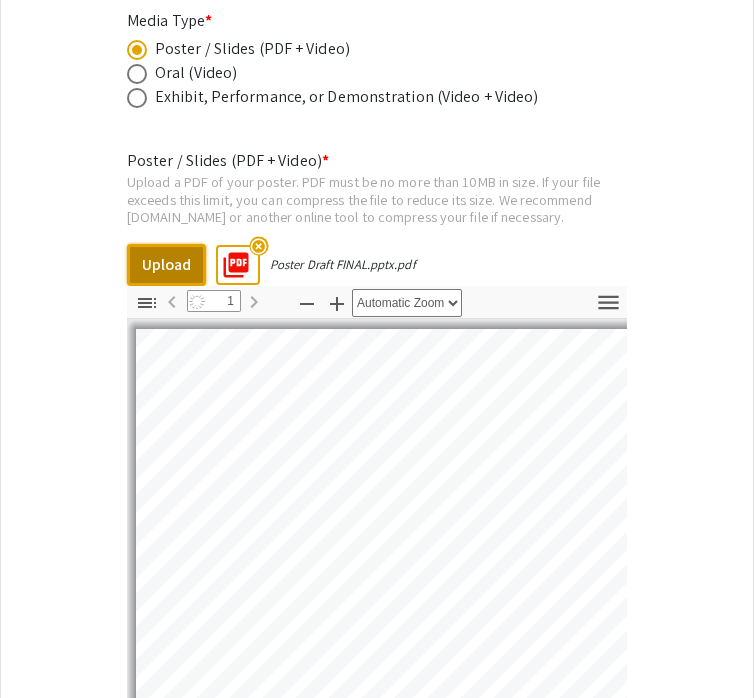select on "auto" 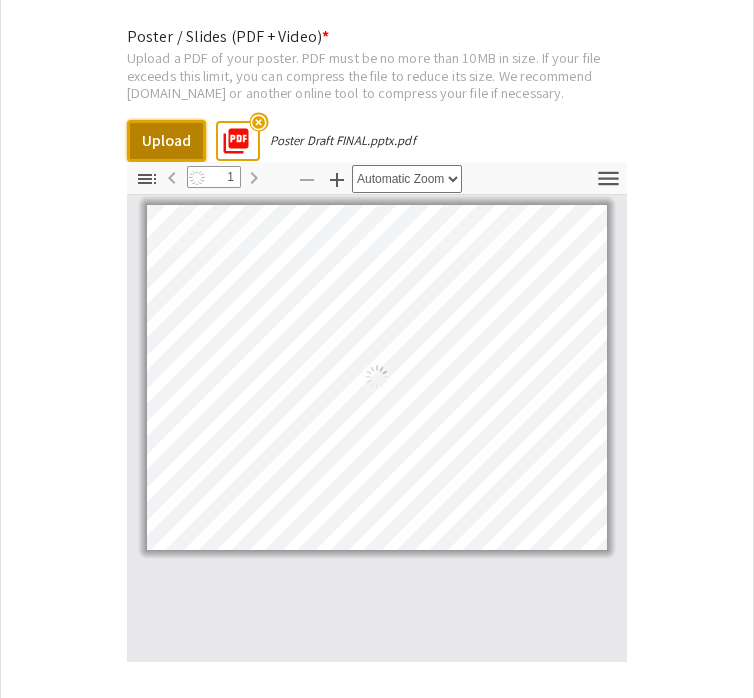 scroll, scrollTop: 4068, scrollLeft: 0, axis: vertical 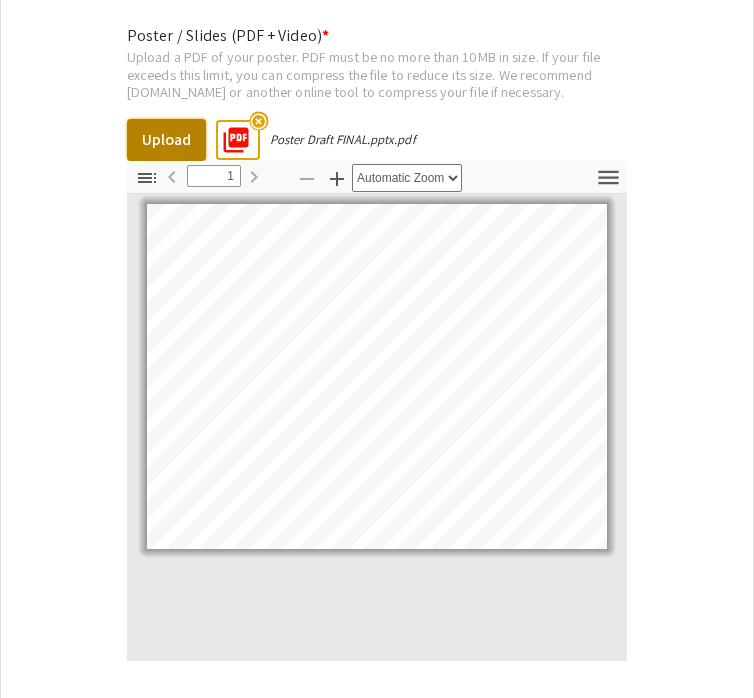 click on "Upload" at bounding box center [166, 140] 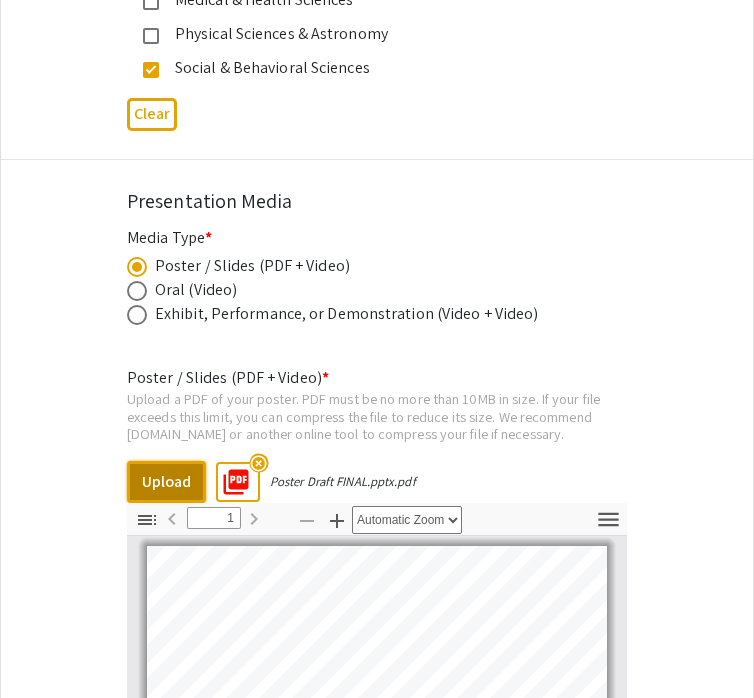scroll, scrollTop: 4468, scrollLeft: 0, axis: vertical 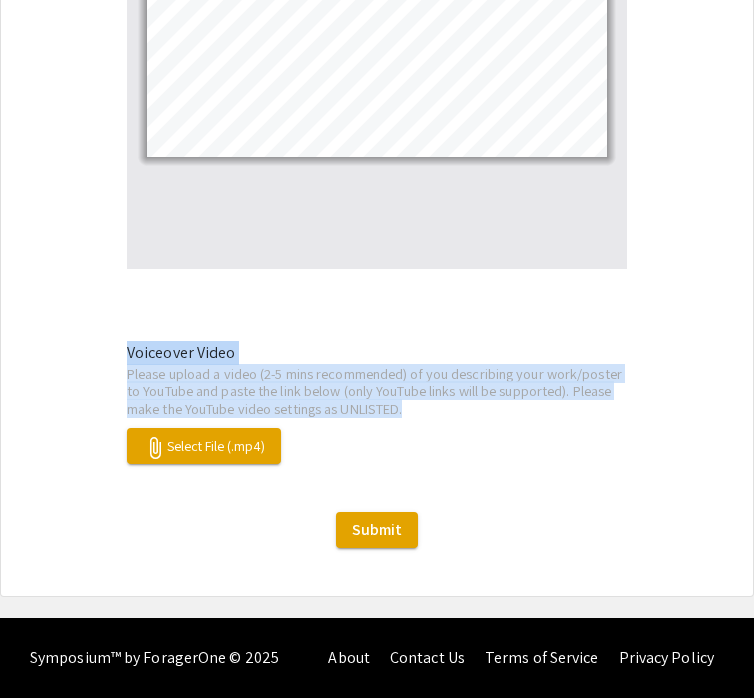 drag, startPoint x: 524, startPoint y: 408, endPoint x: 101, endPoint y: 364, distance: 425.28226 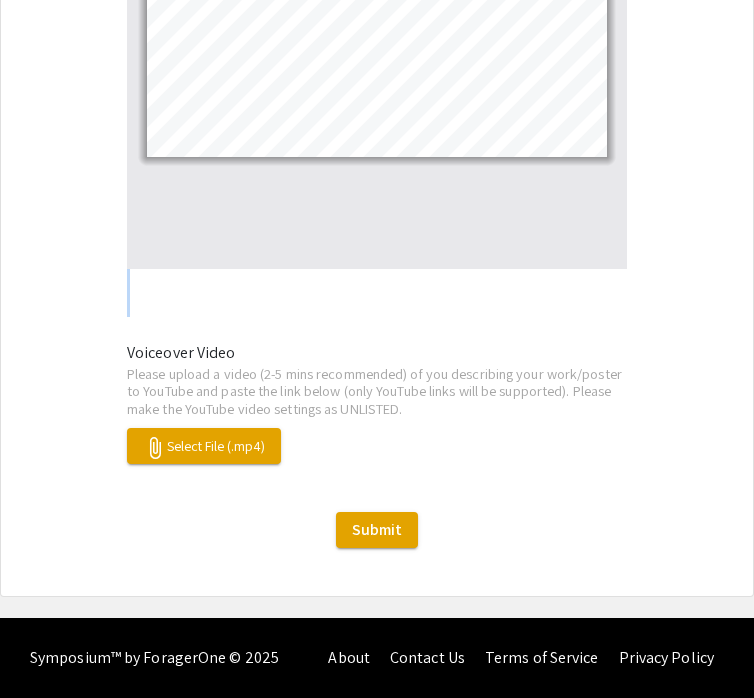 drag, startPoint x: 549, startPoint y: 409, endPoint x: 116, endPoint y: 353, distance: 436.60623 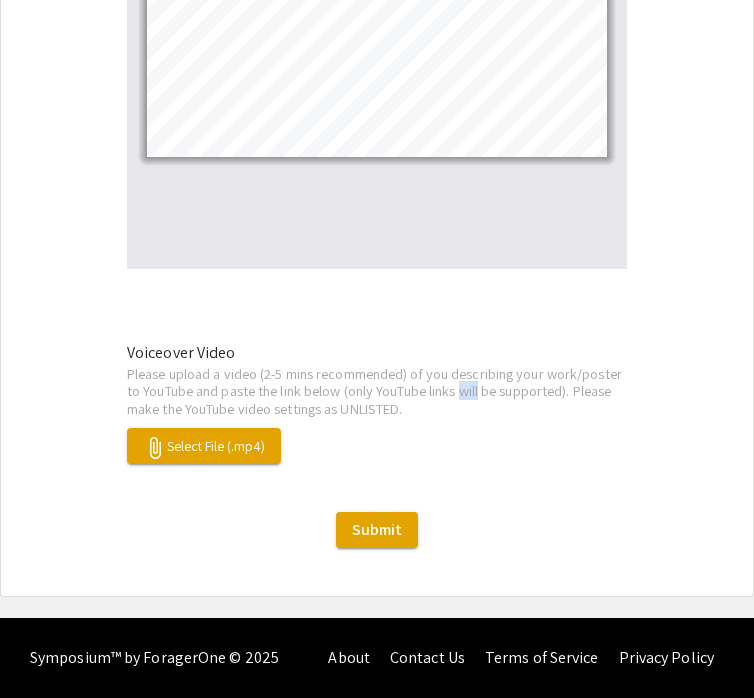 click on "Please upload a video (2-5 mins recommended) of you describing your work/poster to YouTube and paste the link below (only YouTube links will be supported). Please make the YouTube video settings as UNLISTED." 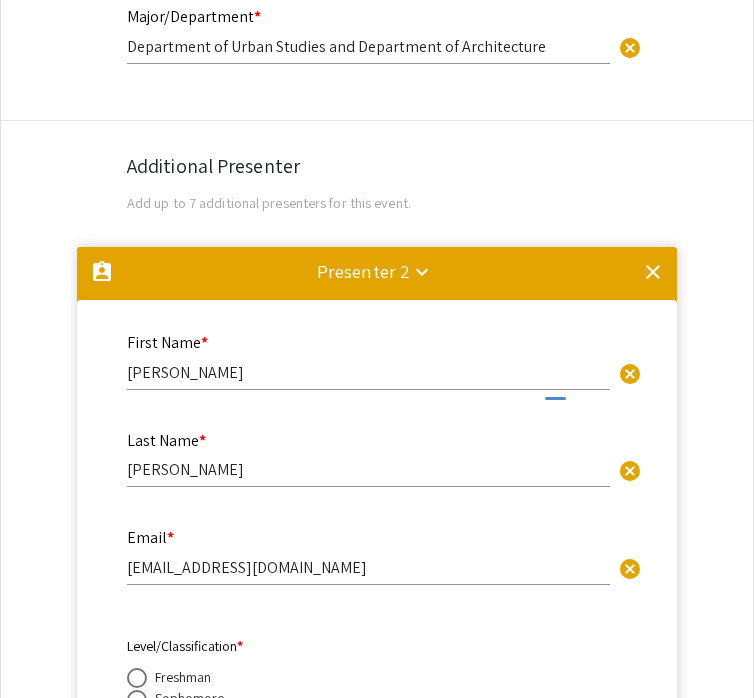 scroll, scrollTop: 677, scrollLeft: 0, axis: vertical 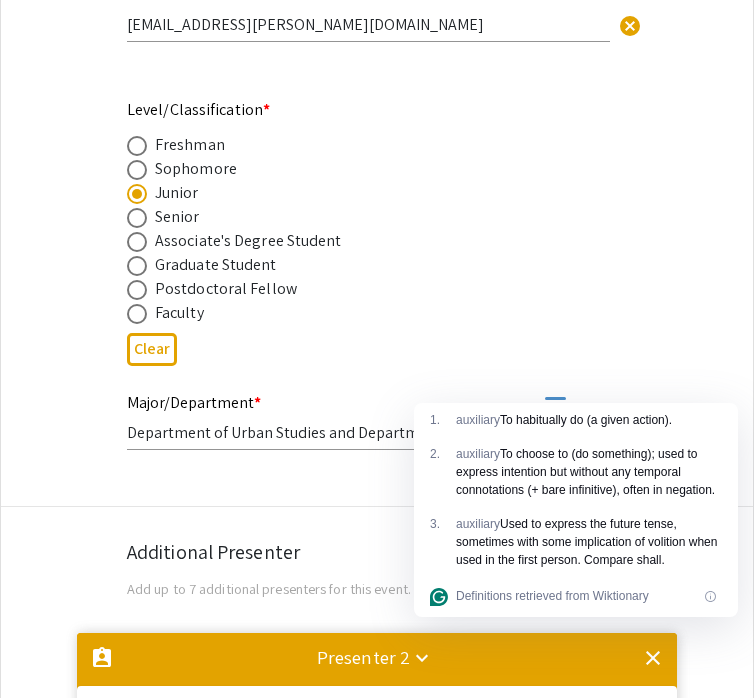 click on "Faculty" 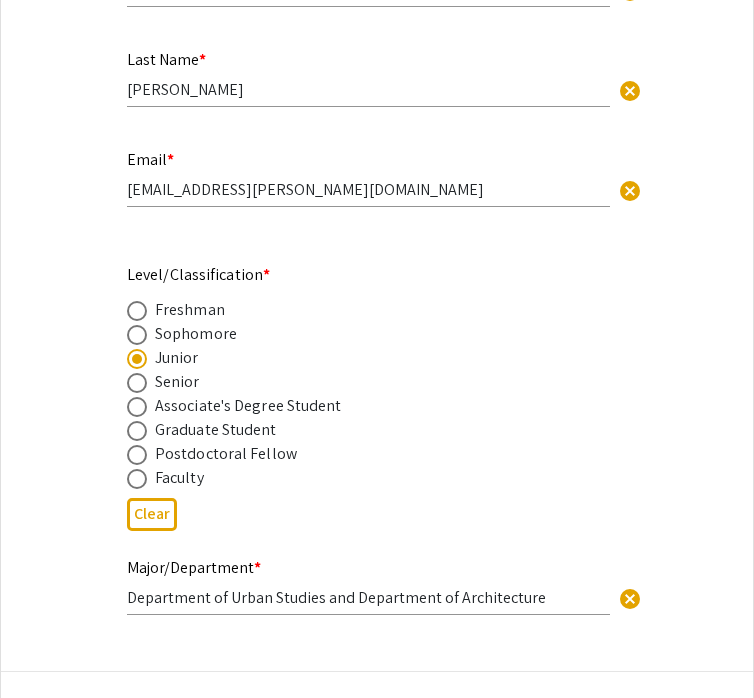 scroll, scrollTop: 0, scrollLeft: 0, axis: both 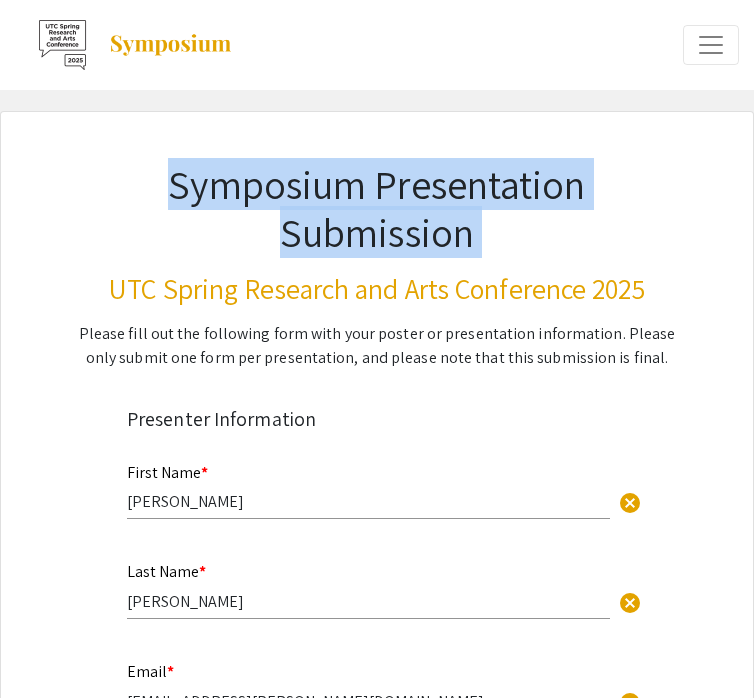 drag, startPoint x: 170, startPoint y: 177, endPoint x: 524, endPoint y: 260, distance: 363.60007 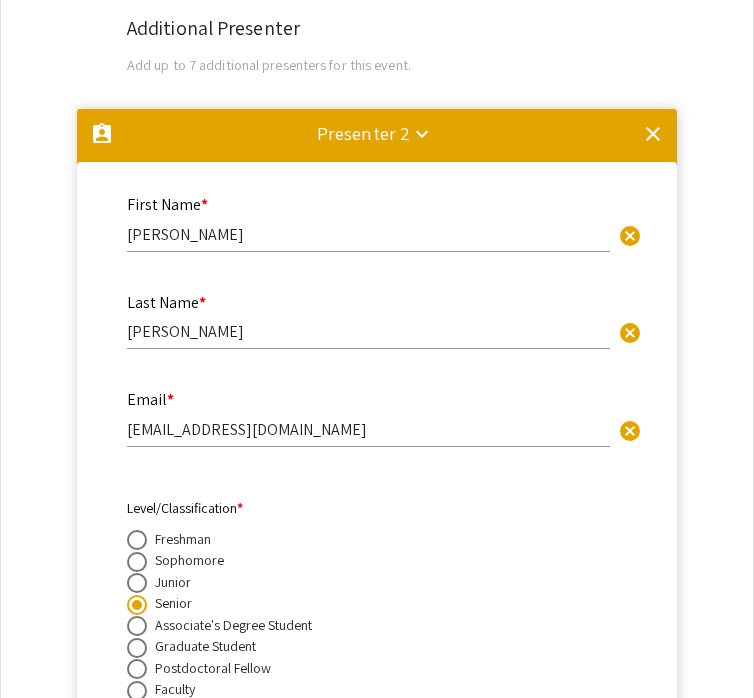 scroll, scrollTop: 1182, scrollLeft: 0, axis: vertical 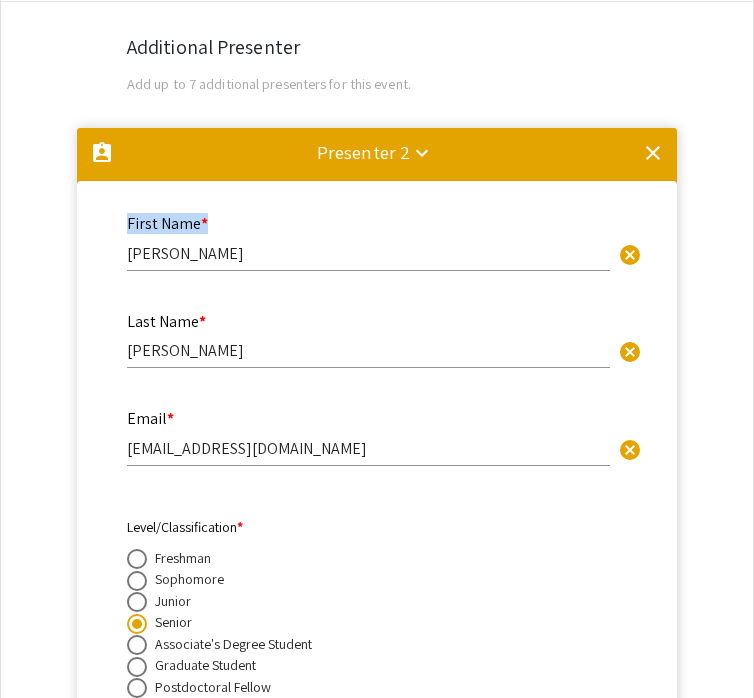 drag, startPoint x: 125, startPoint y: 253, endPoint x: 278, endPoint y: 259, distance: 153.1176 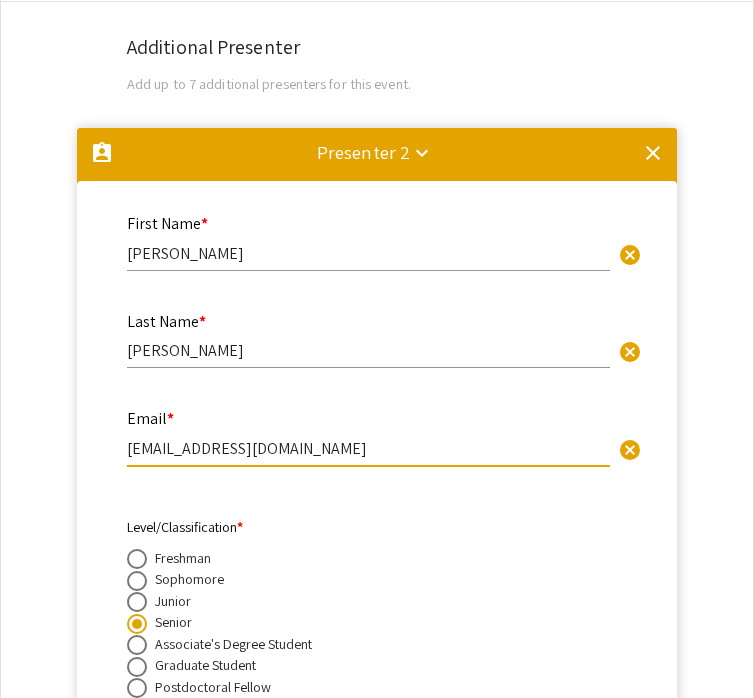drag, startPoint x: 334, startPoint y: 453, endPoint x: 13, endPoint y: 422, distance: 322.4934 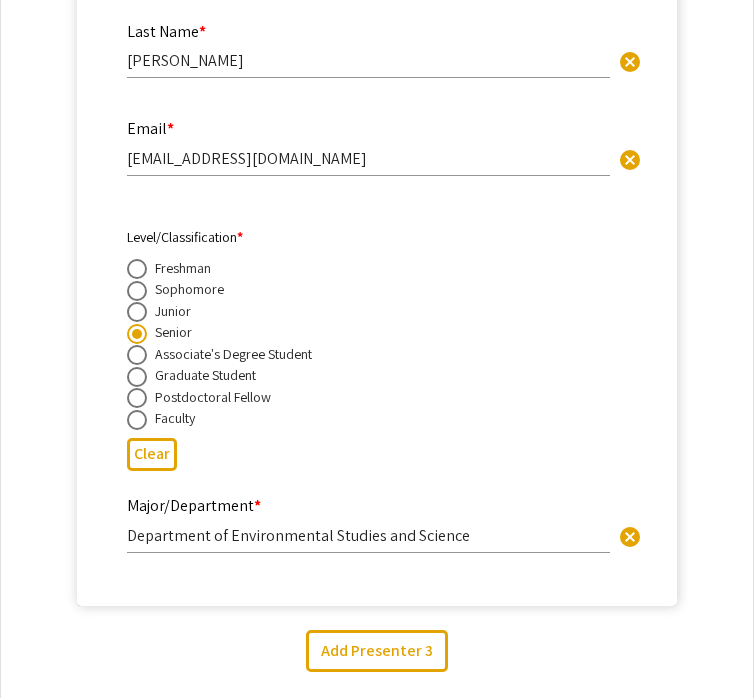 scroll, scrollTop: 1517, scrollLeft: 0, axis: vertical 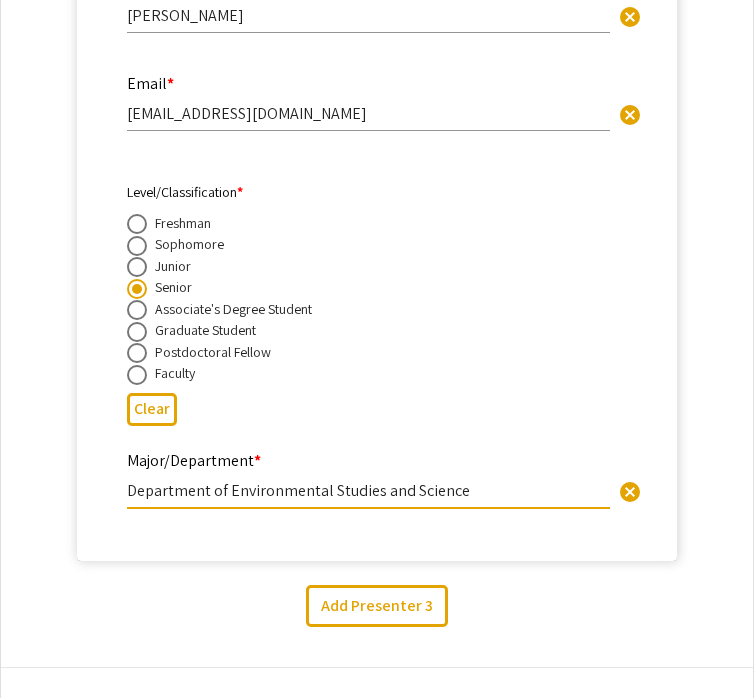 drag, startPoint x: 488, startPoint y: 499, endPoint x: 55, endPoint y: 492, distance: 433.05658 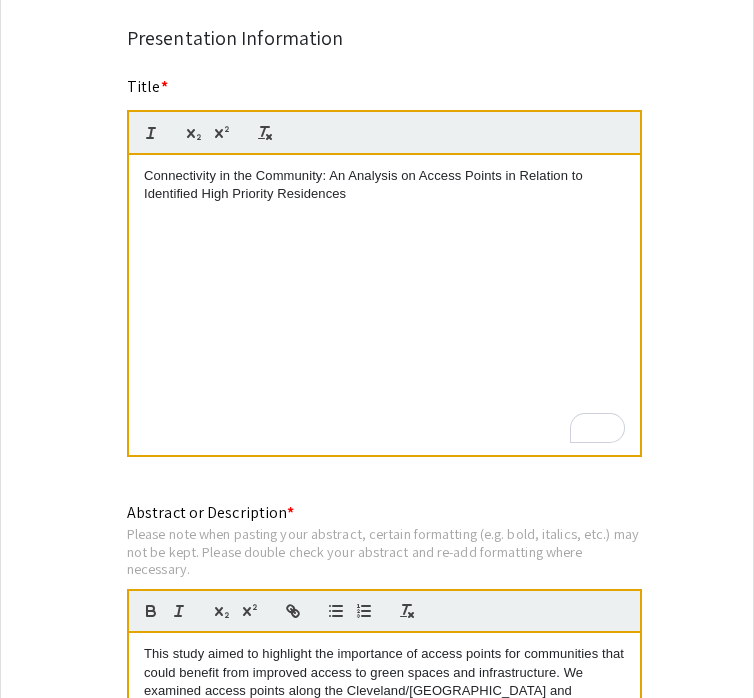 scroll, scrollTop: 2174, scrollLeft: 0, axis: vertical 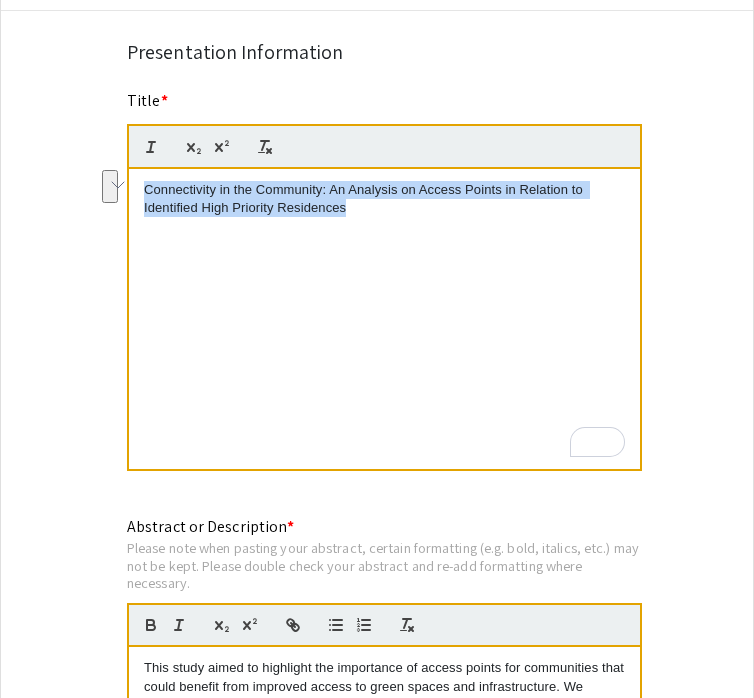 drag, startPoint x: 401, startPoint y: 213, endPoint x: 21, endPoint y: 149, distance: 385.35178 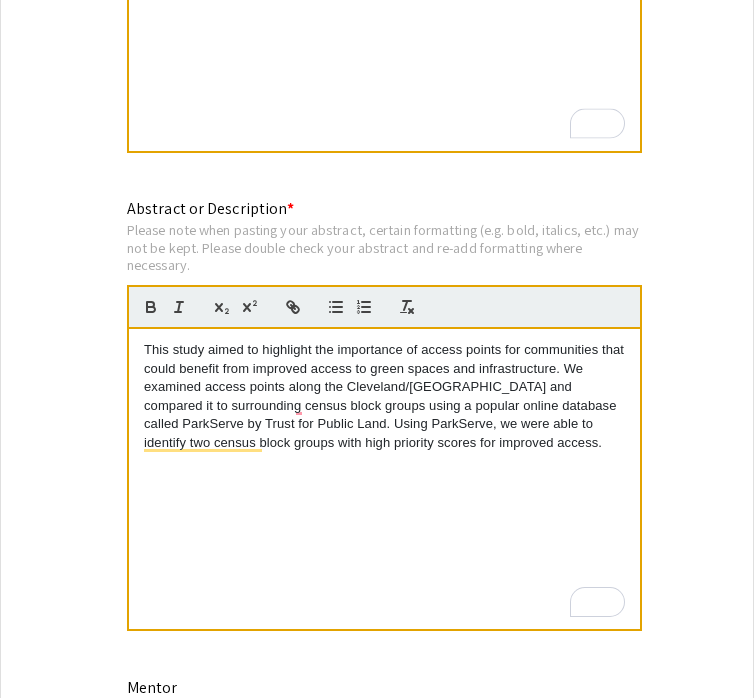 scroll, scrollTop: 2517, scrollLeft: 0, axis: vertical 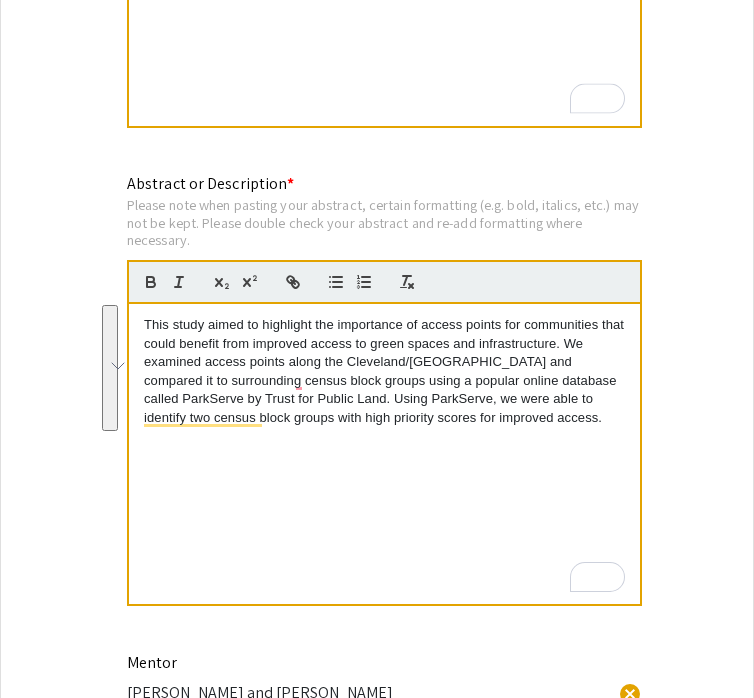 drag, startPoint x: 339, startPoint y: 455, endPoint x: 1, endPoint y: 281, distance: 380.15787 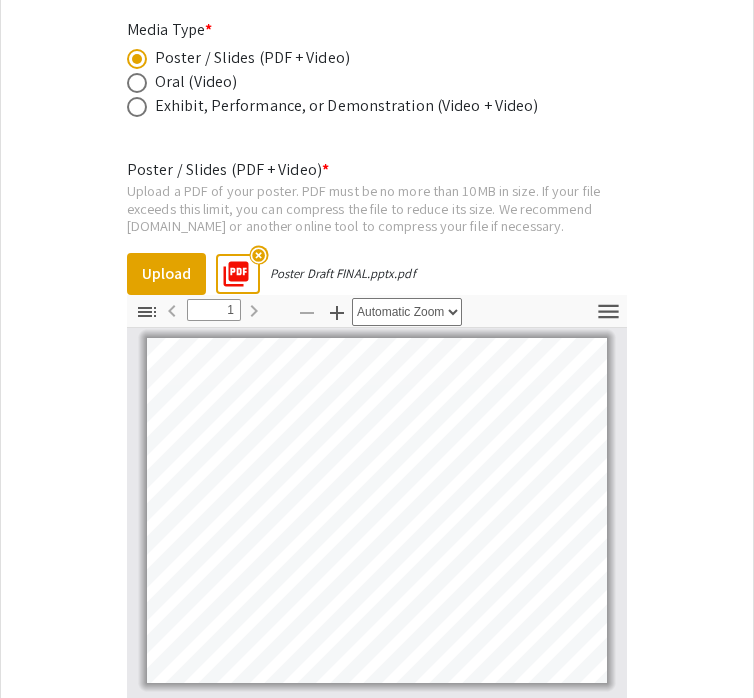 scroll, scrollTop: 3932, scrollLeft: 0, axis: vertical 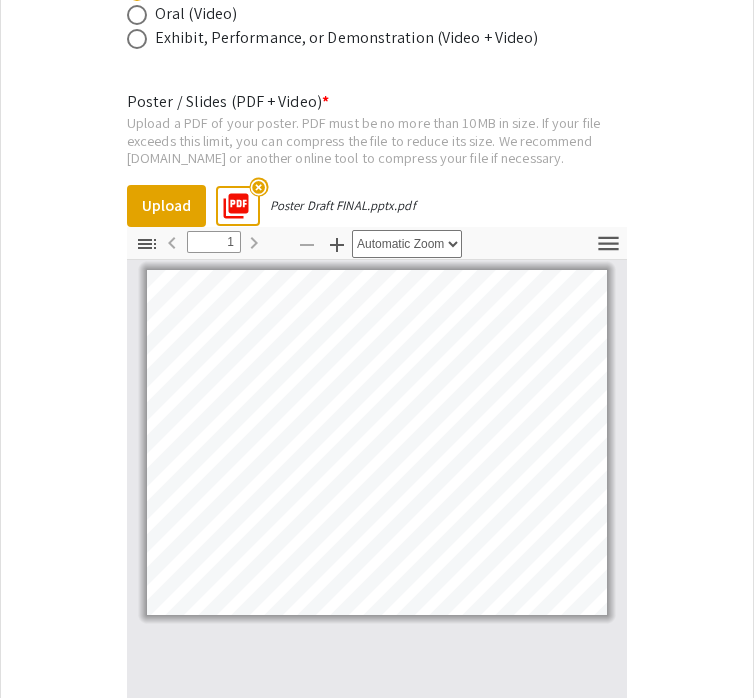 click on "Poster / Slides (PDF + Video)  *" at bounding box center (228, 101) 